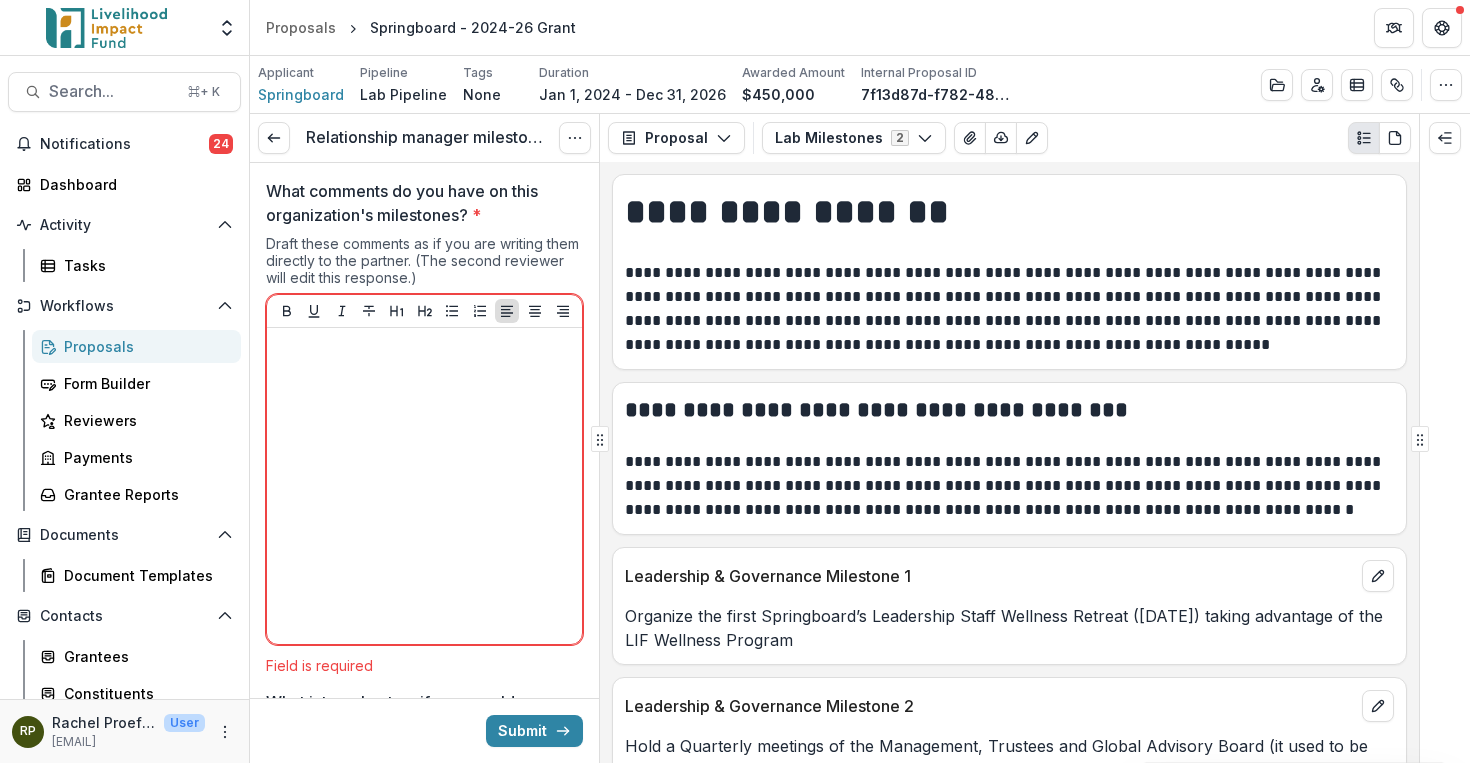 scroll, scrollTop: 0, scrollLeft: 0, axis: both 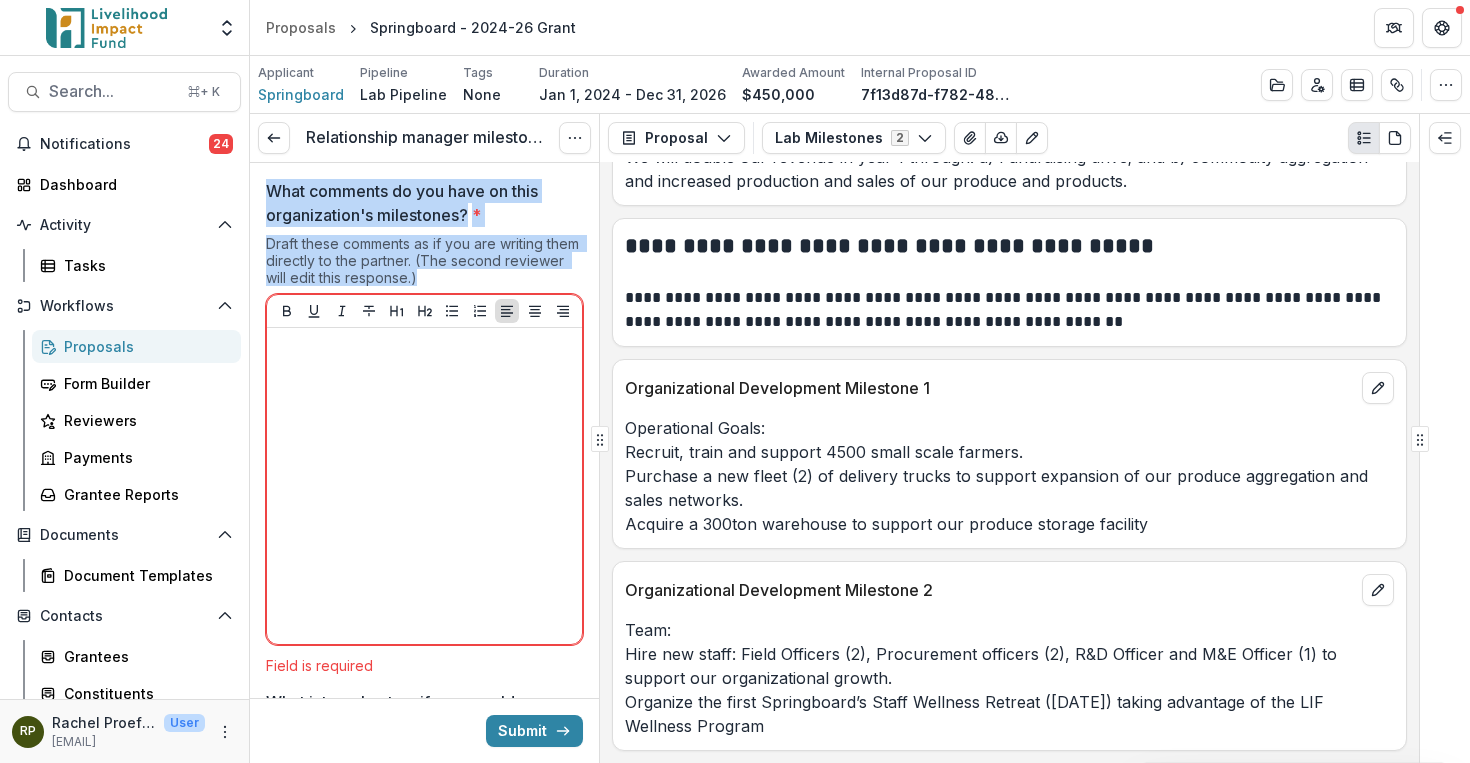 click on "**********" at bounding box center [424, 854] 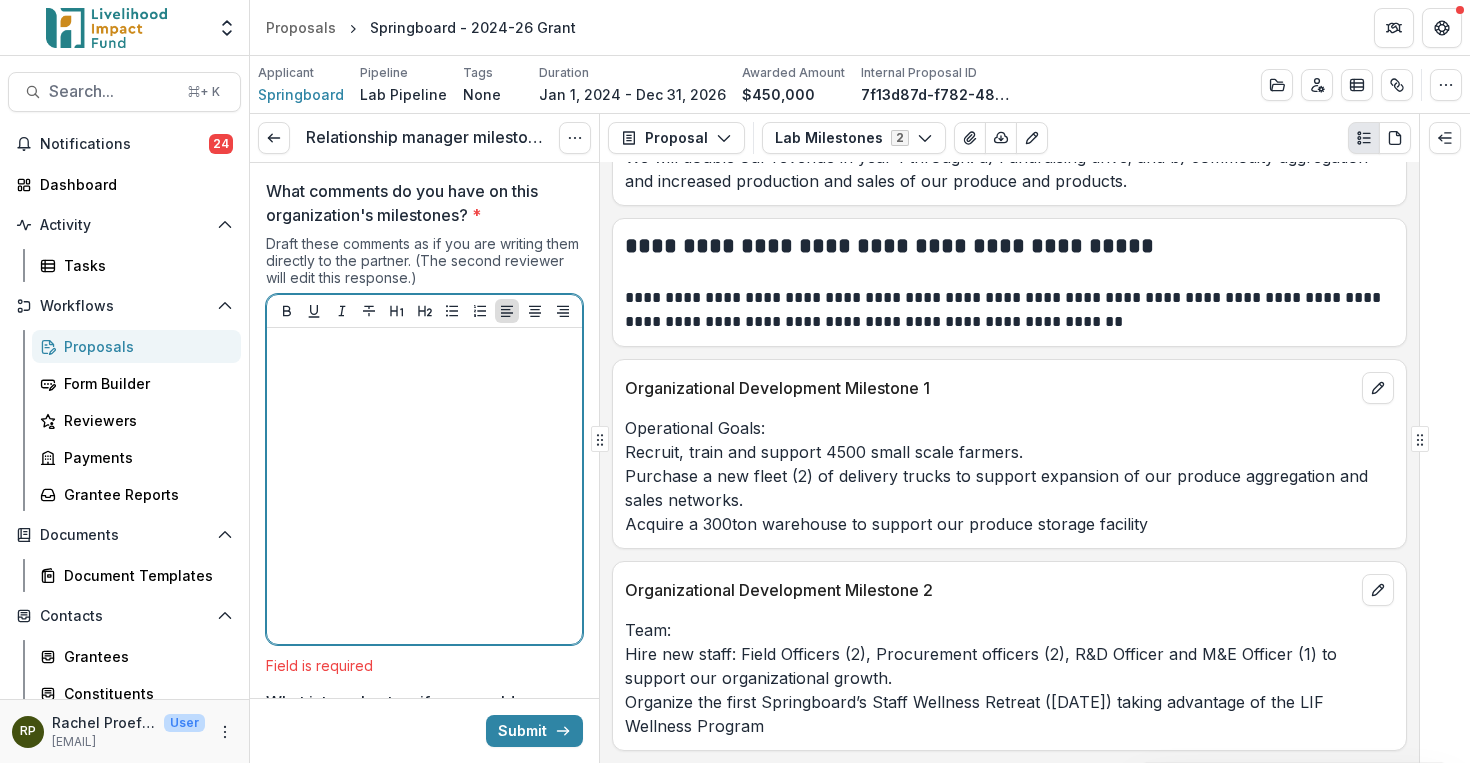 click at bounding box center [424, 486] 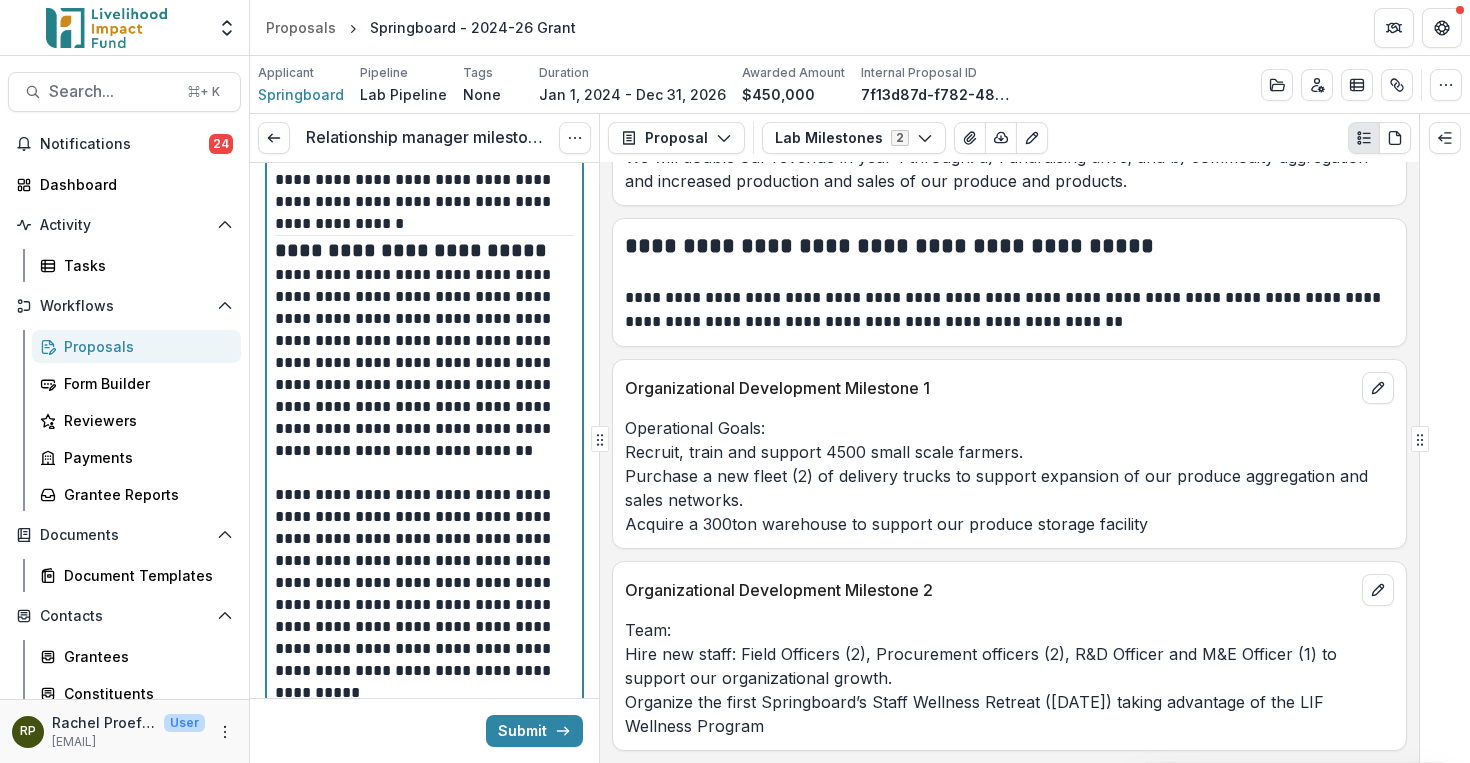 scroll, scrollTop: 0, scrollLeft: 0, axis: both 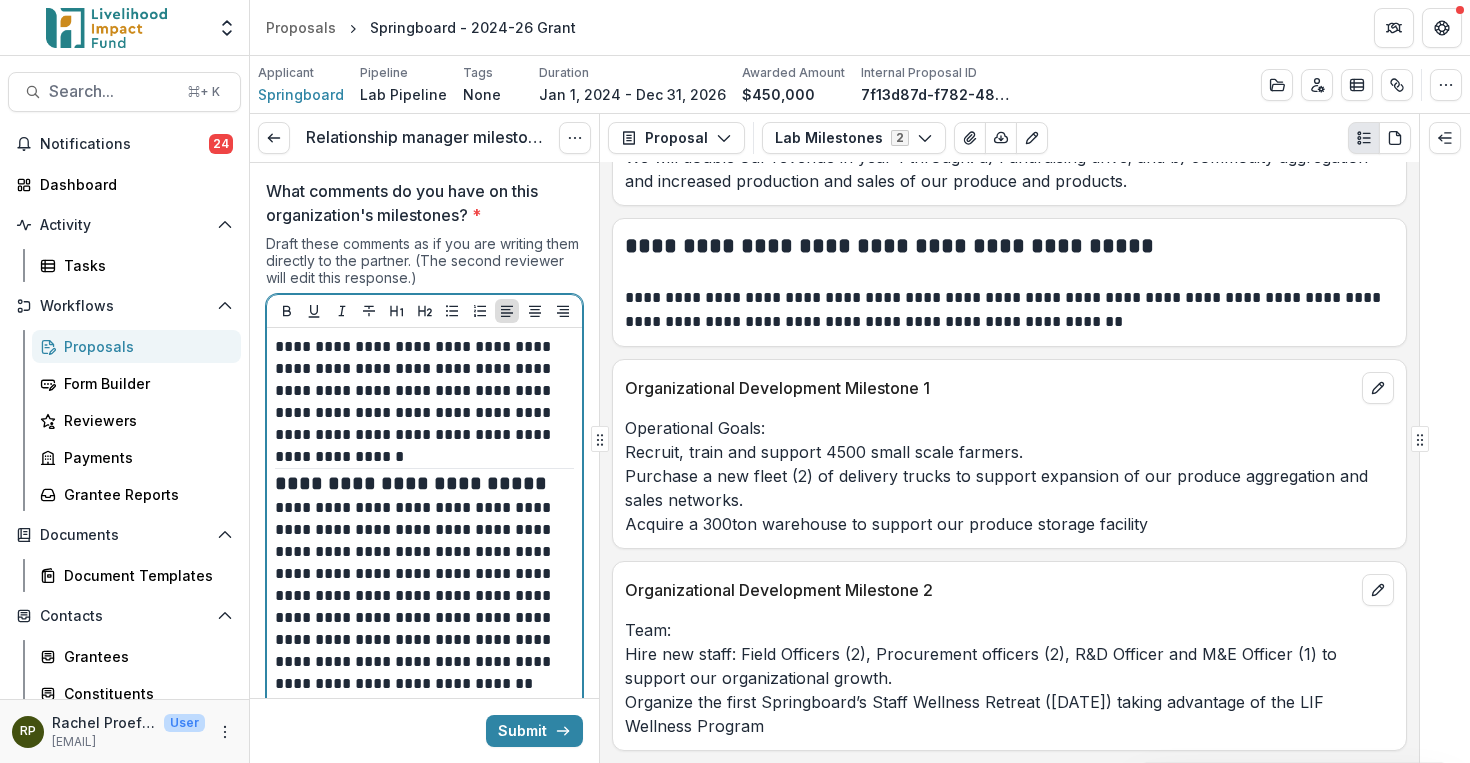click on "**********" at bounding box center (421, 402) 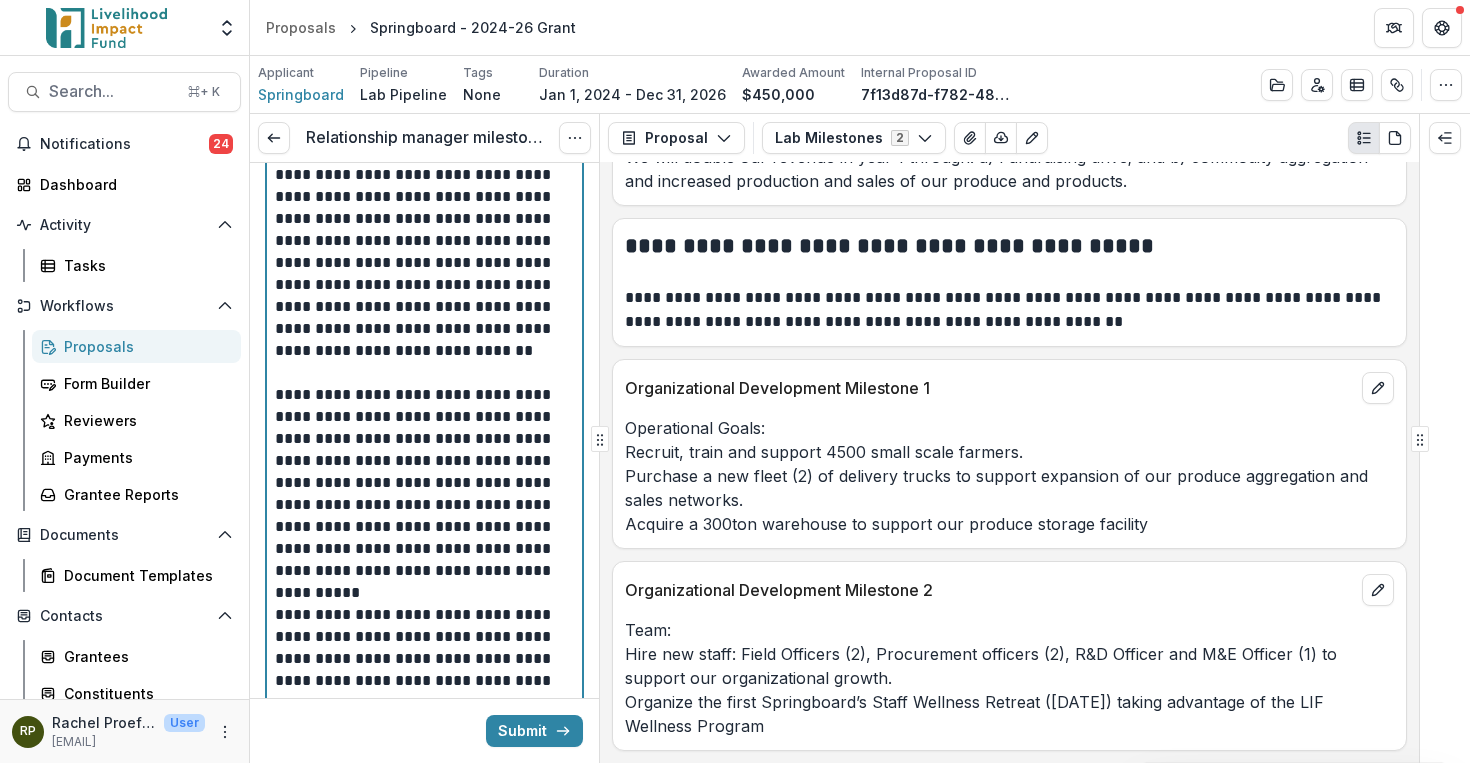 scroll, scrollTop: 591, scrollLeft: 0, axis: vertical 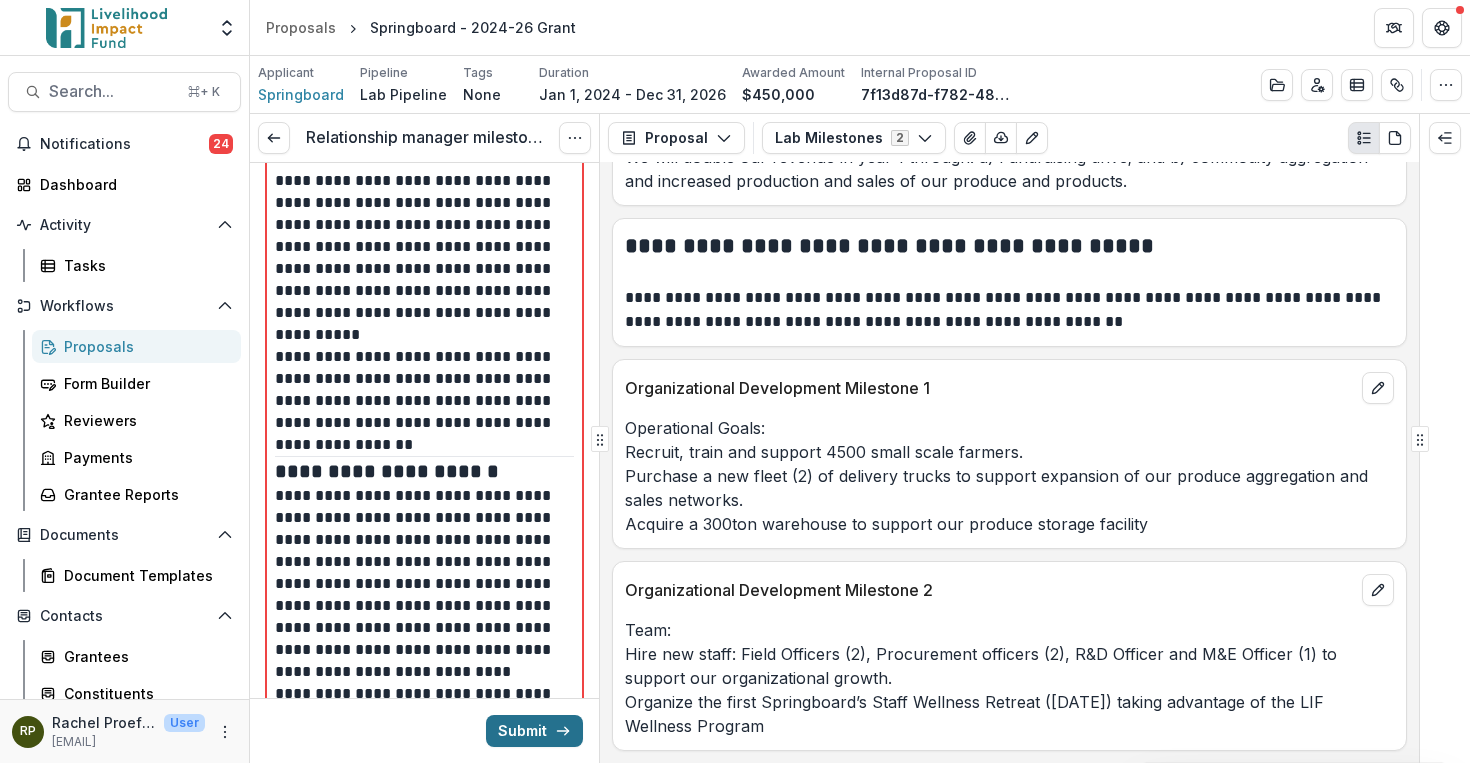 click on "Submit" at bounding box center [534, 731] 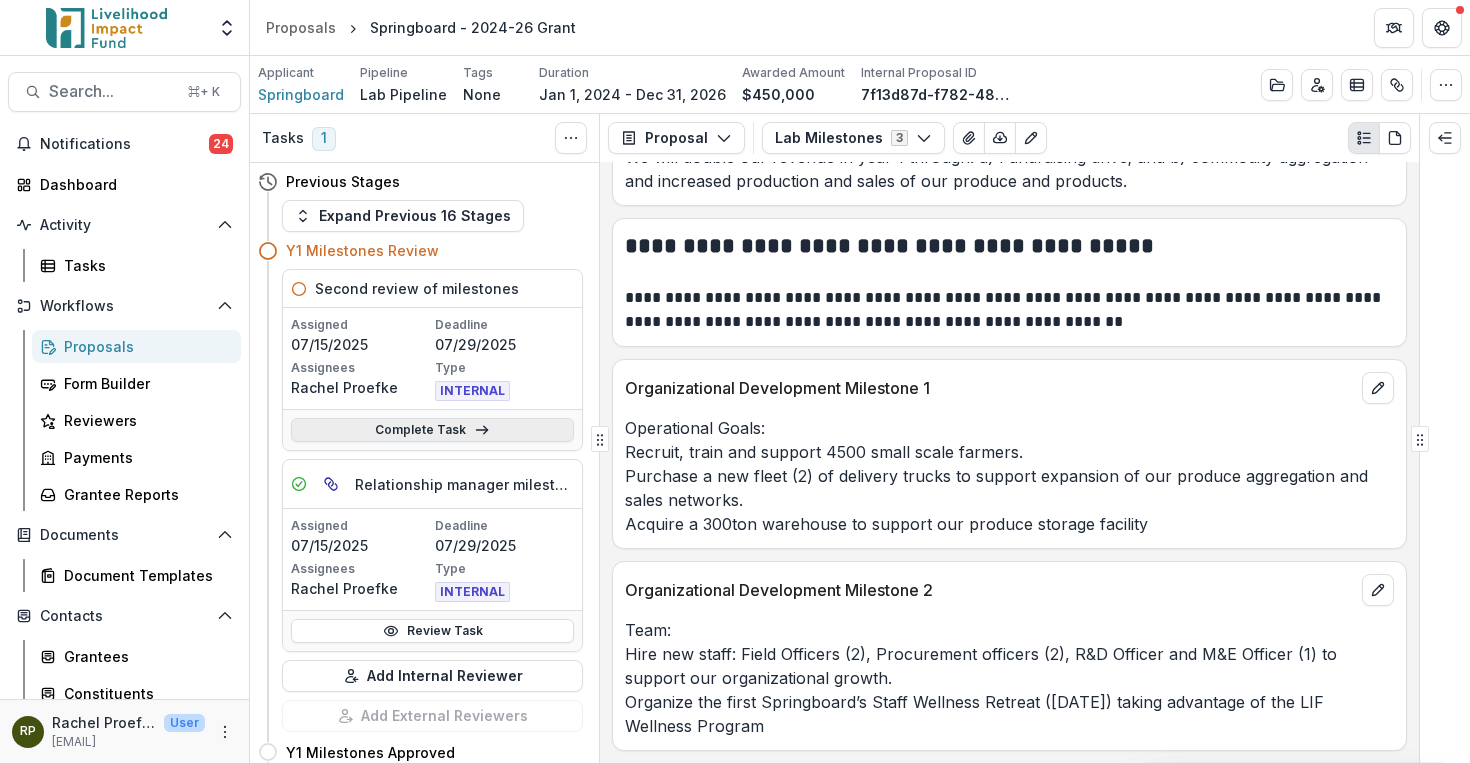 scroll, scrollTop: 1, scrollLeft: 0, axis: vertical 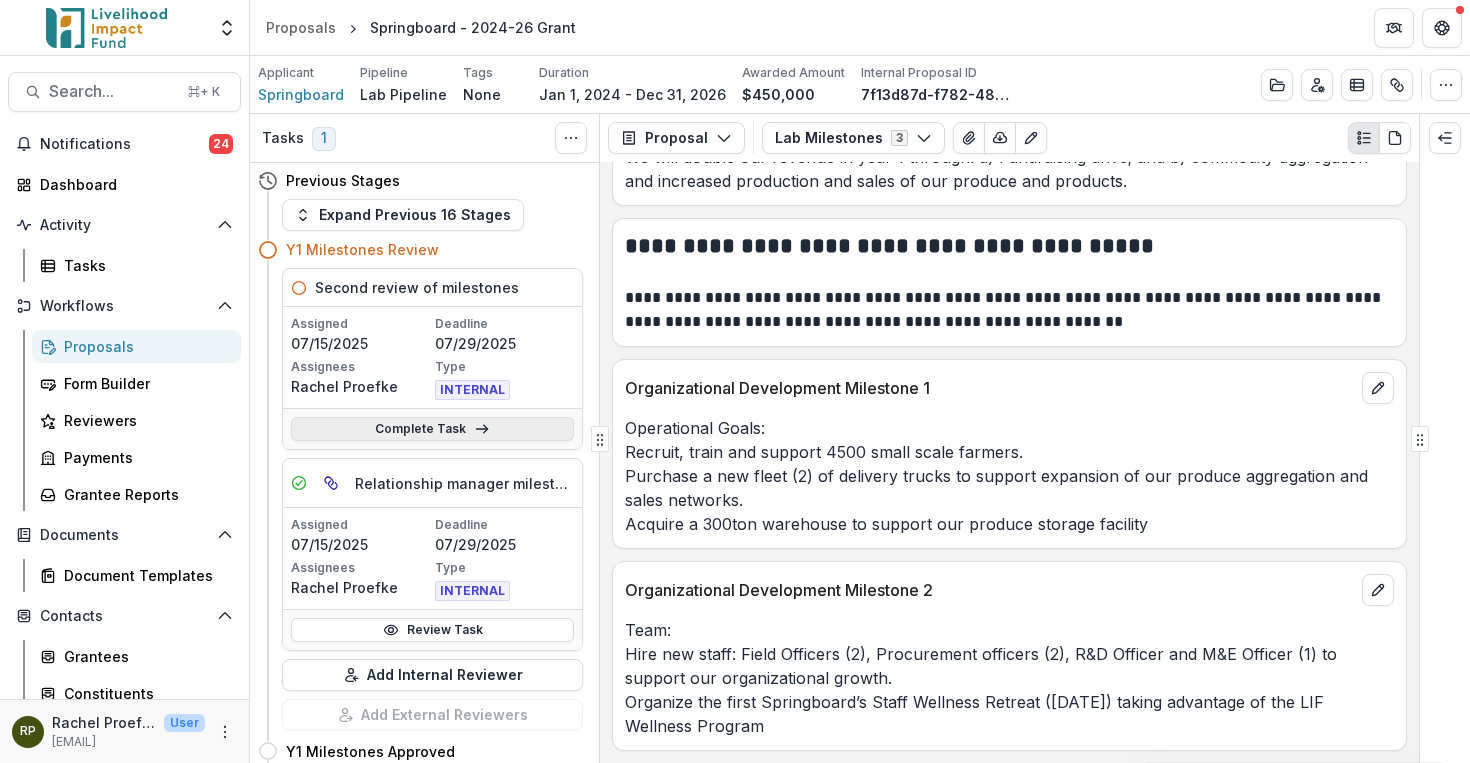 click on "Complete Task" at bounding box center [432, 429] 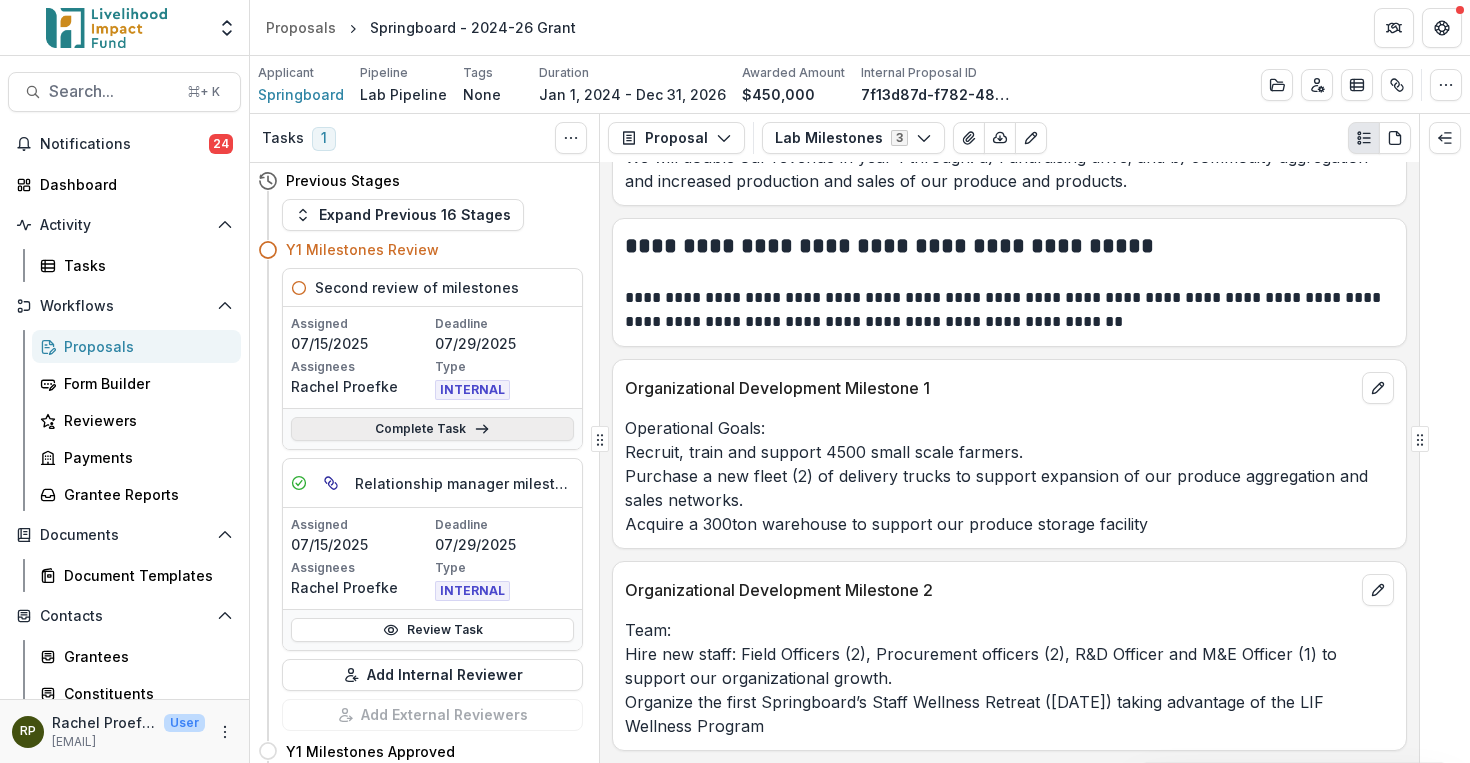 click on "Complete Task" at bounding box center [432, 429] 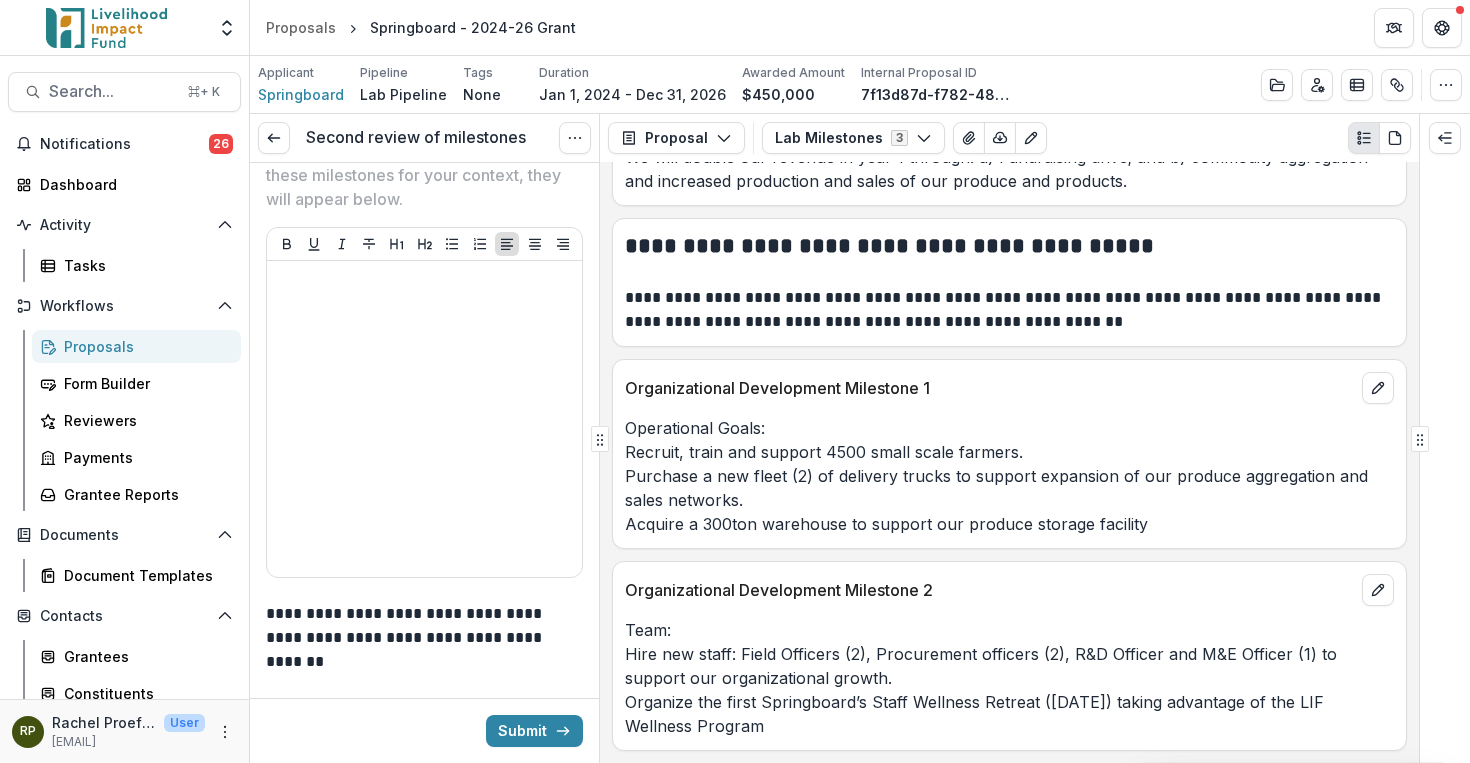 scroll, scrollTop: 3122, scrollLeft: 0, axis: vertical 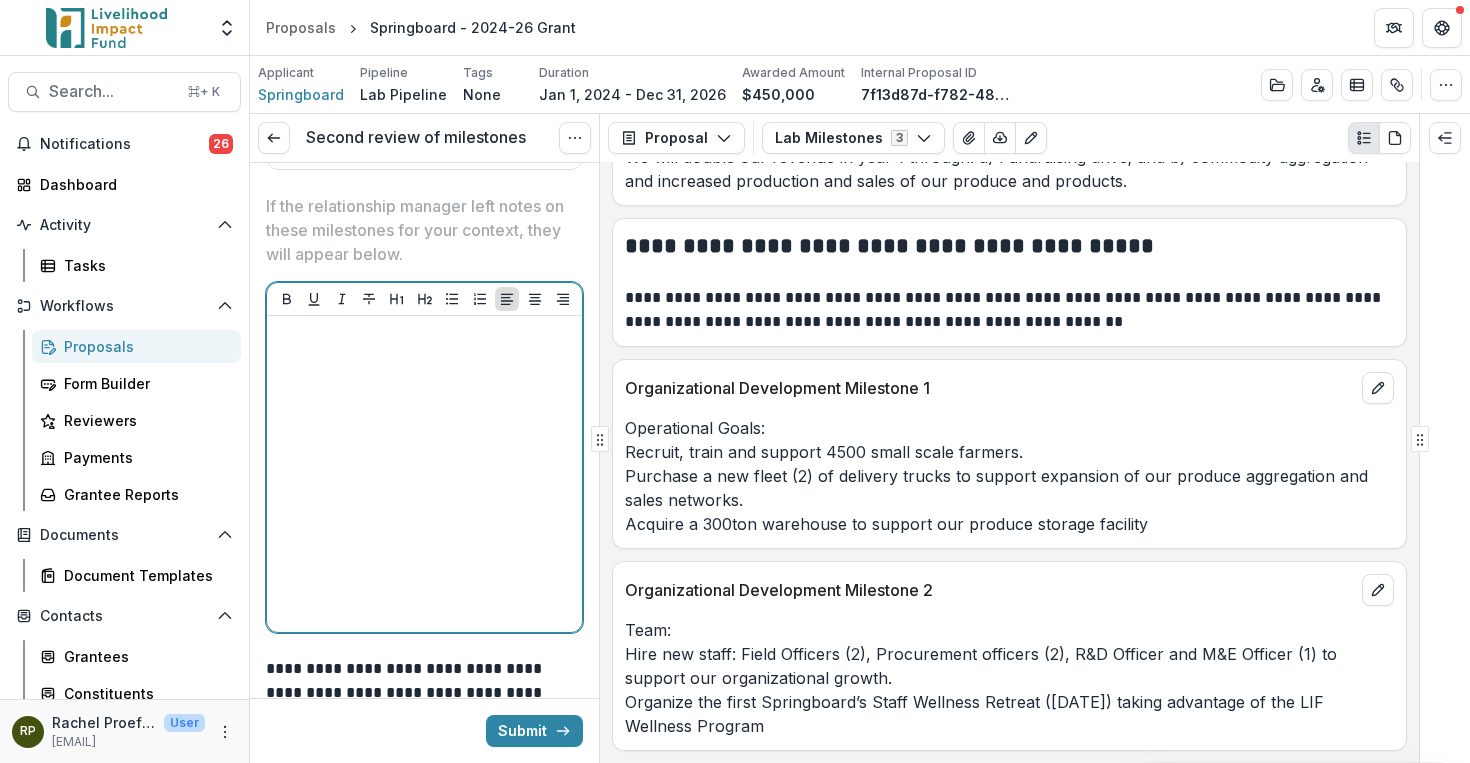 click at bounding box center (424, 474) 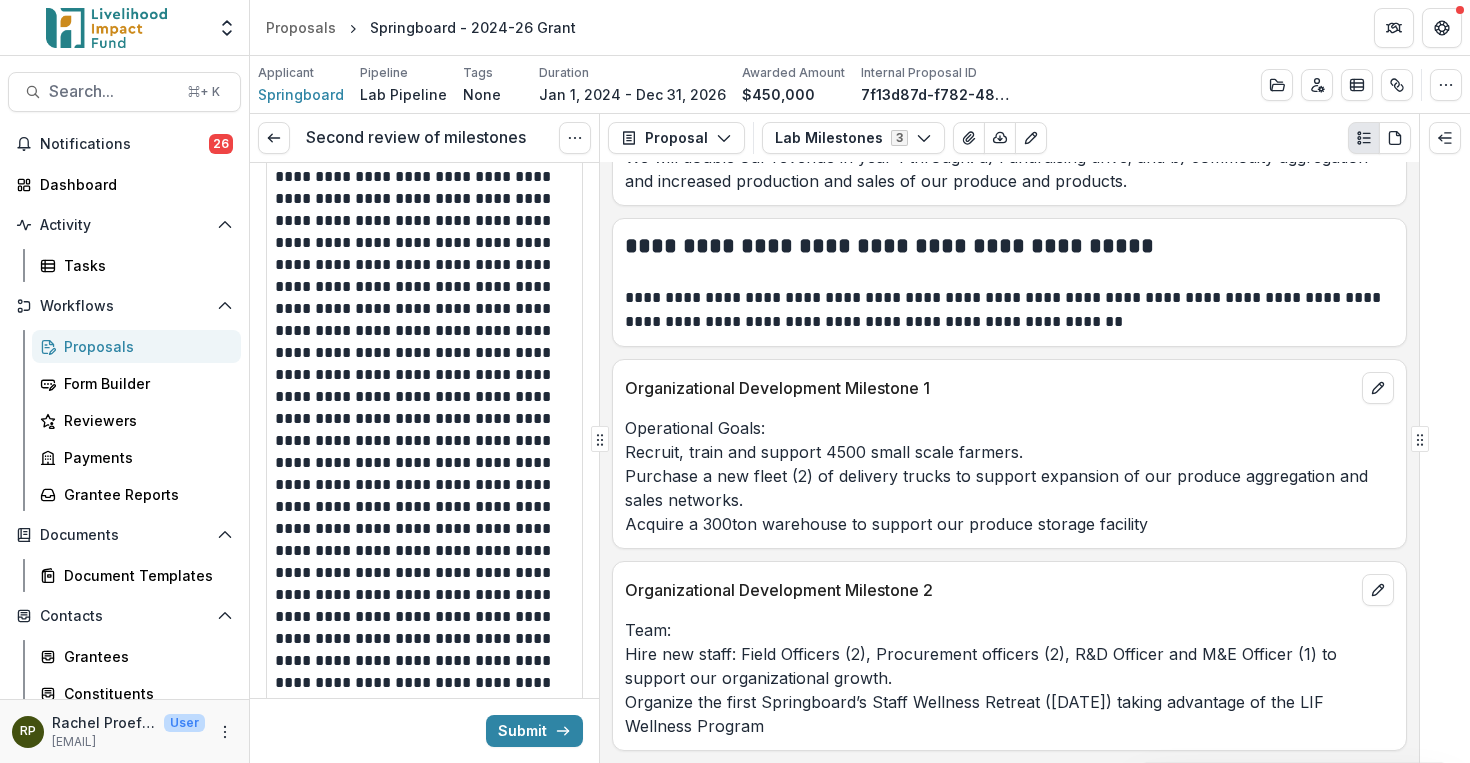 scroll, scrollTop: 412, scrollLeft: 0, axis: vertical 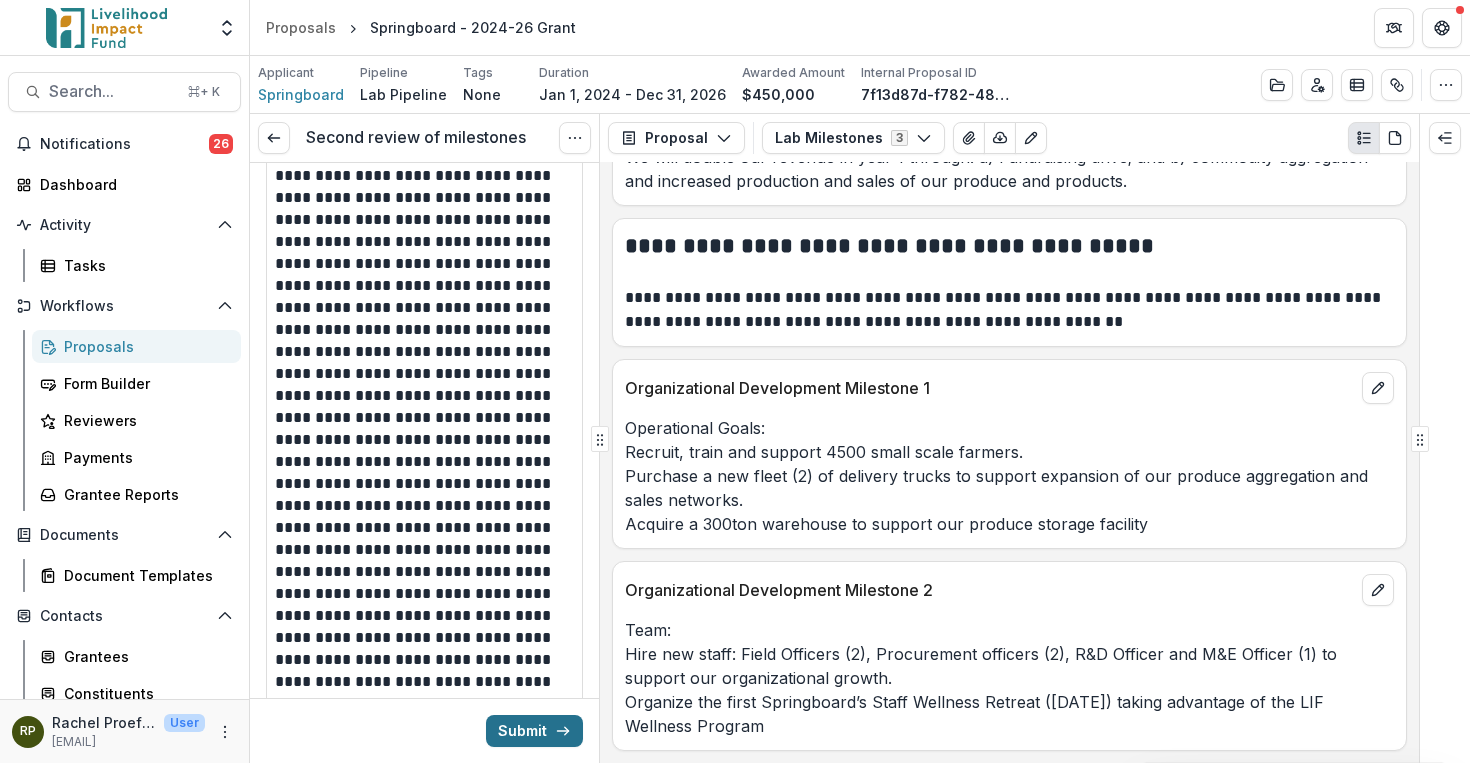 click on "Submit" at bounding box center [534, 731] 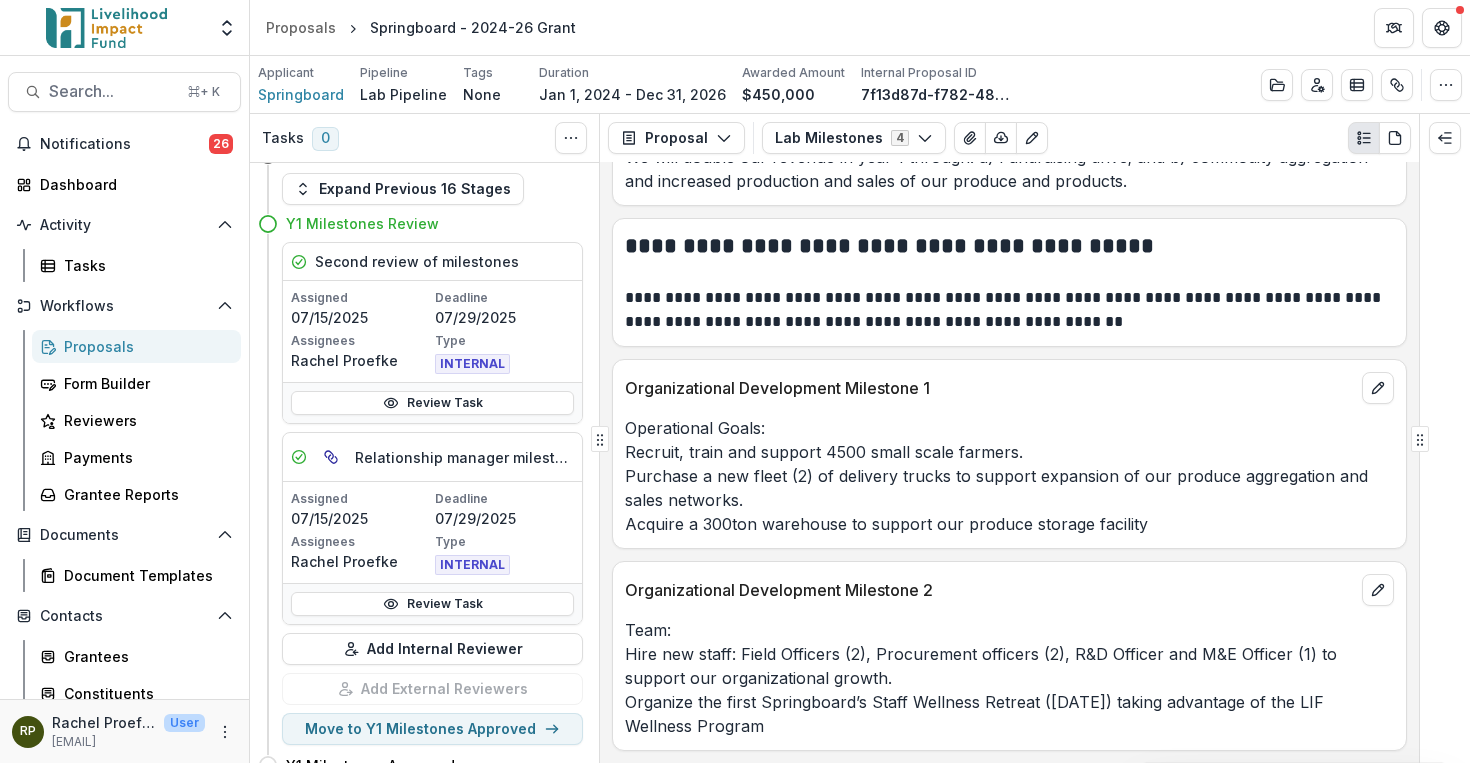 scroll, scrollTop: 0, scrollLeft: 0, axis: both 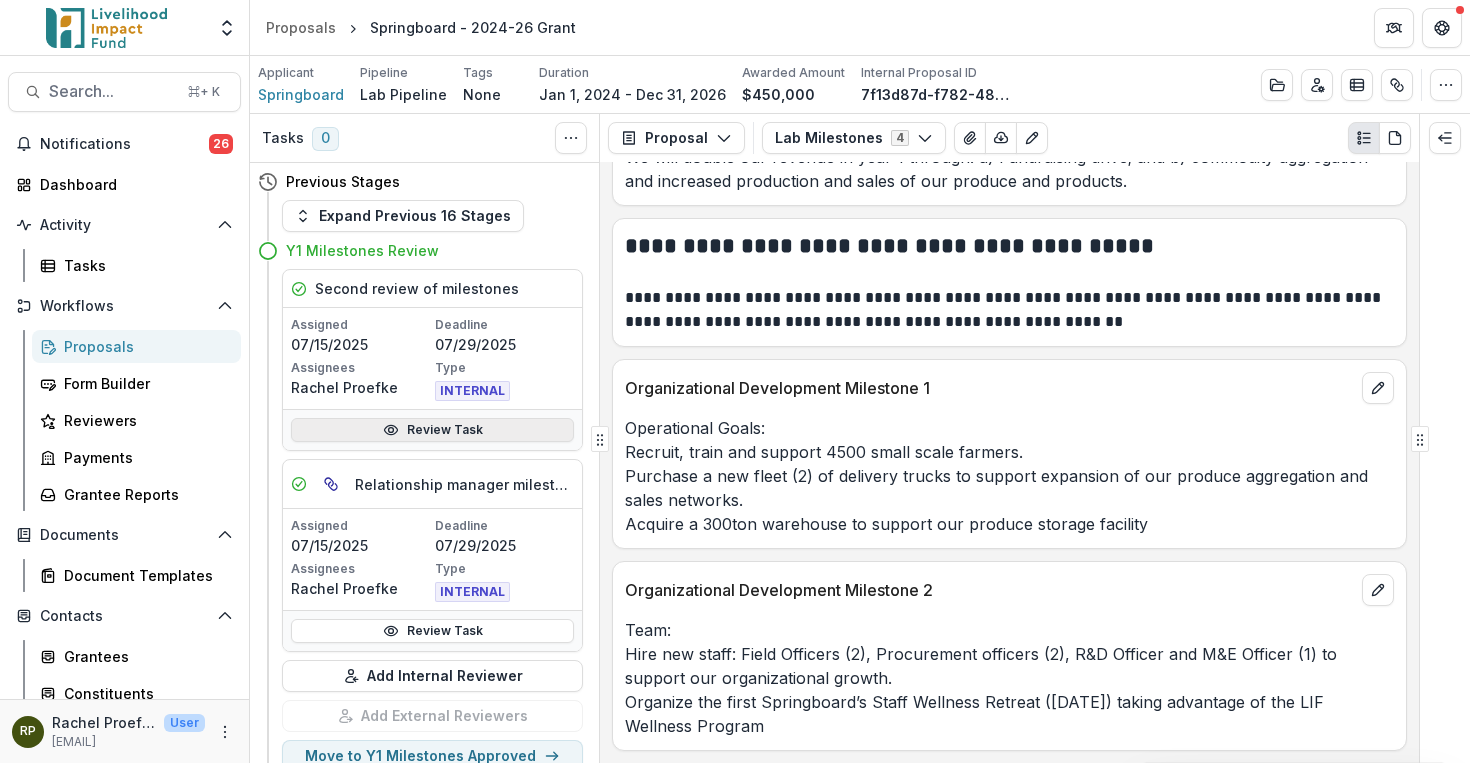click on "Review Task" at bounding box center (432, 430) 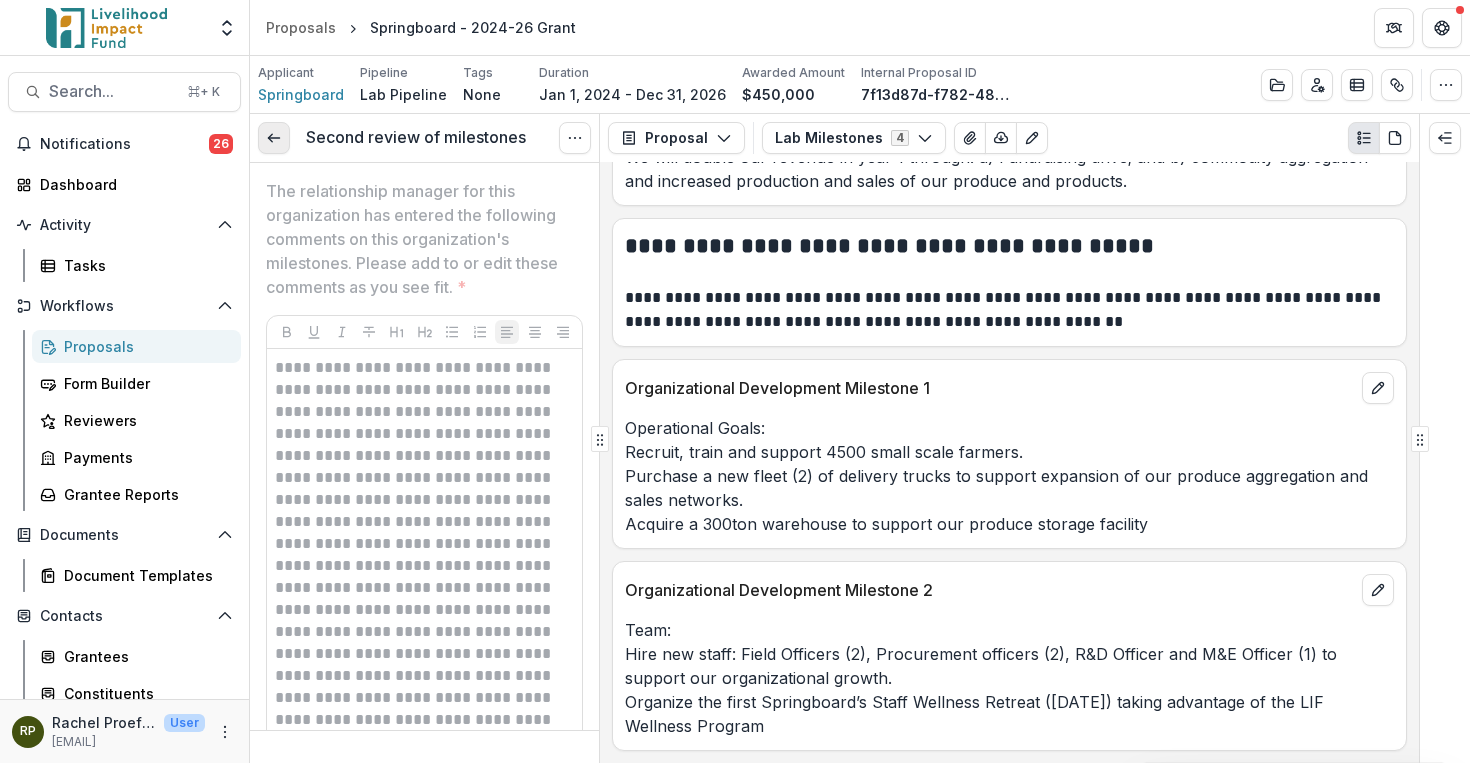 click 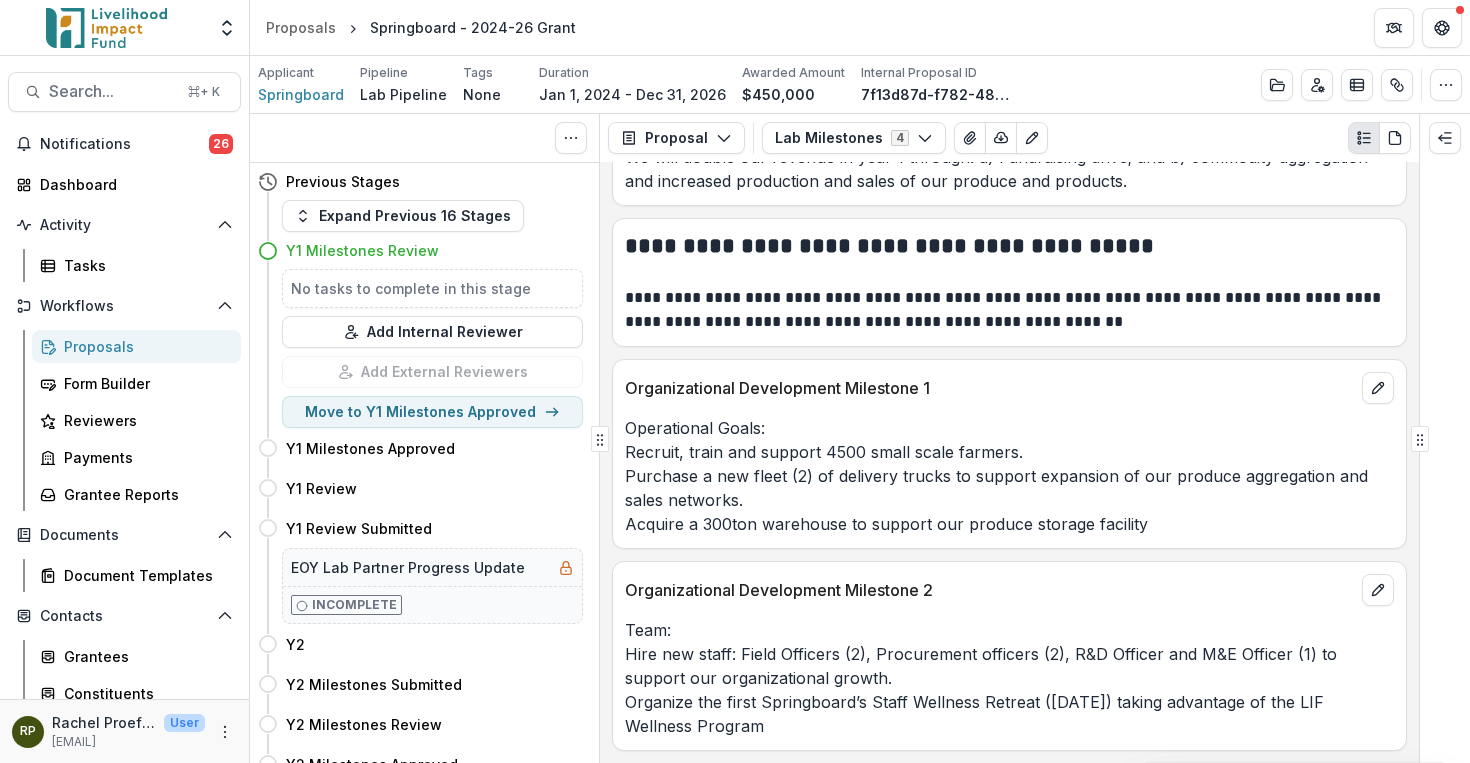 click on "Y1 Milestones Review" at bounding box center [434, 250] 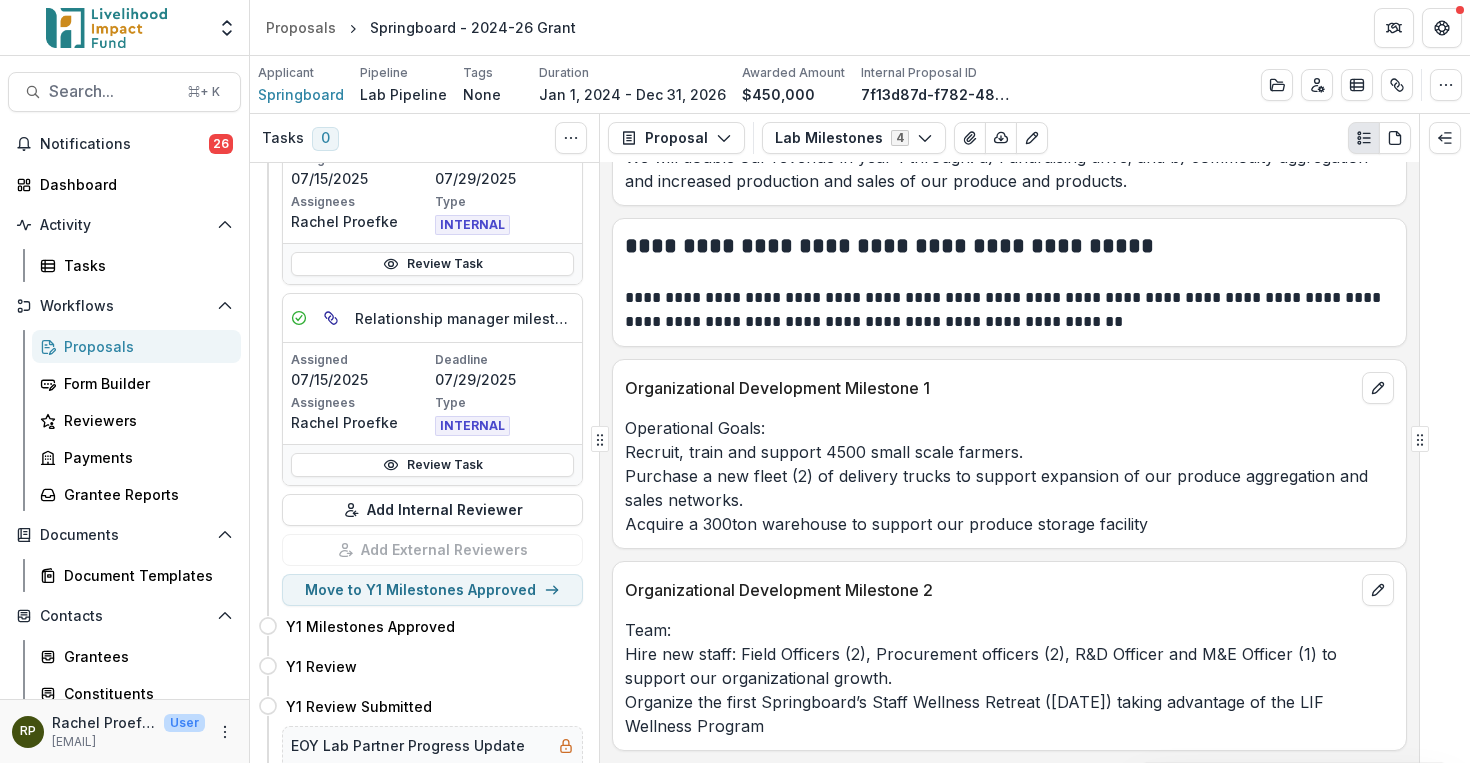 scroll, scrollTop: 171, scrollLeft: 0, axis: vertical 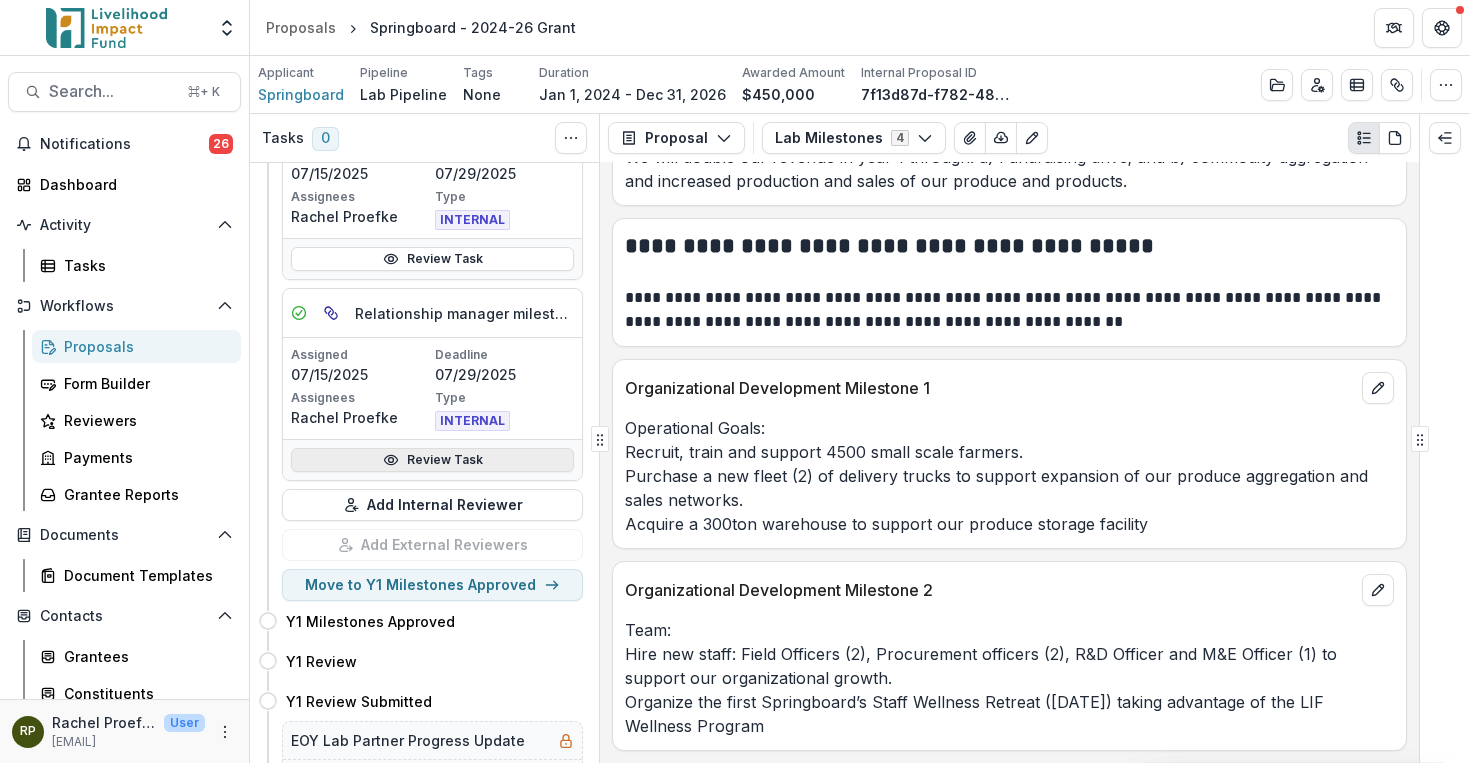 click on "Review Task" at bounding box center (432, 460) 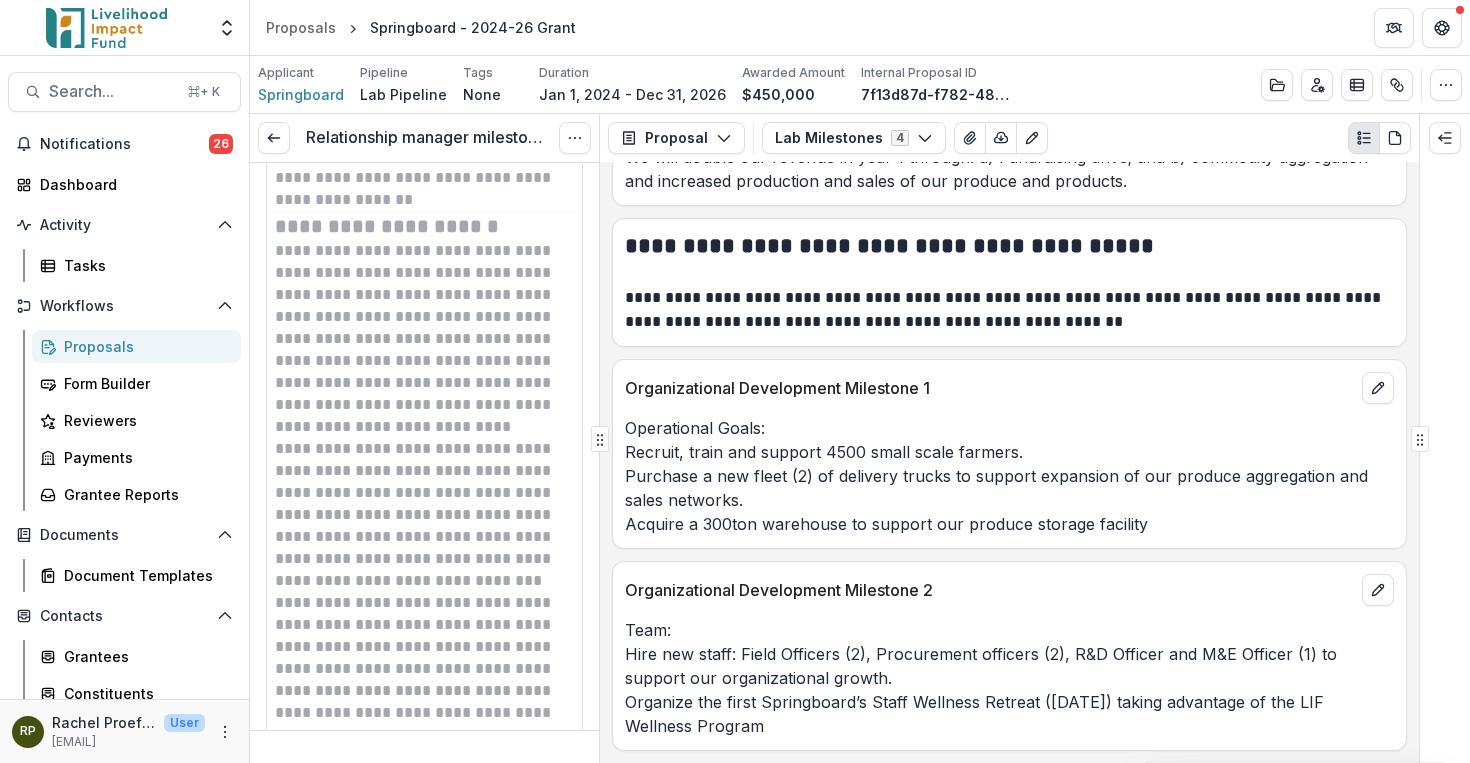 scroll, scrollTop: 0, scrollLeft: 0, axis: both 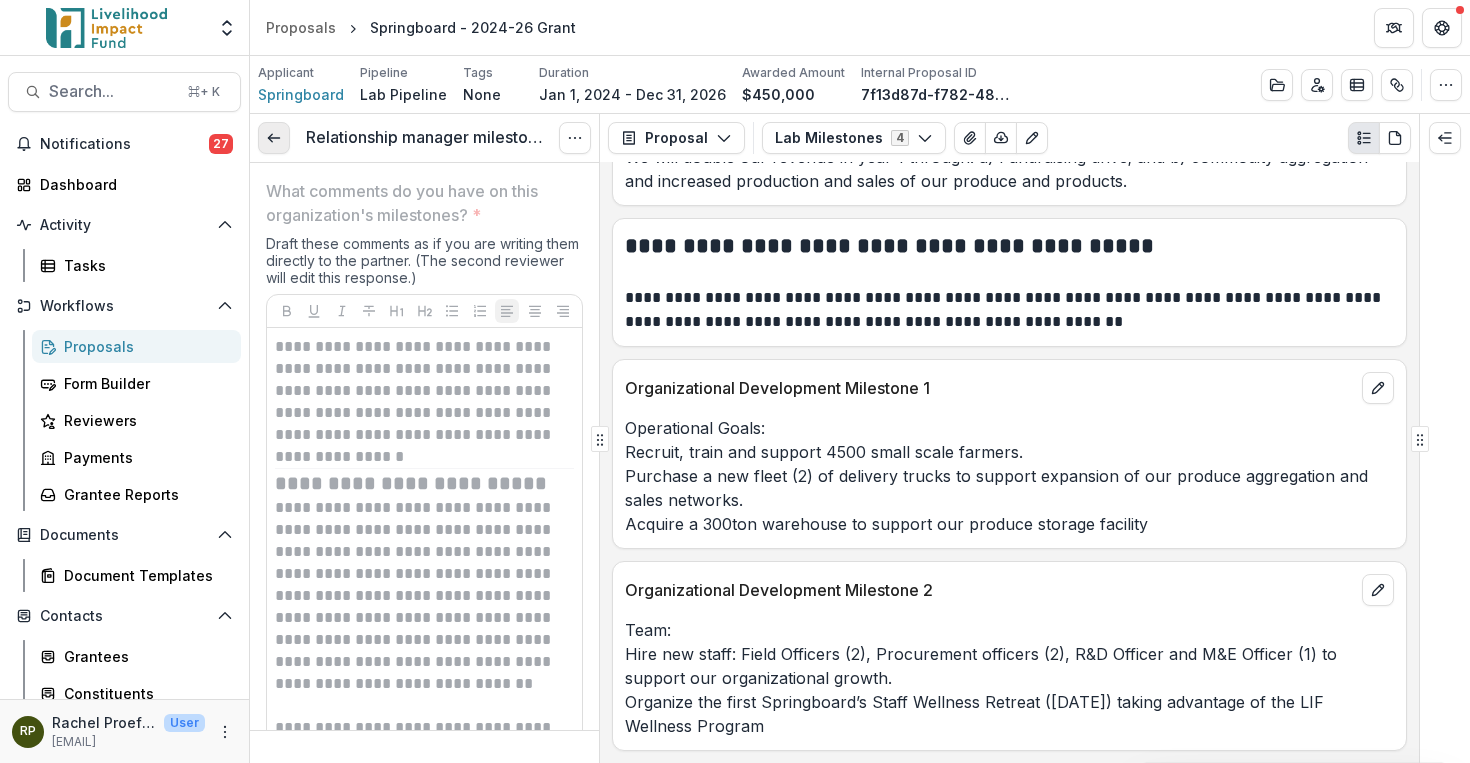 click at bounding box center (274, 138) 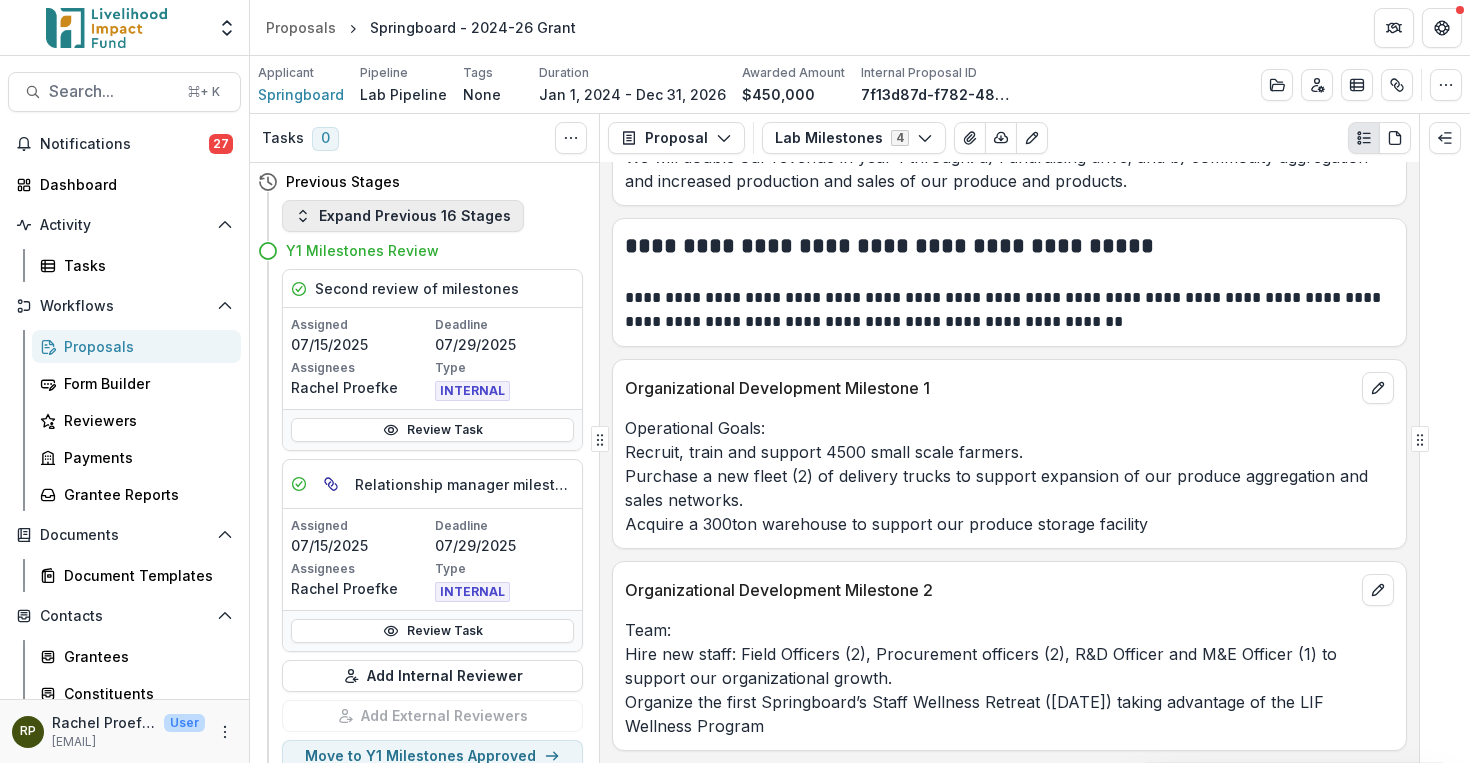 click on "Expand Previous 16 Stages" at bounding box center [403, 216] 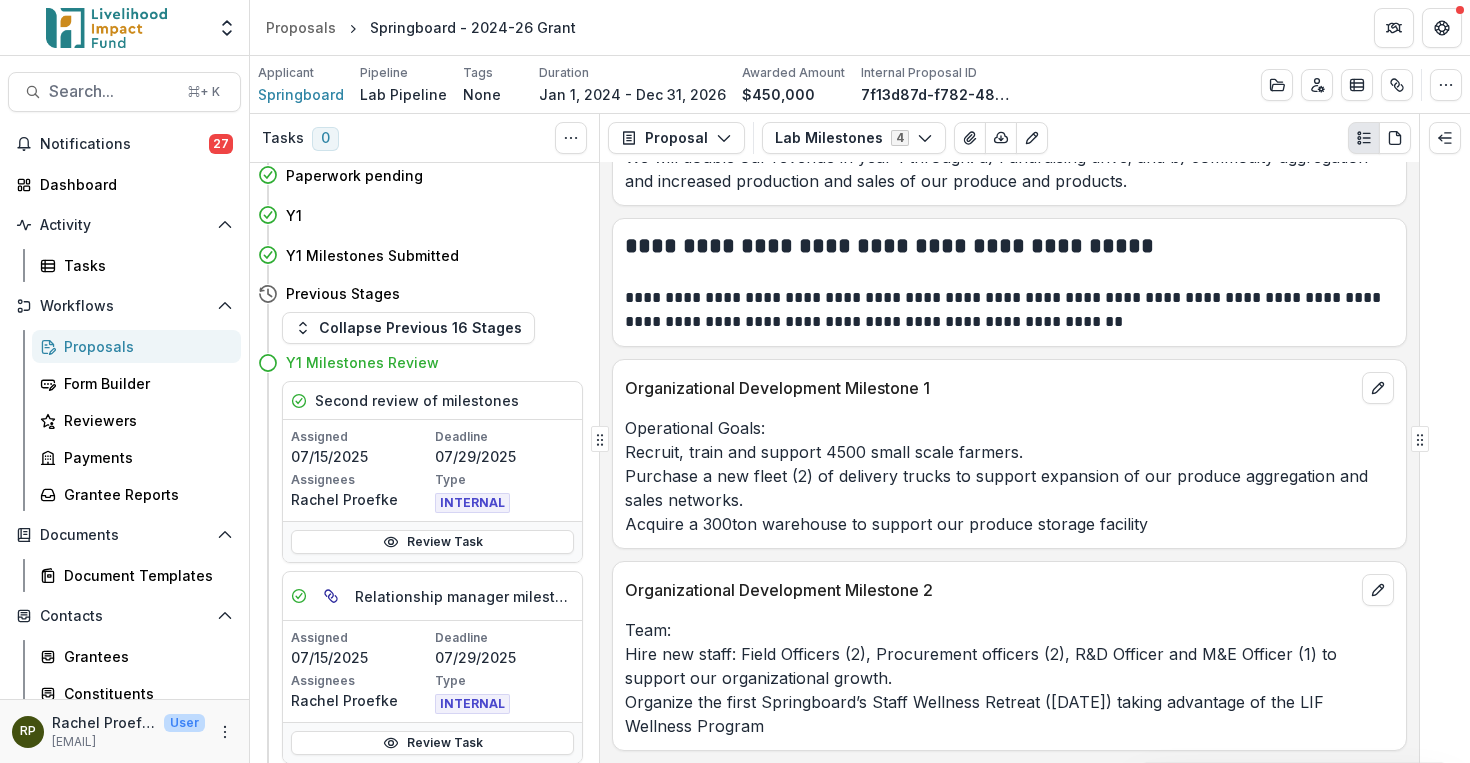 scroll, scrollTop: 529, scrollLeft: 0, axis: vertical 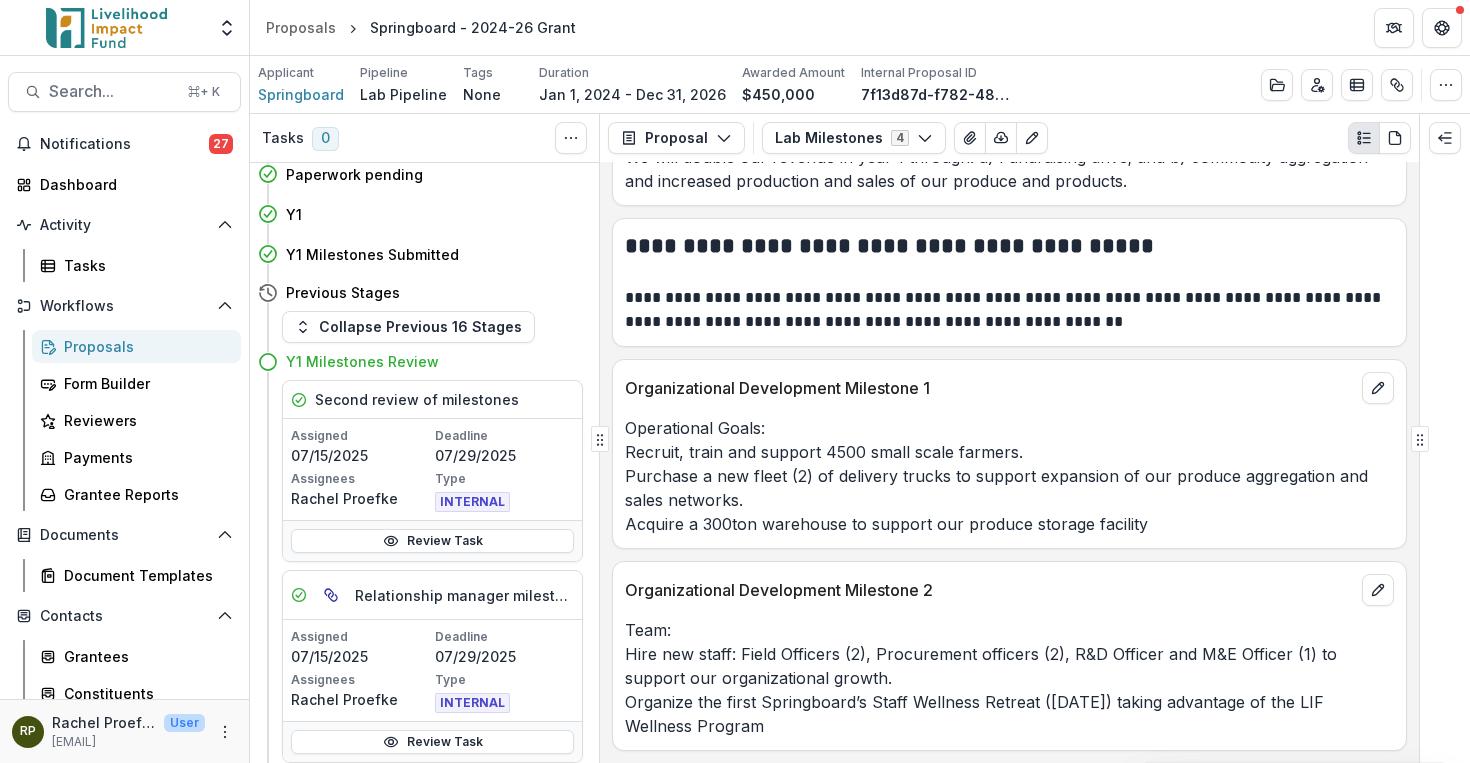 click on "Y1 Milestones Review" at bounding box center (362, 361) 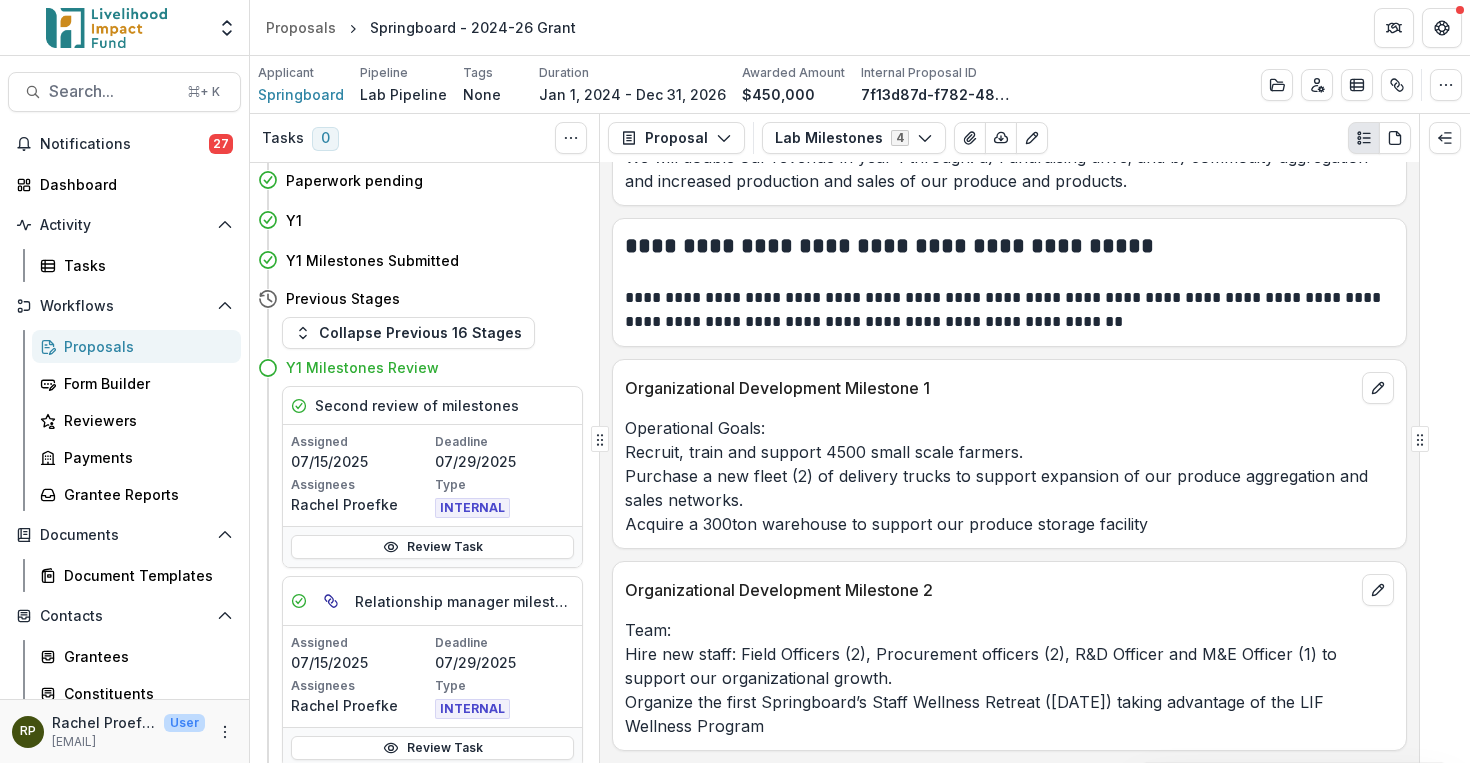scroll, scrollTop: 418, scrollLeft: 0, axis: vertical 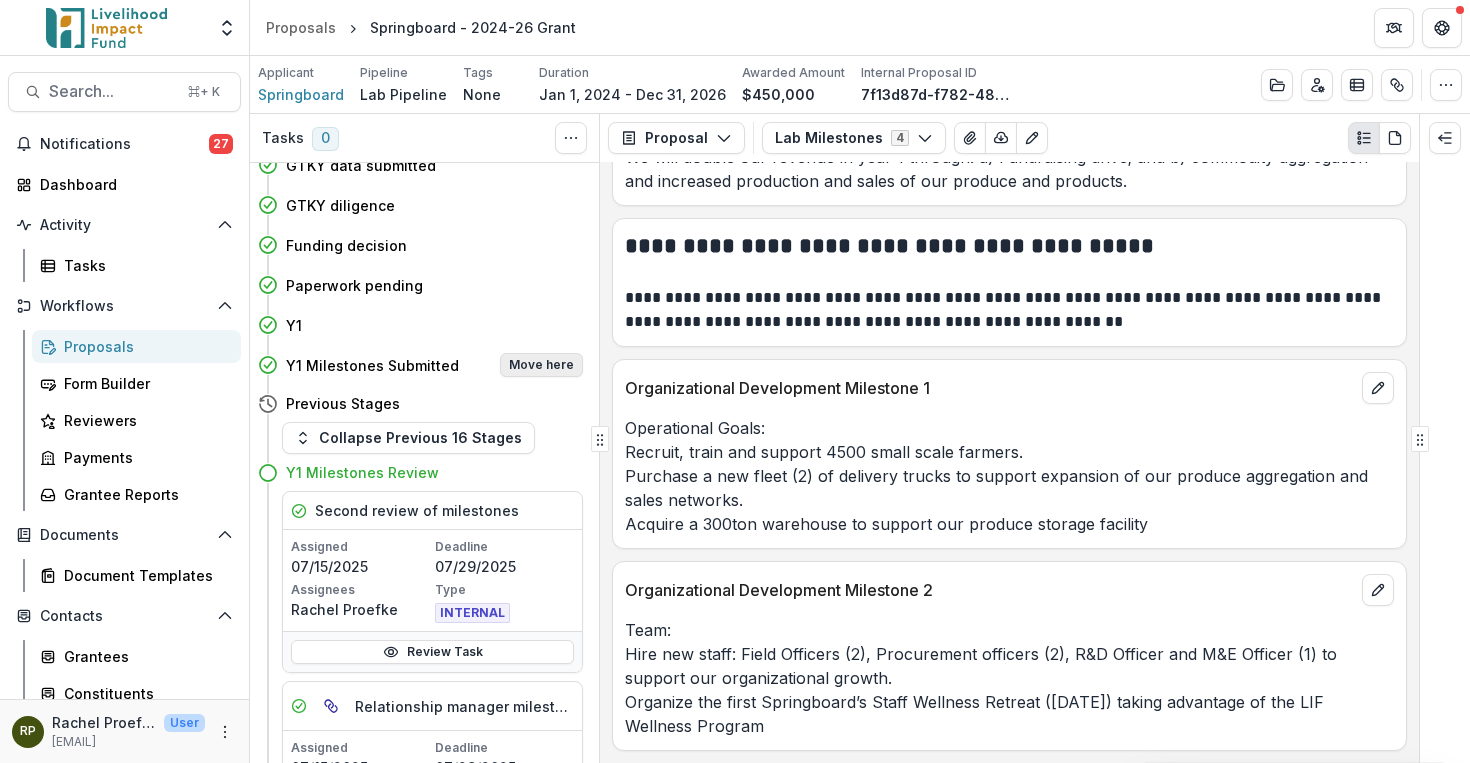 click on "Move here" at bounding box center [541, 365] 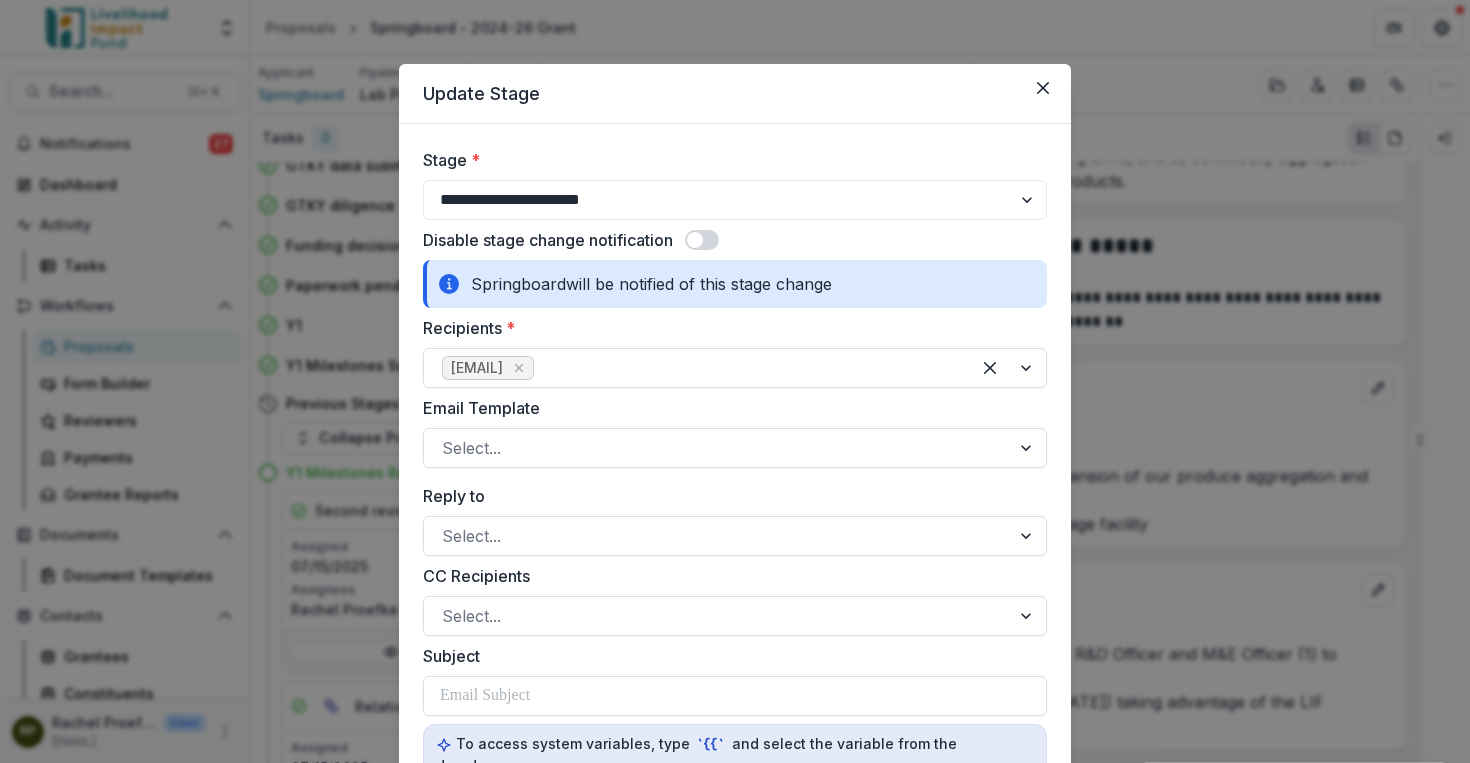 click at bounding box center (702, 240) 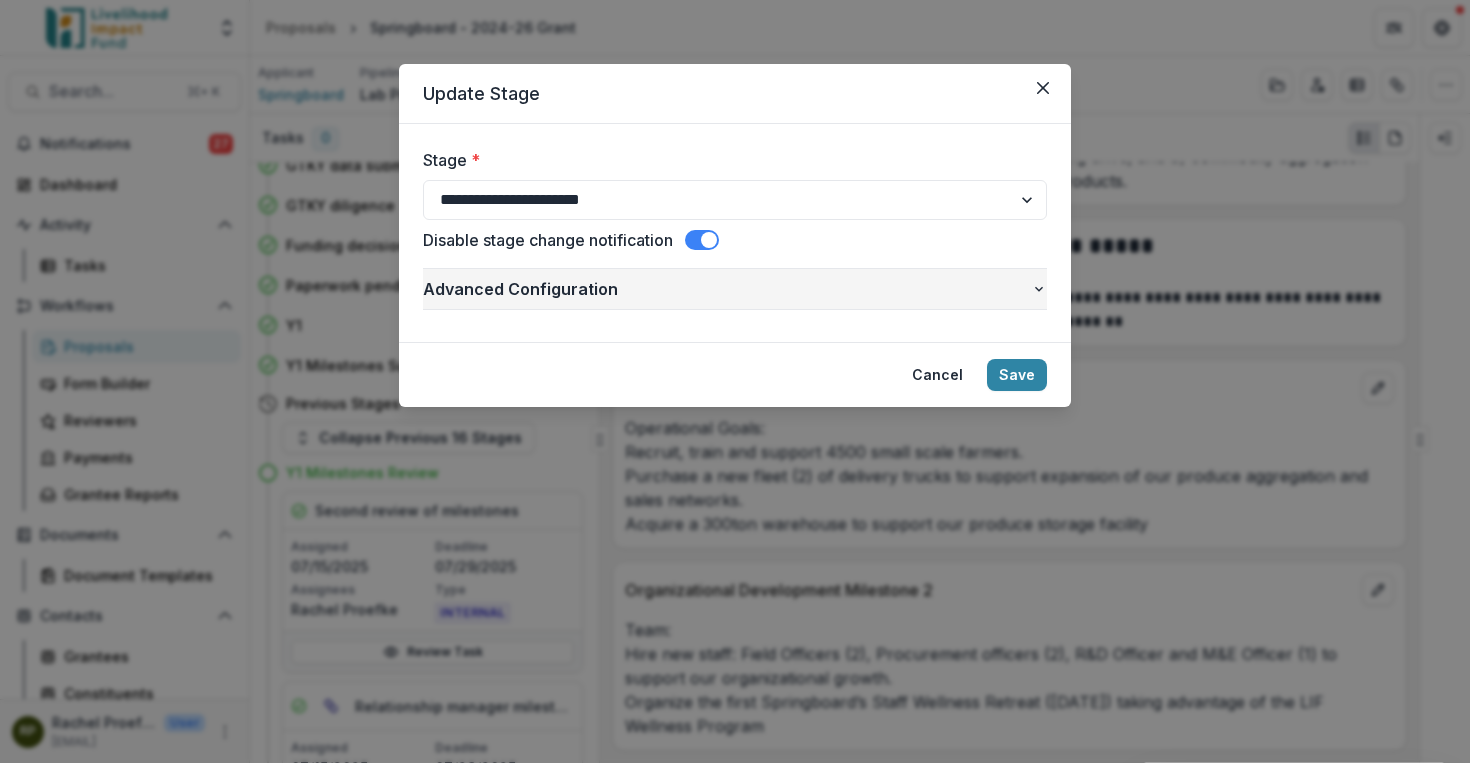 click on "Advanced Configuration" at bounding box center (727, 289) 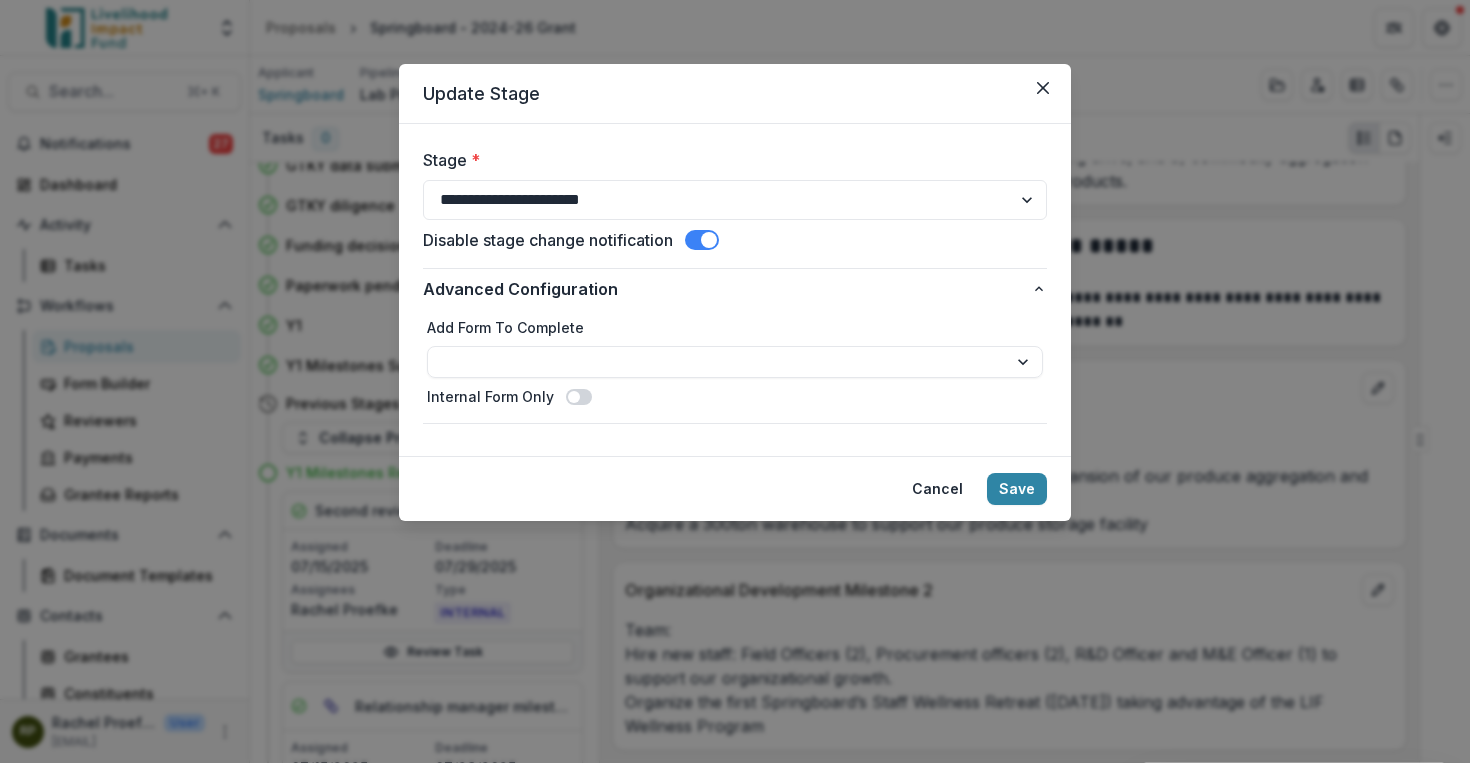 click at bounding box center [579, 397] 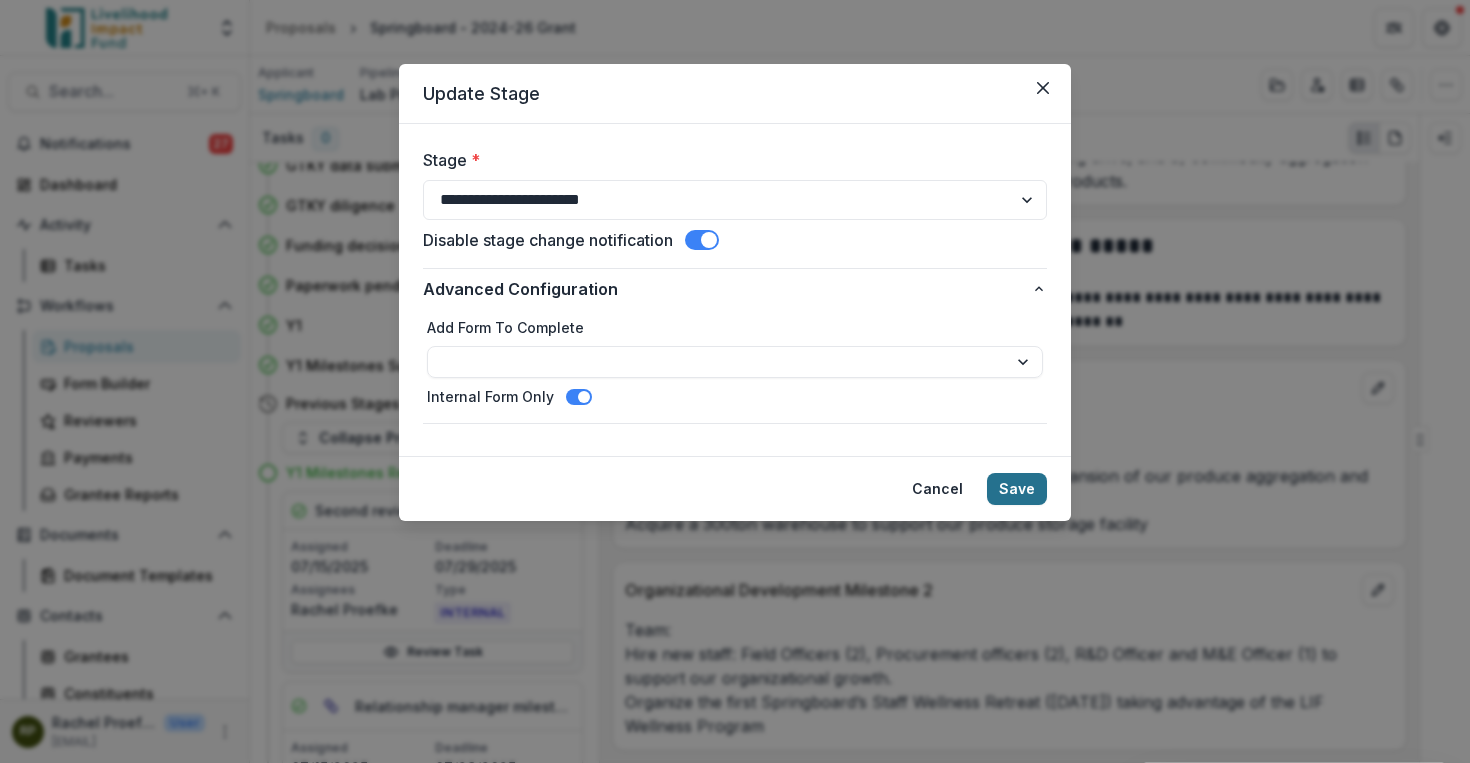 click on "Save" at bounding box center (1017, 489) 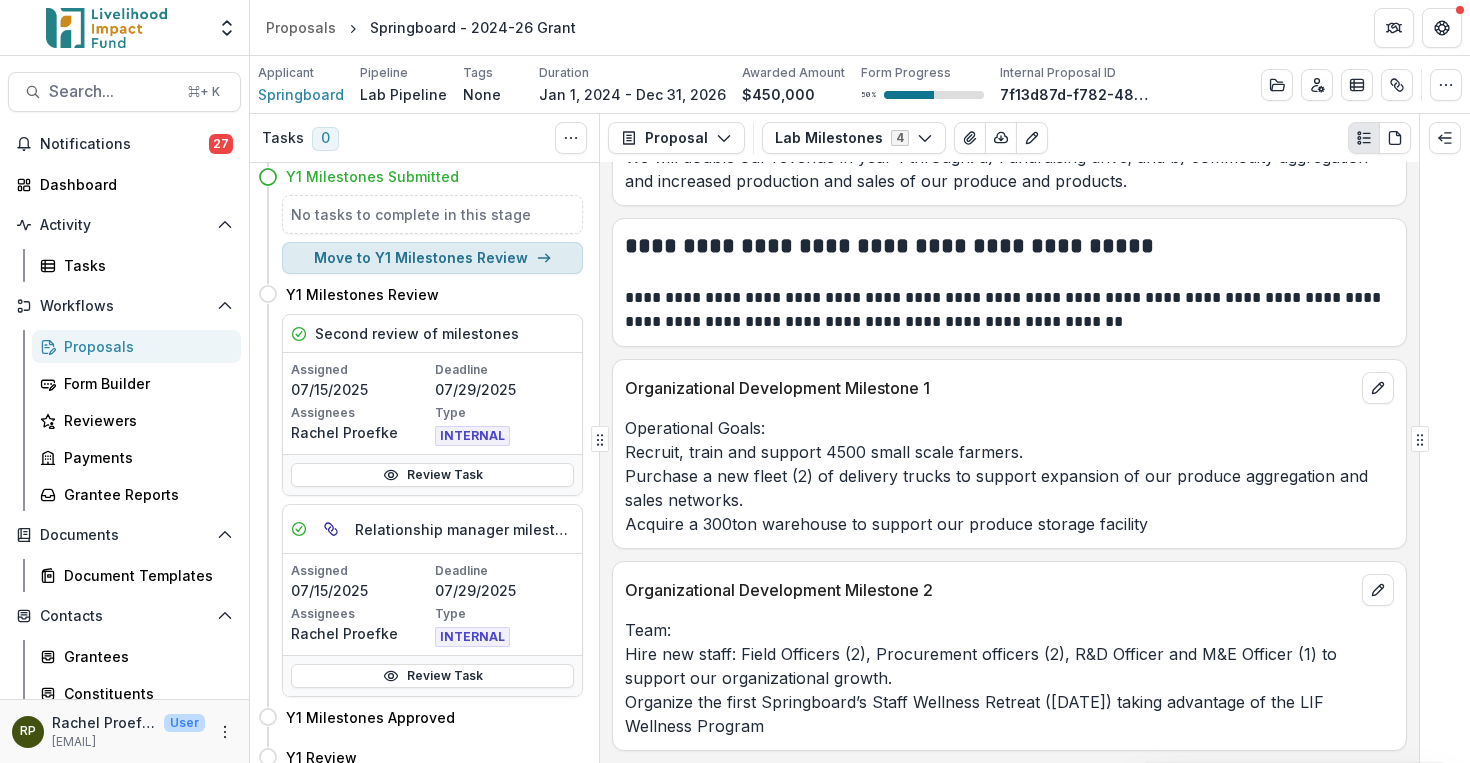 scroll, scrollTop: 685, scrollLeft: 0, axis: vertical 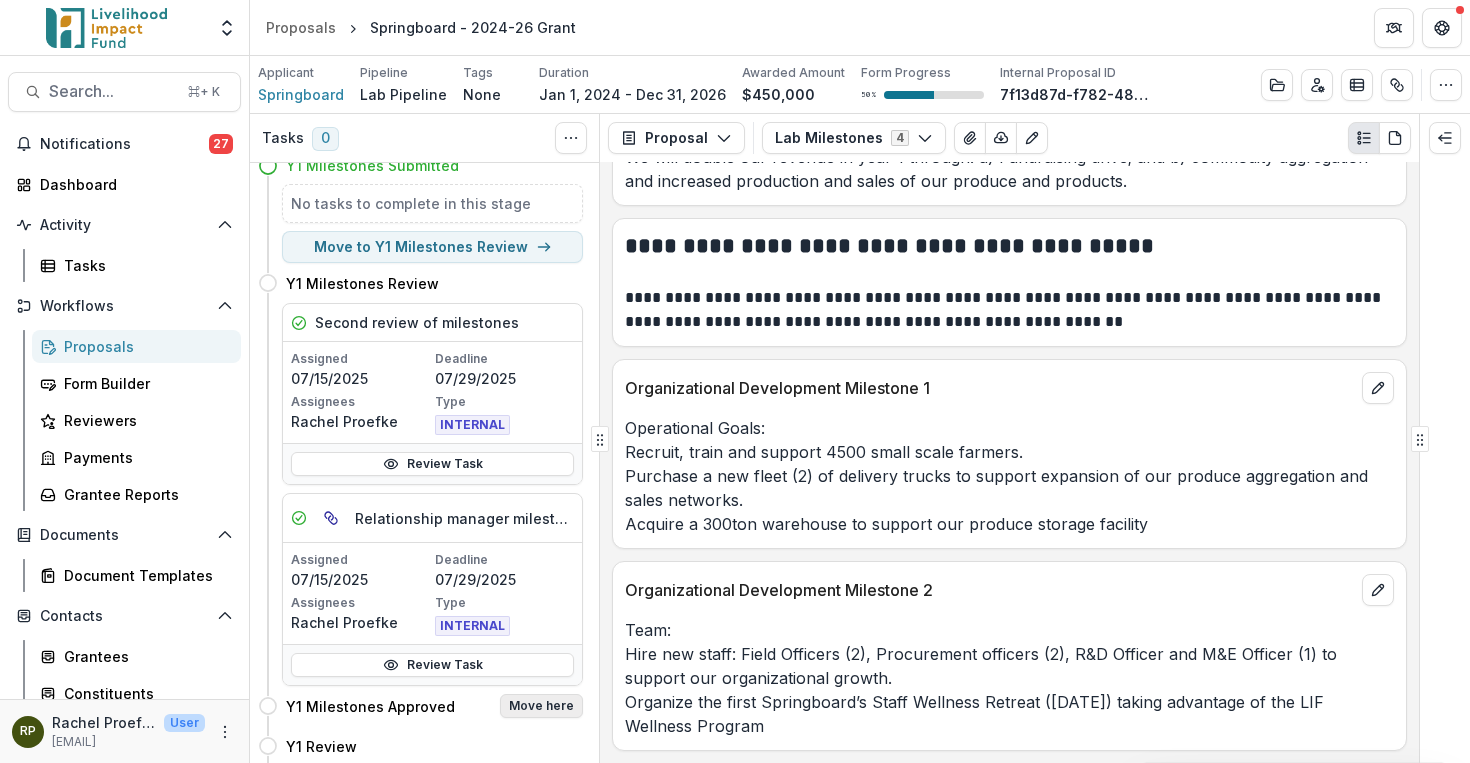 click on "Move here" at bounding box center [541, 706] 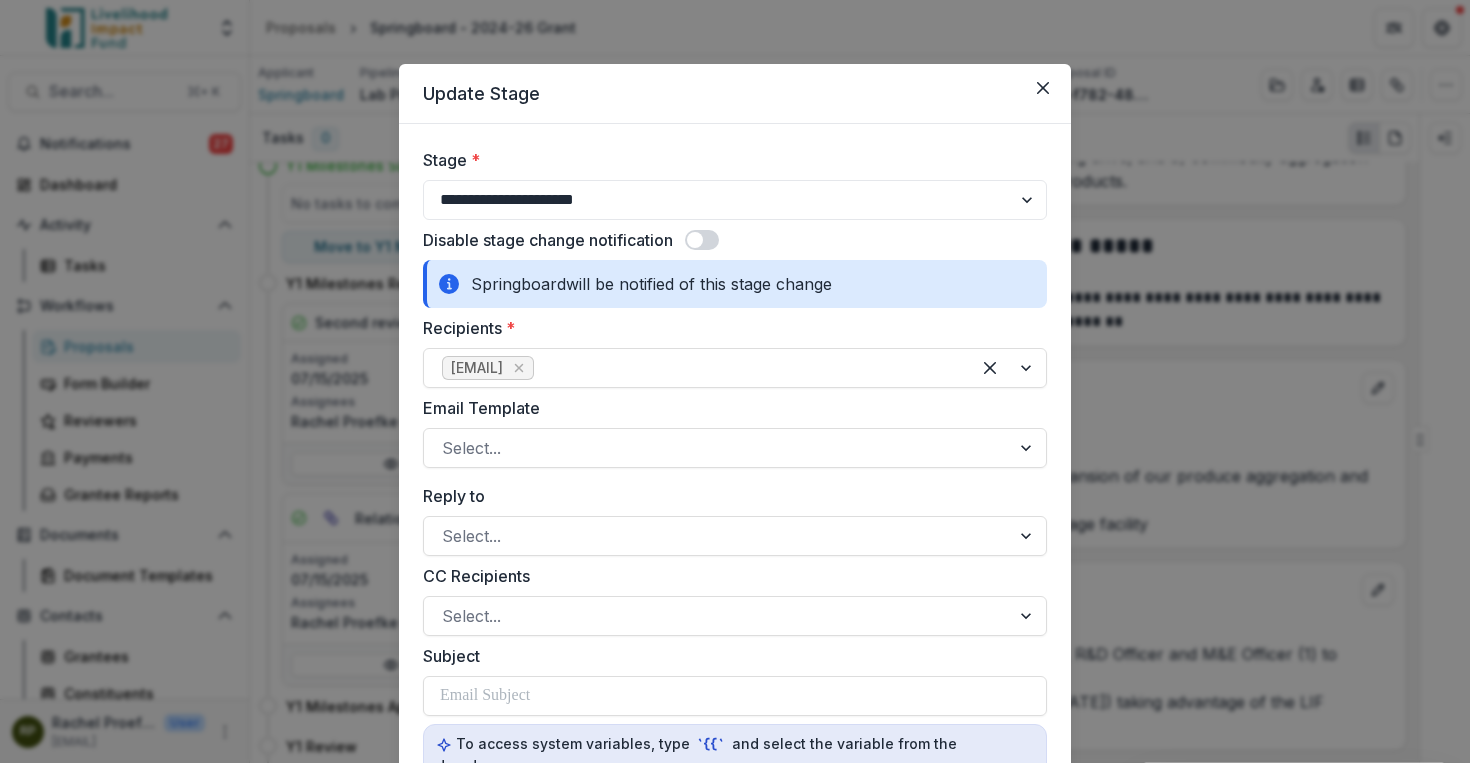 click at bounding box center (702, 240) 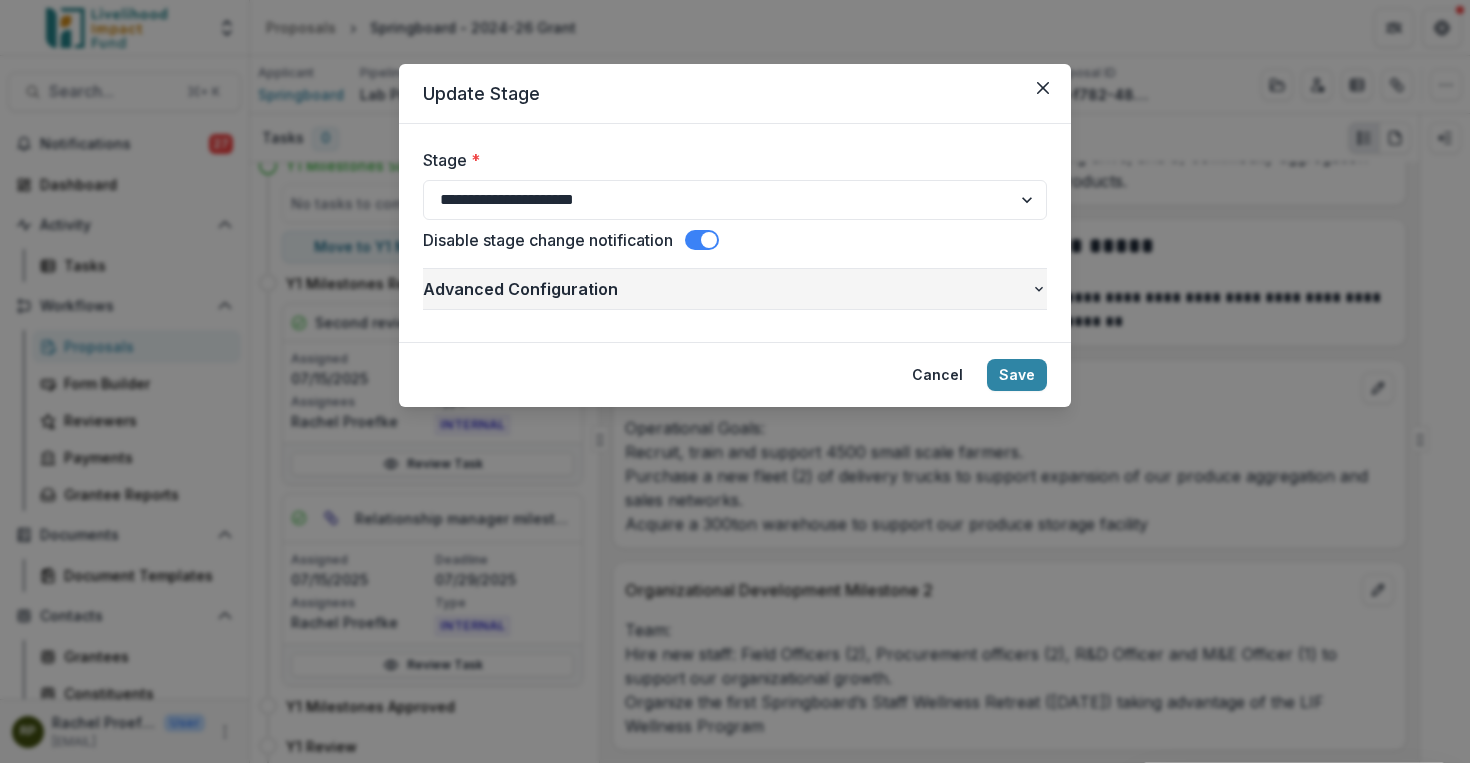 click on "Advanced Configuration" at bounding box center [727, 289] 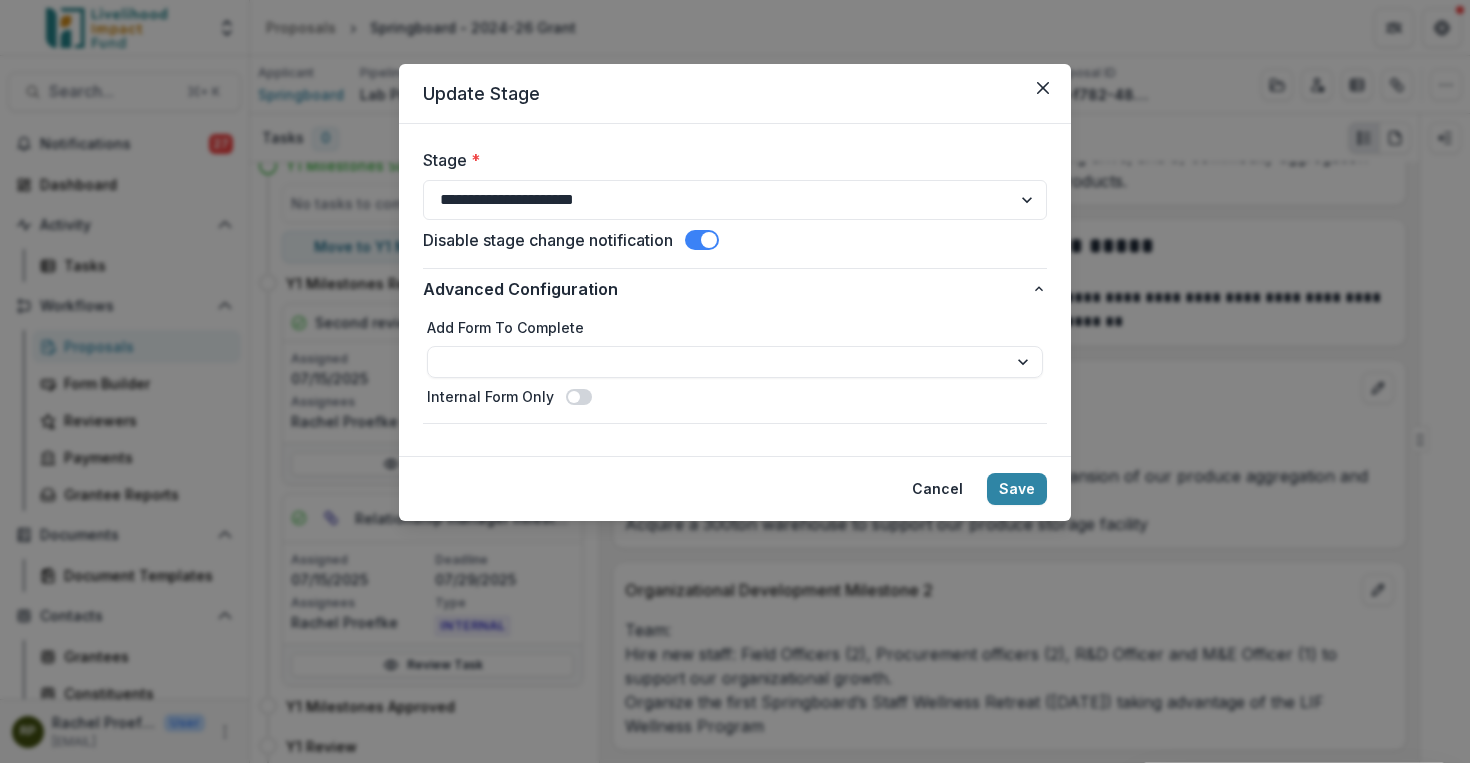 click at bounding box center (579, 397) 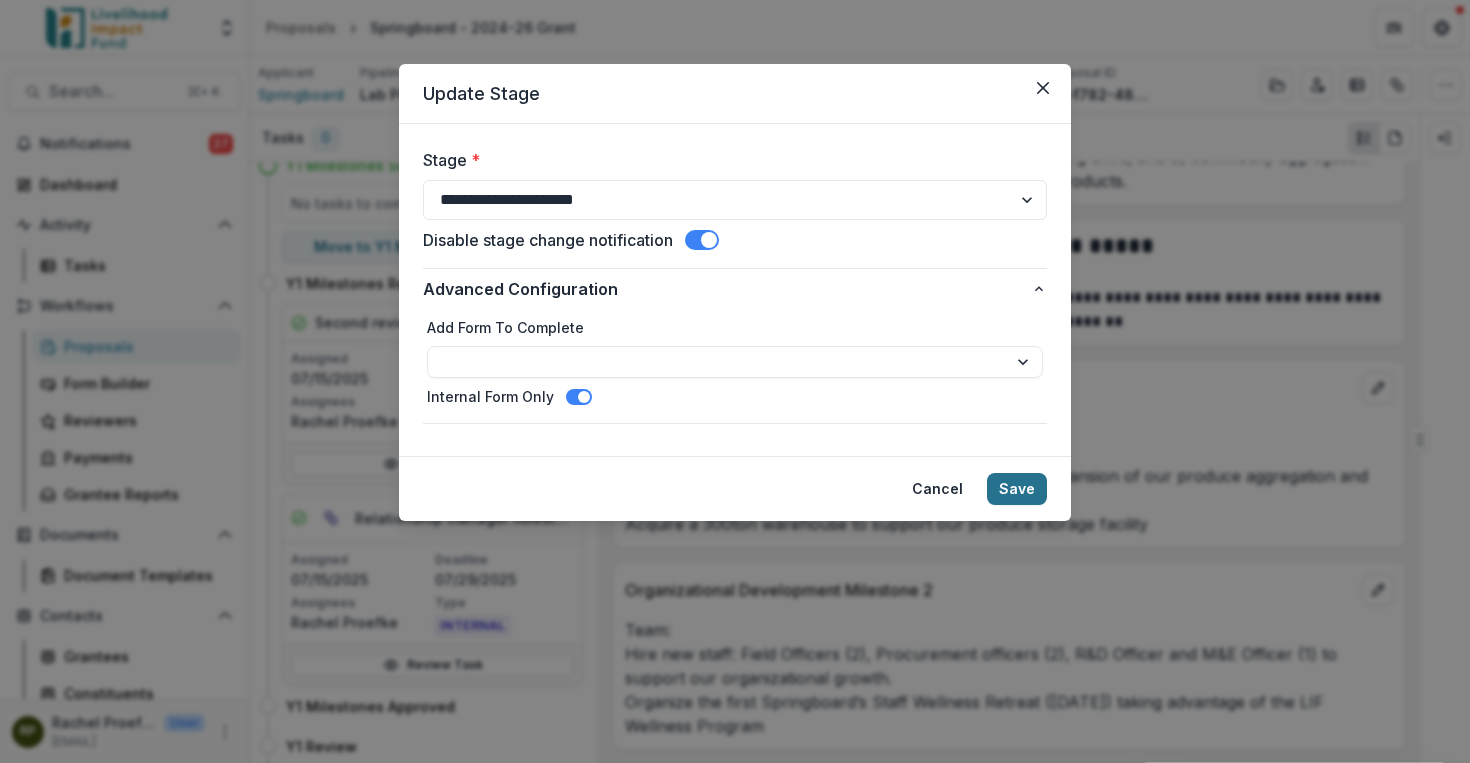 click on "Save" at bounding box center (1017, 489) 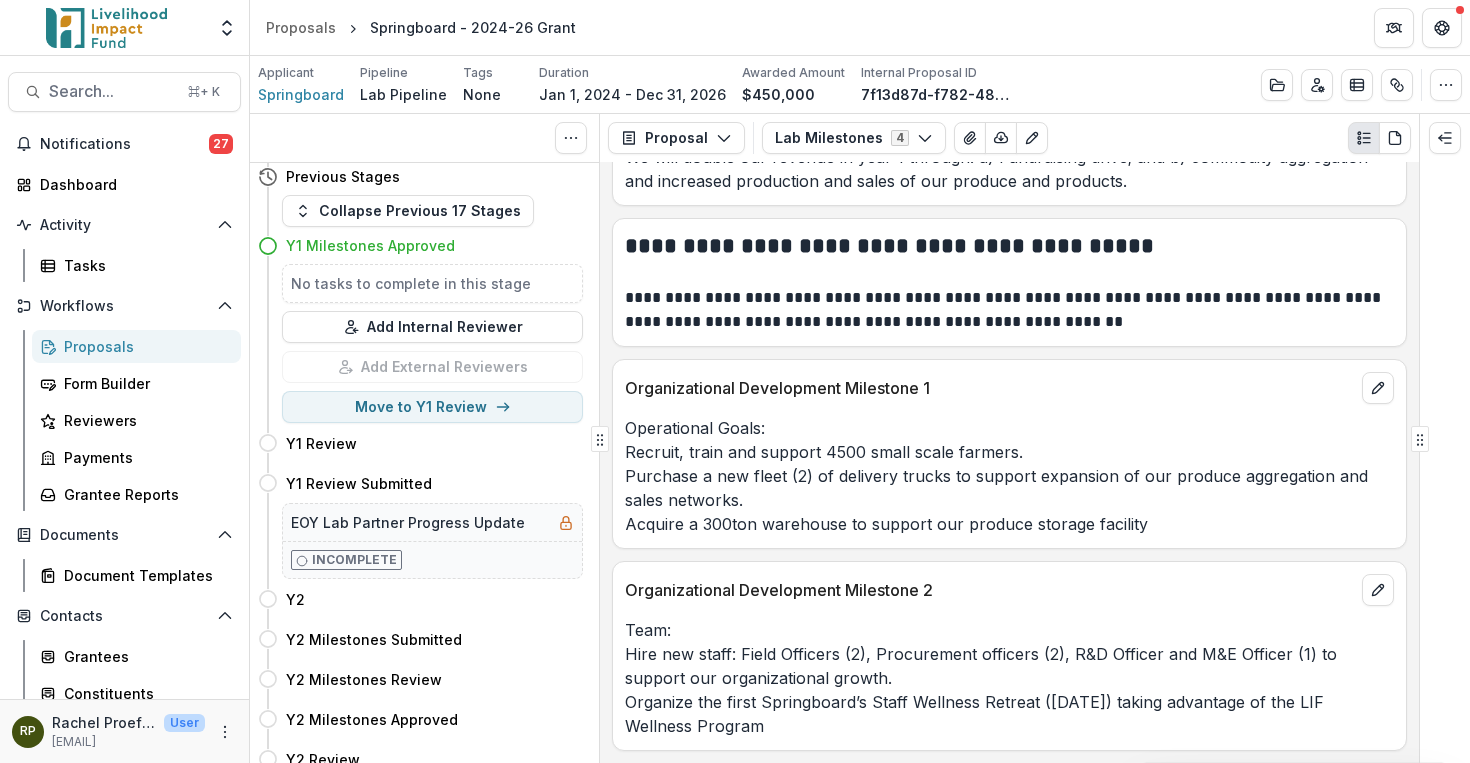 scroll, scrollTop: 549, scrollLeft: 0, axis: vertical 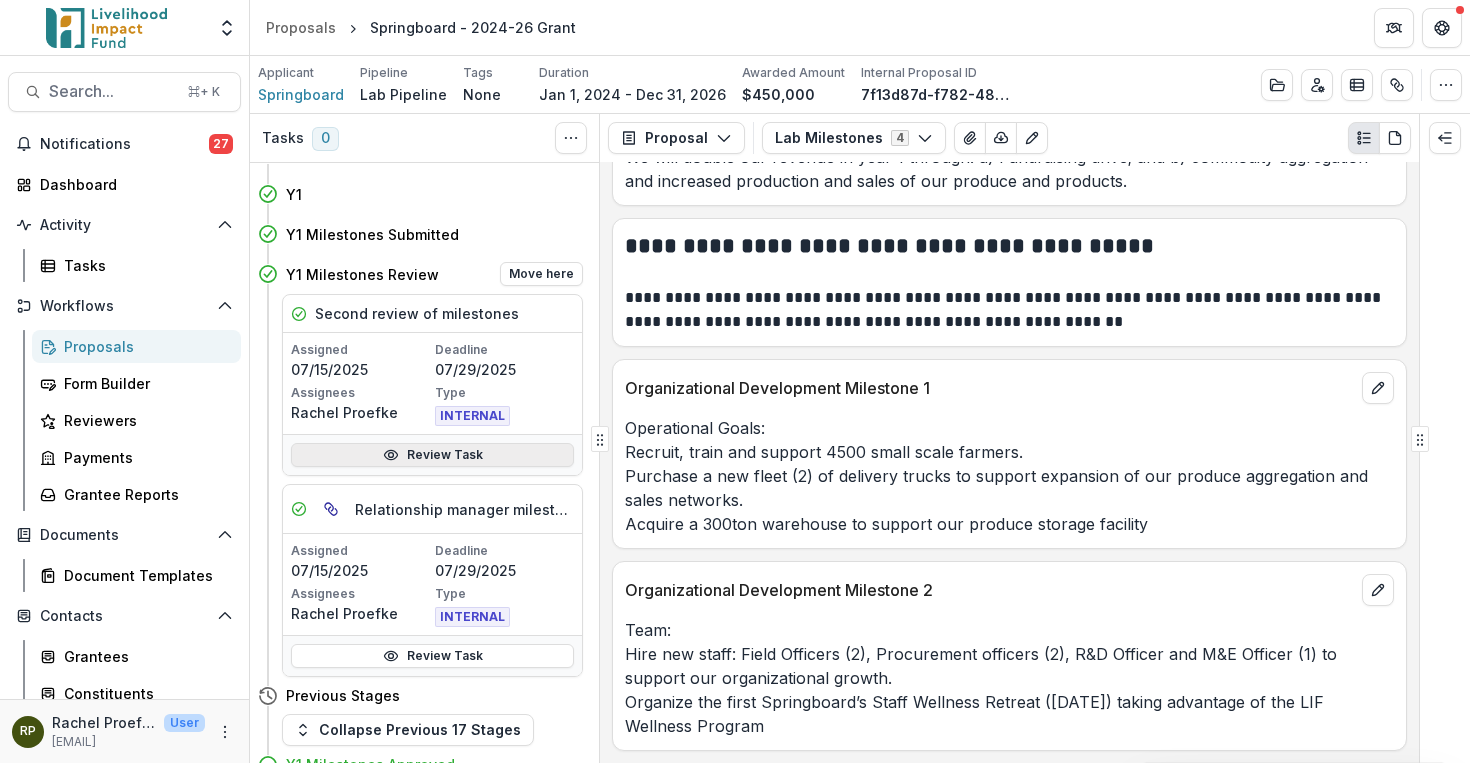click on "Review Task" at bounding box center (432, 455) 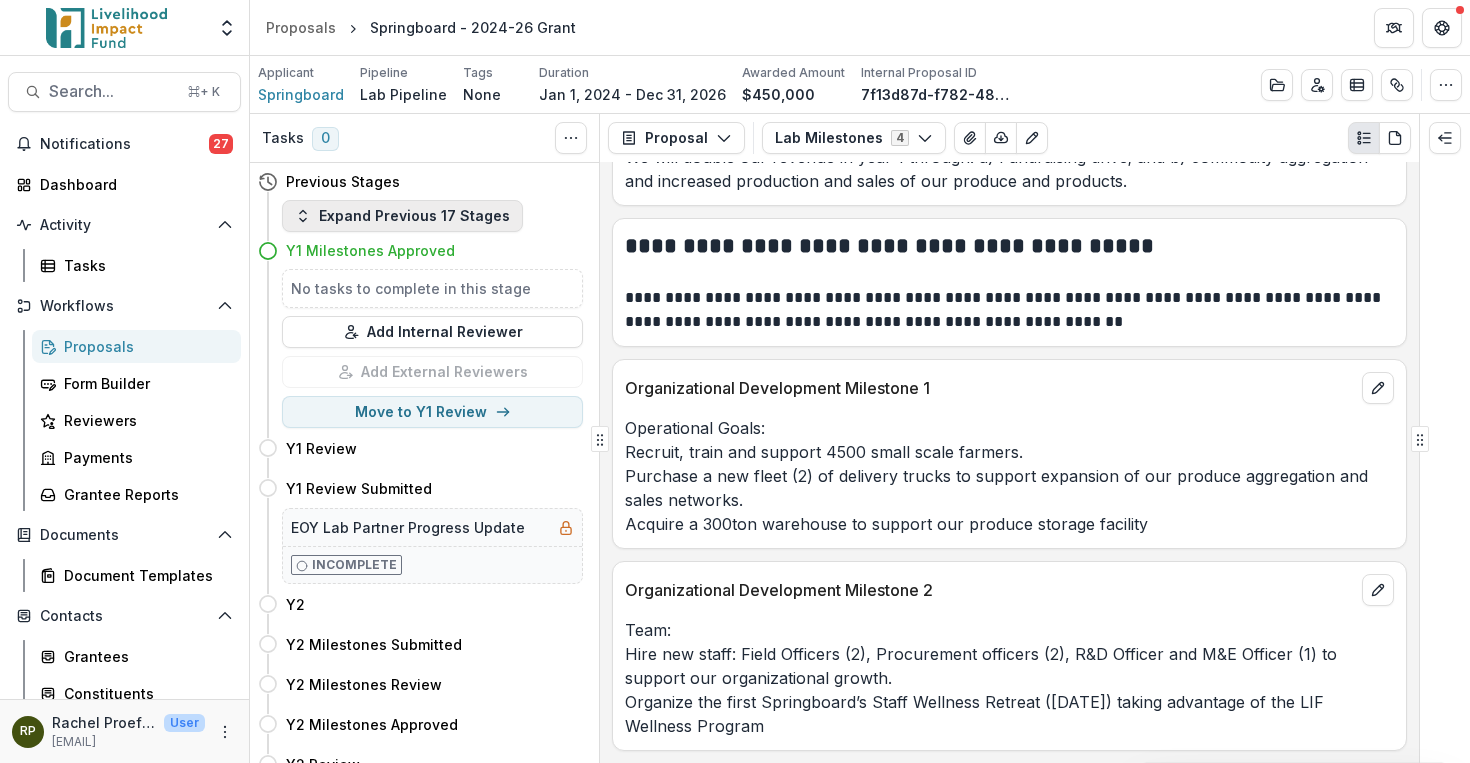click on "Expand Previous 17 Stages" at bounding box center [402, 216] 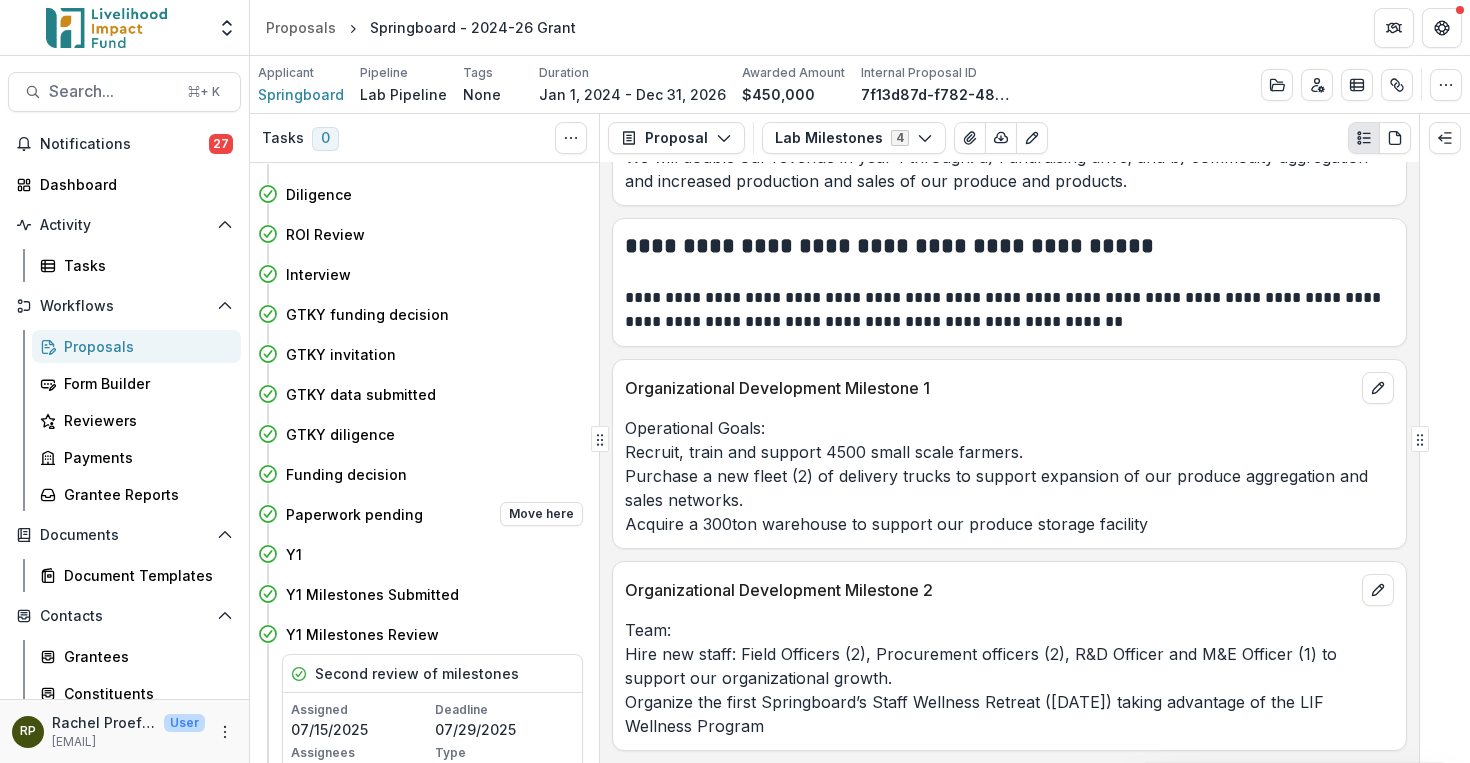 scroll, scrollTop: 197, scrollLeft: 0, axis: vertical 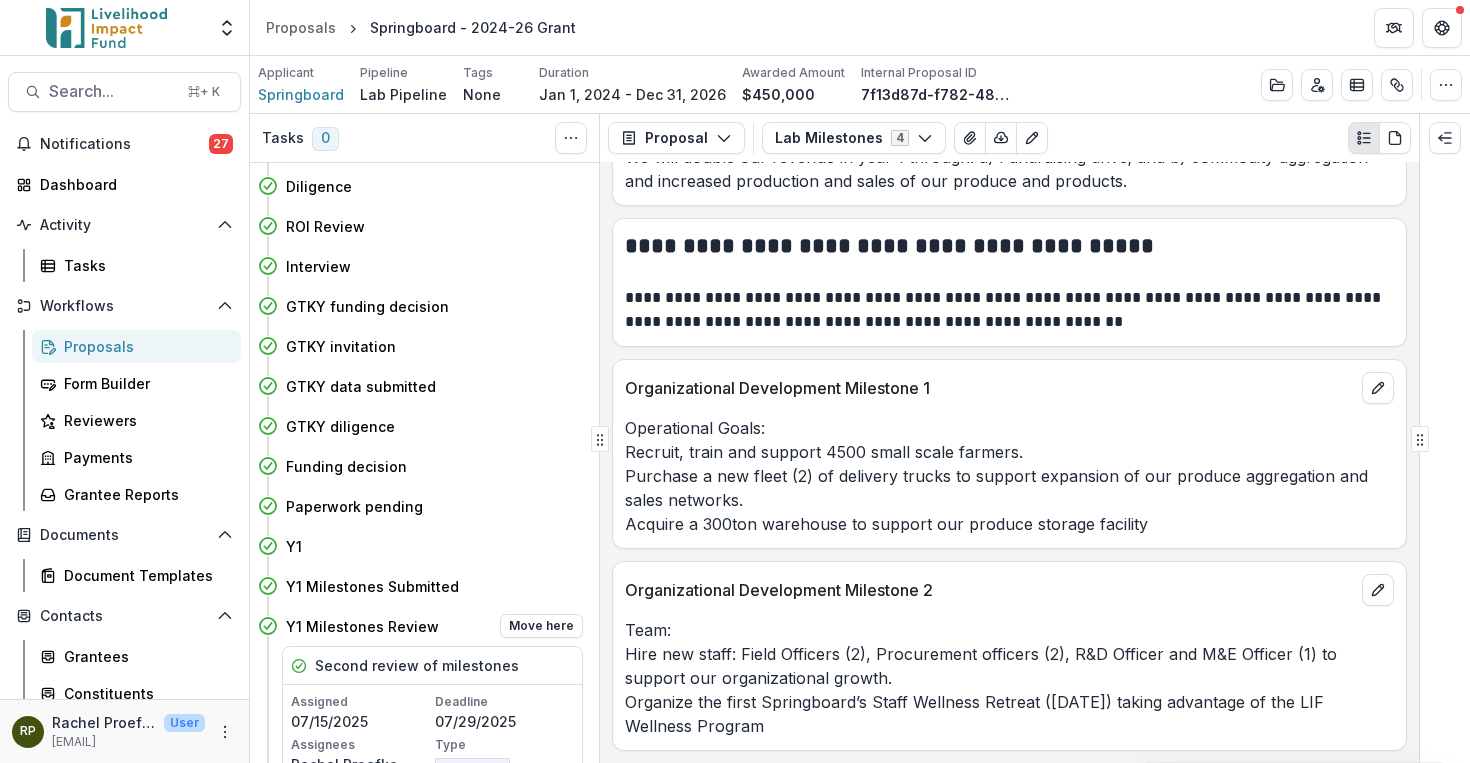click on "Y1 Milestones Review" at bounding box center (362, 626) 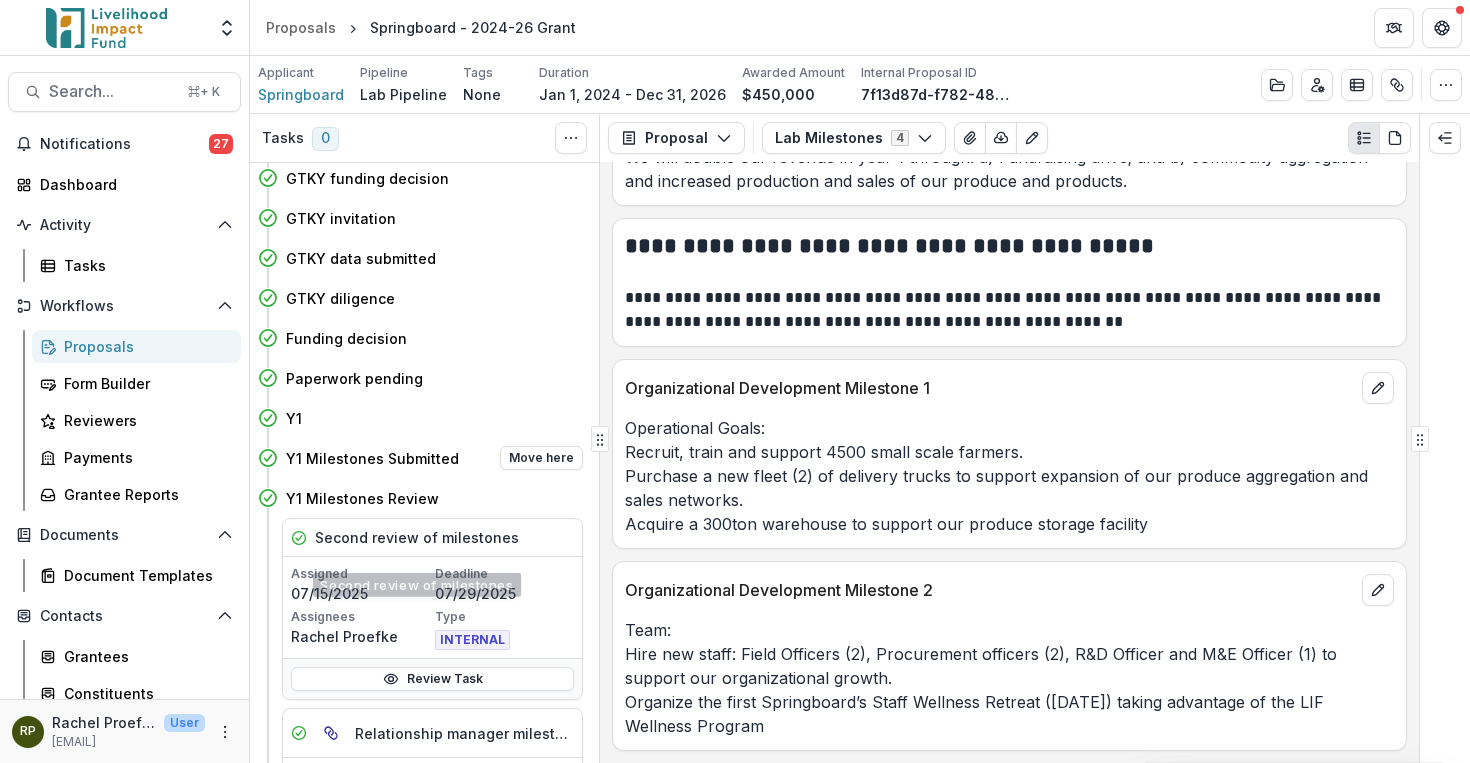 scroll, scrollTop: 337, scrollLeft: 0, axis: vertical 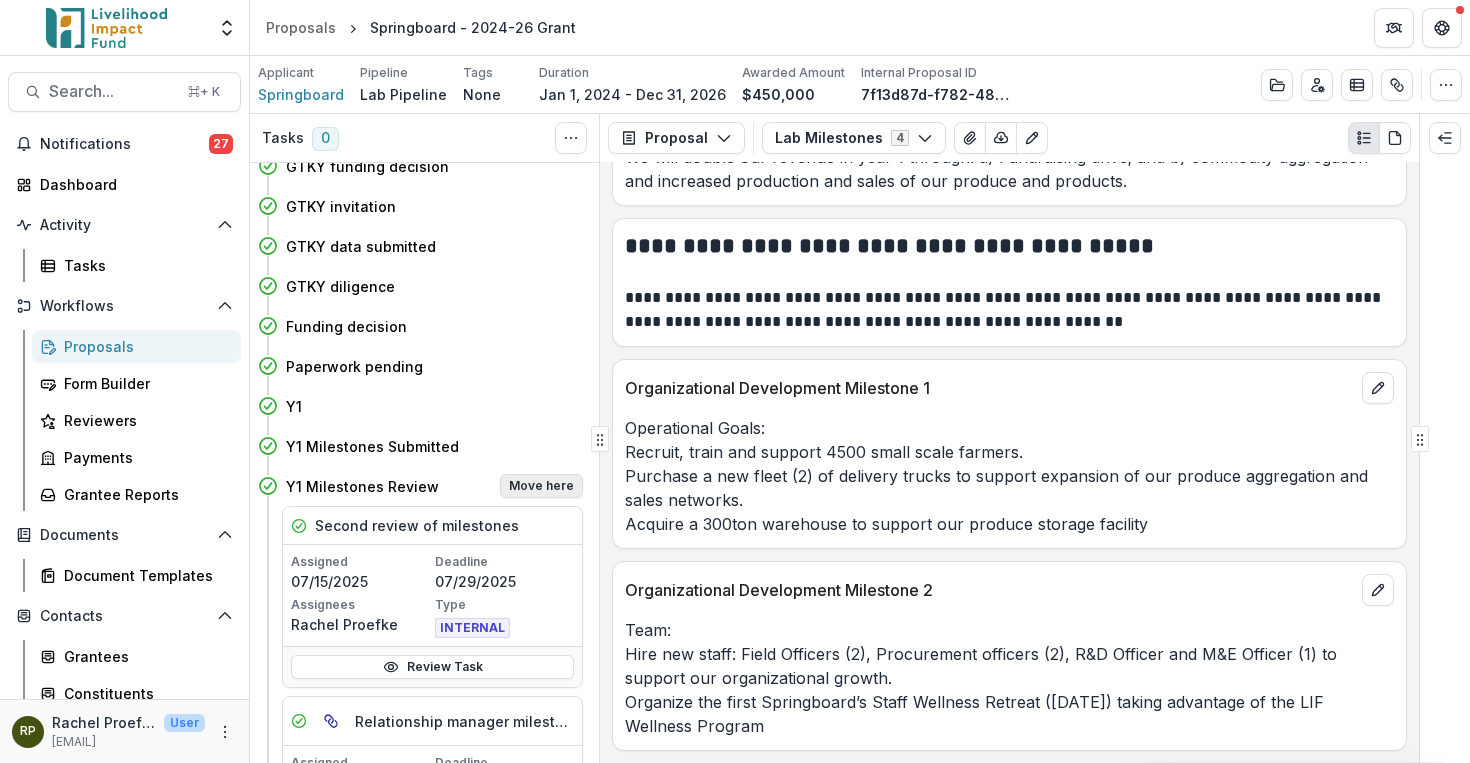 click on "Move here" at bounding box center [541, 486] 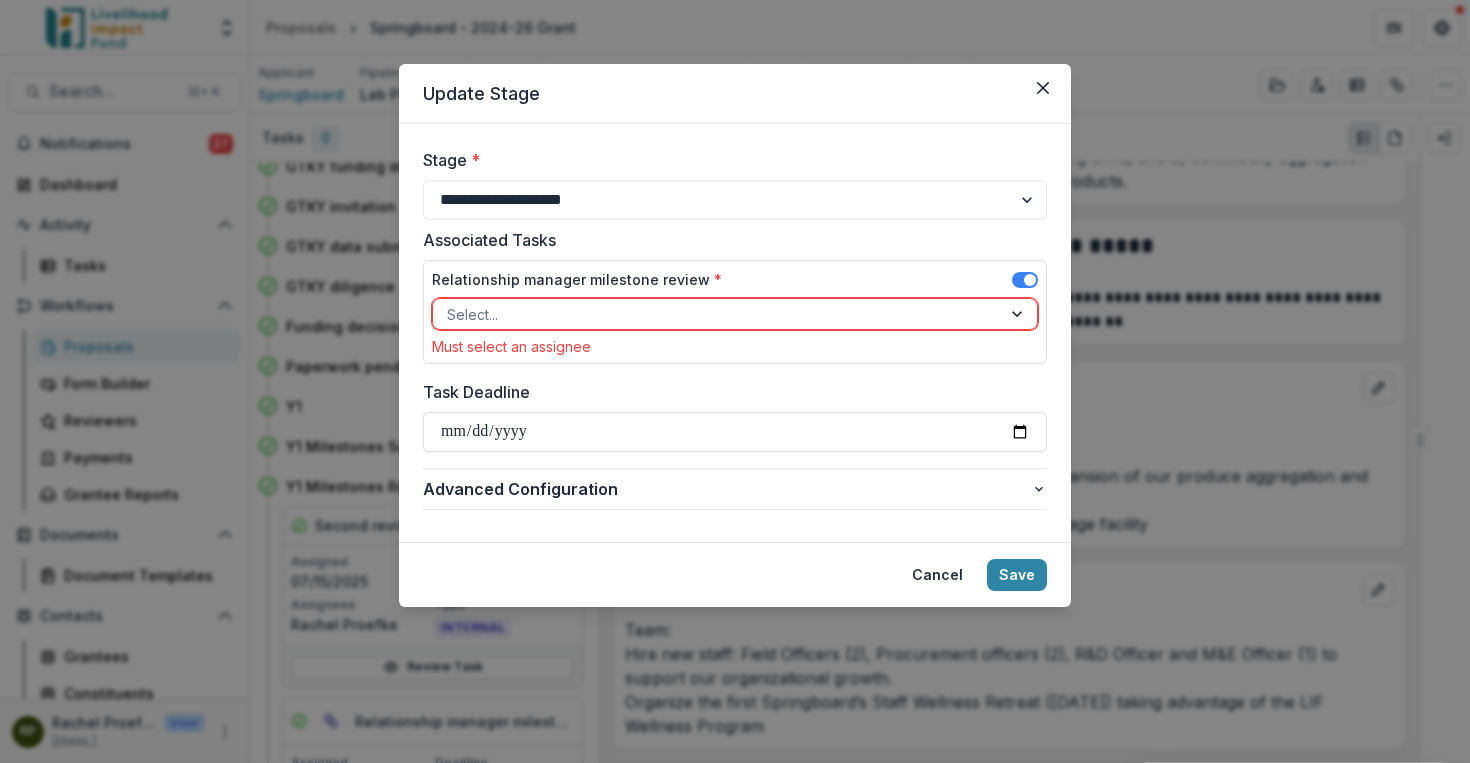 click at bounding box center (717, 314) 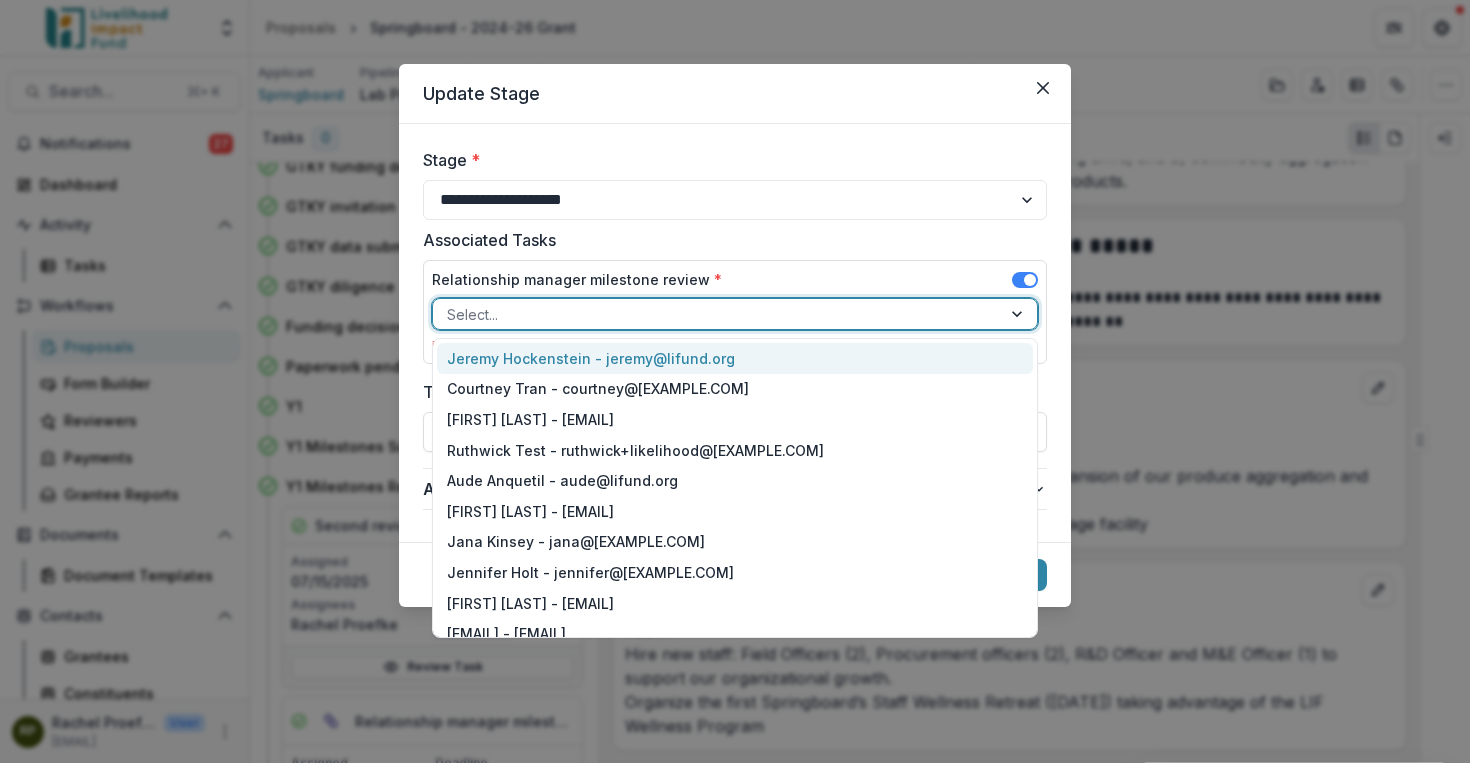click on "**********" at bounding box center [735, 333] 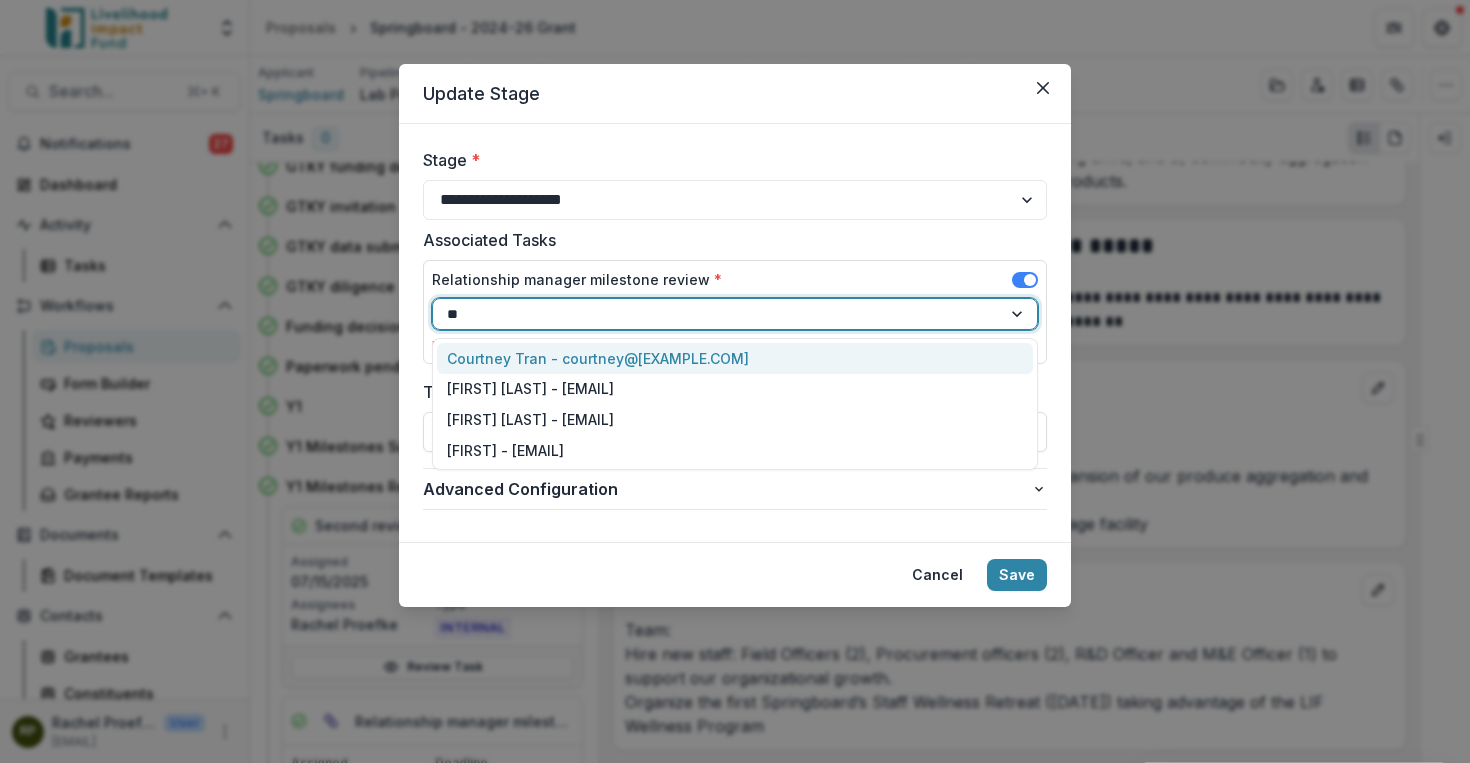 type on "***" 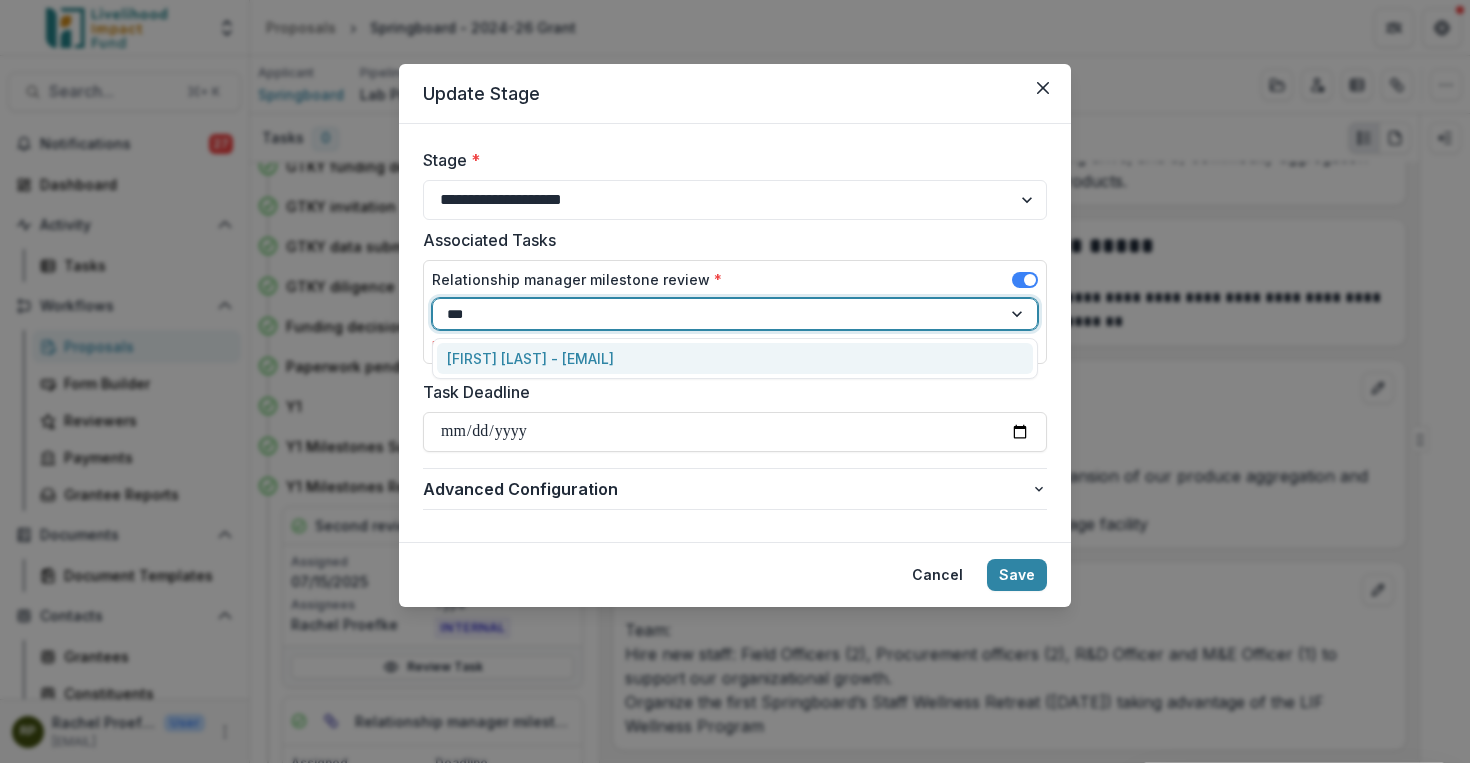 click on "[FIRST] [LAST] - [EMAIL]" at bounding box center [735, 358] 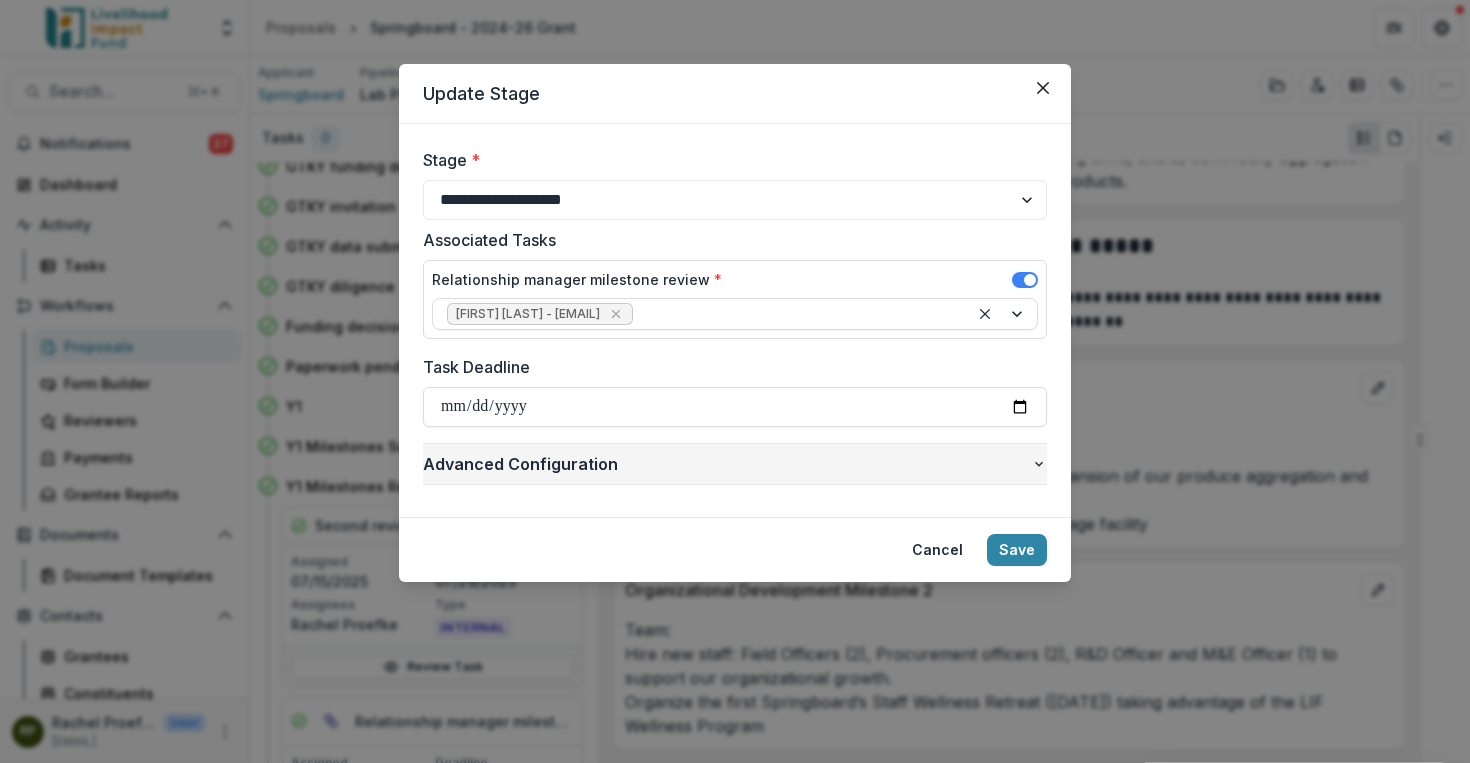 click on "Advanced Configuration" at bounding box center (727, 464) 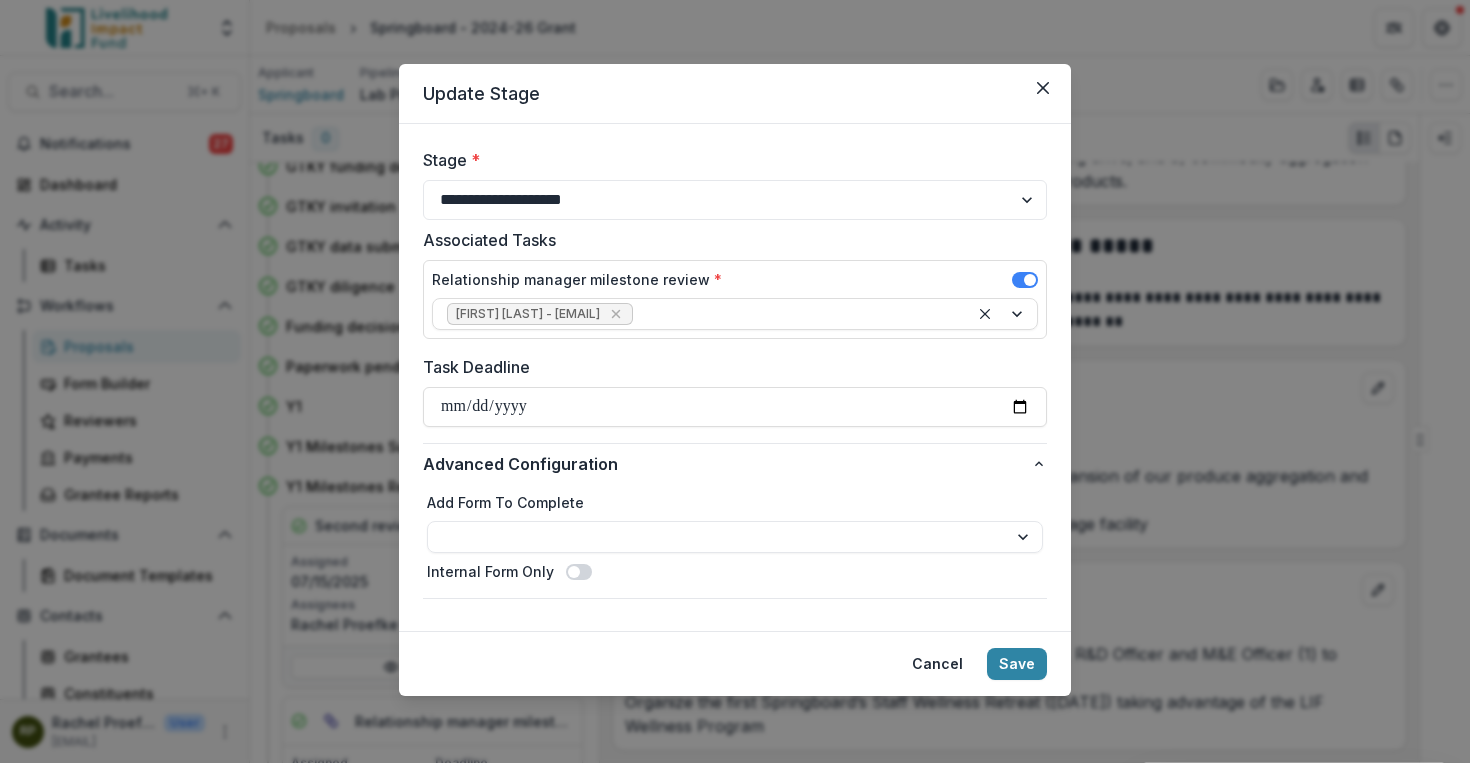 click at bounding box center [579, 572] 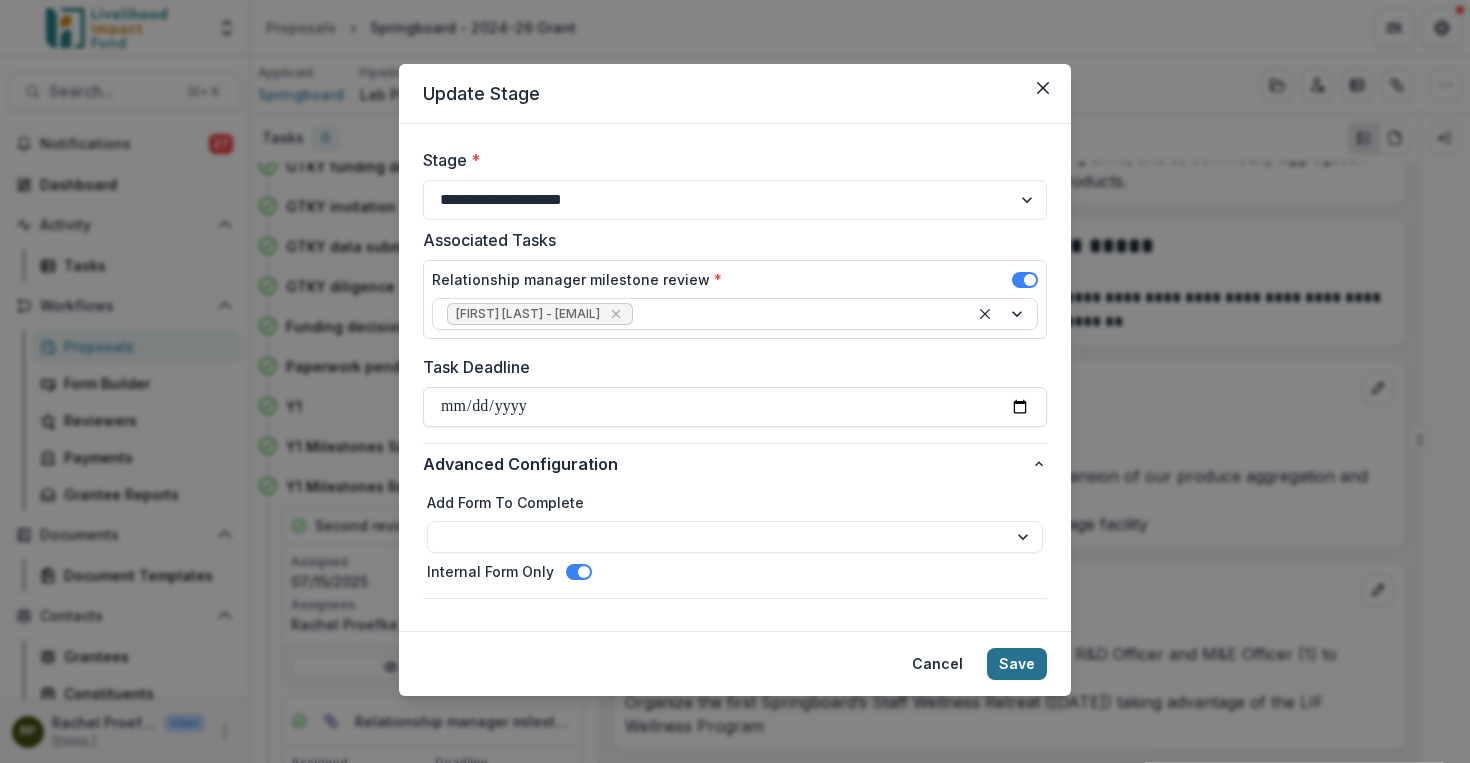 click on "Save" at bounding box center (1017, 664) 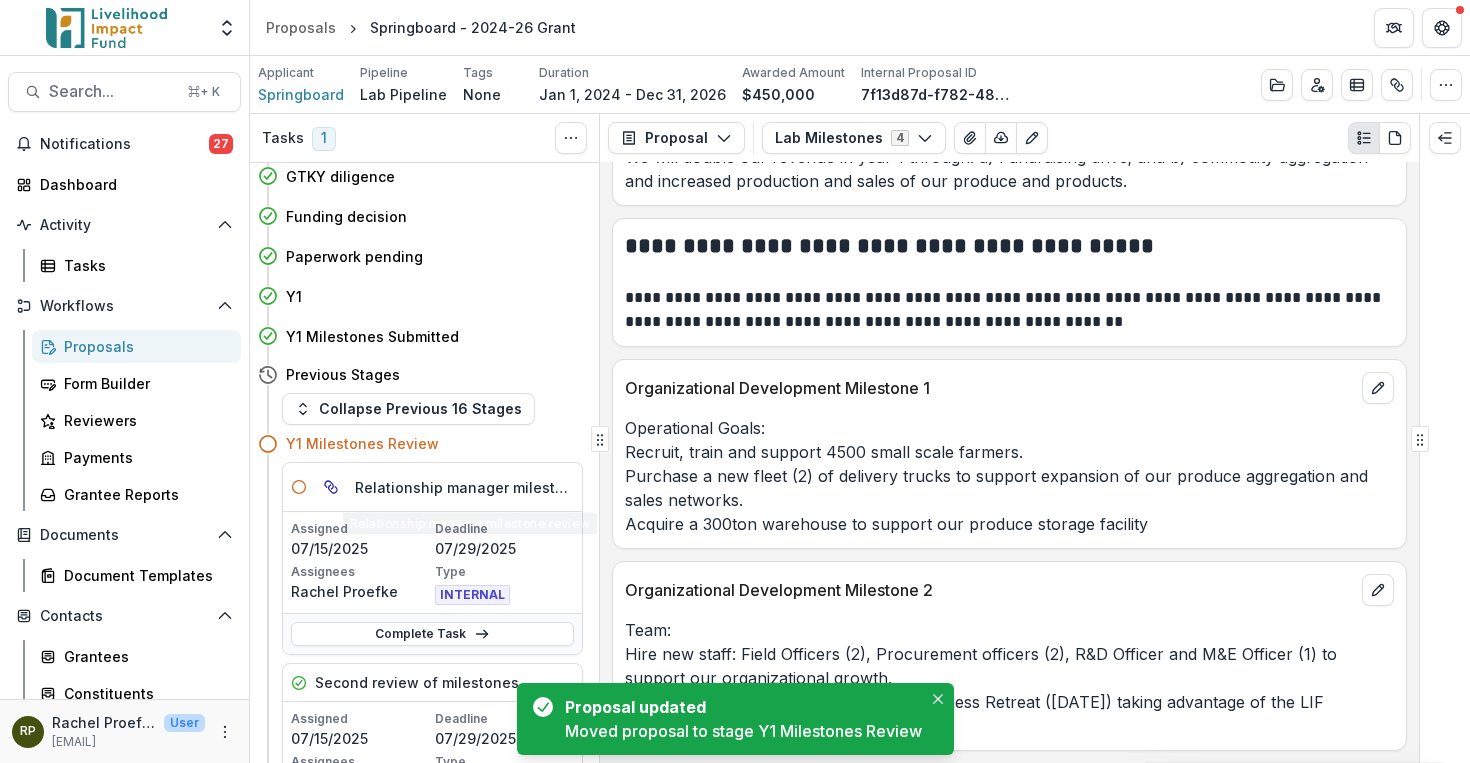 scroll, scrollTop: 449, scrollLeft: 0, axis: vertical 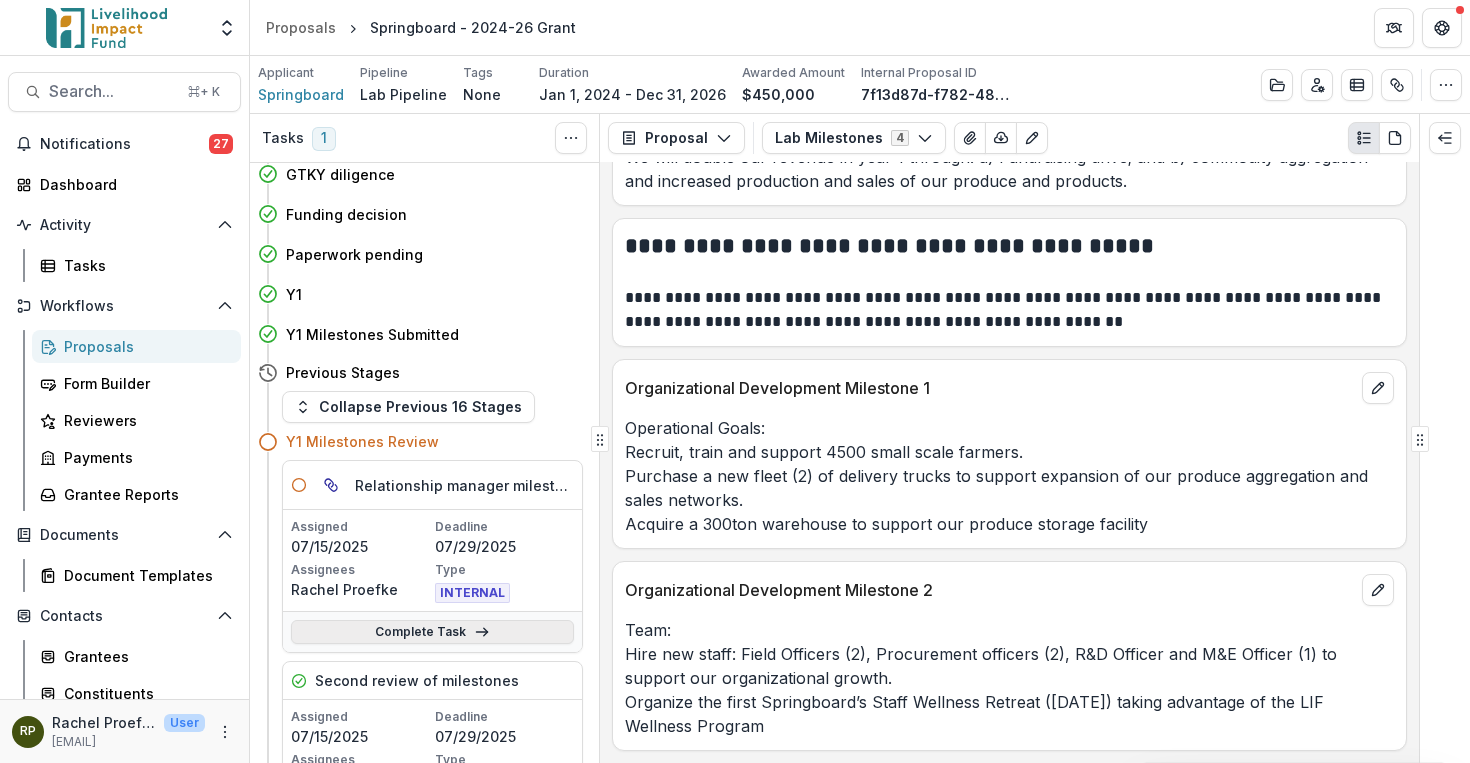 click on "Complete Task" at bounding box center (432, 632) 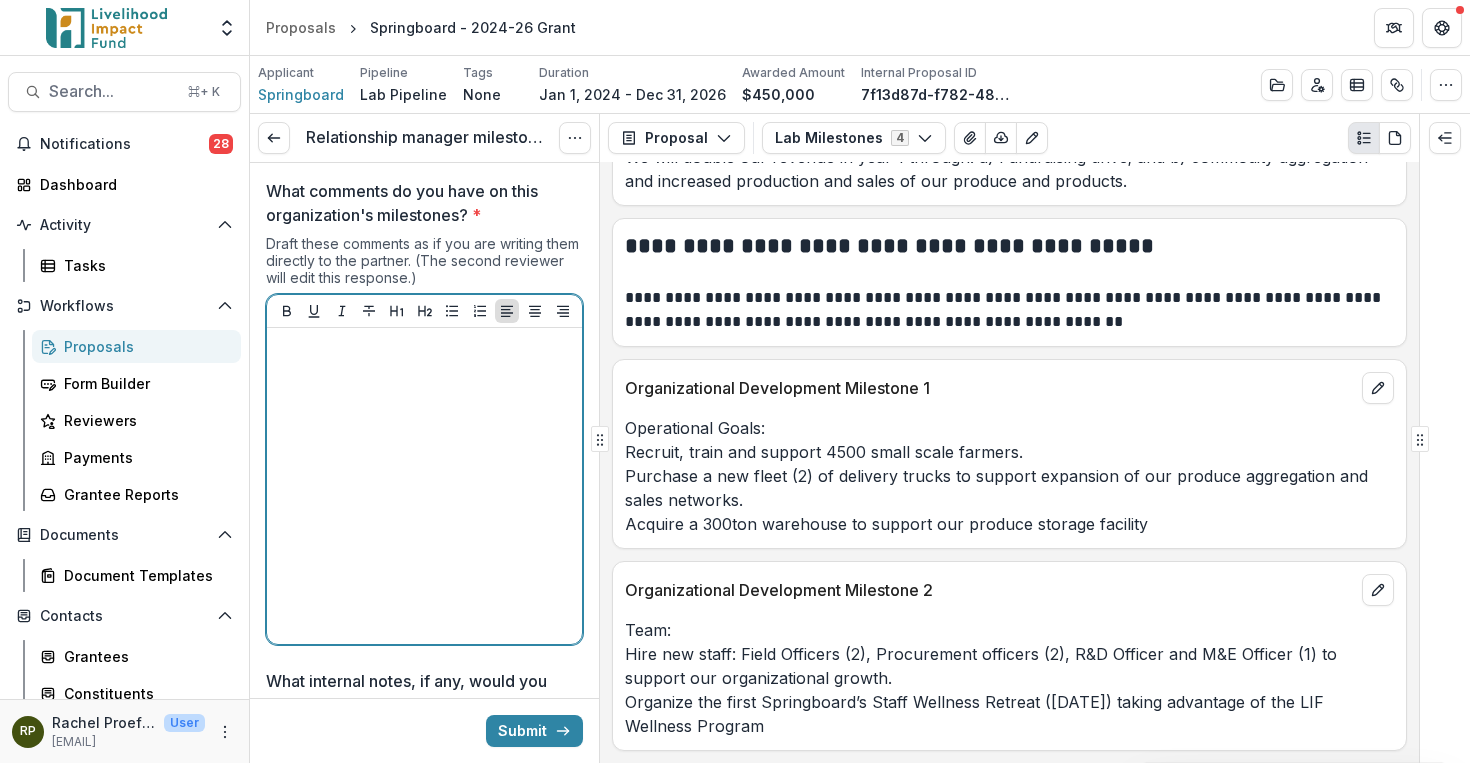click at bounding box center (424, 486) 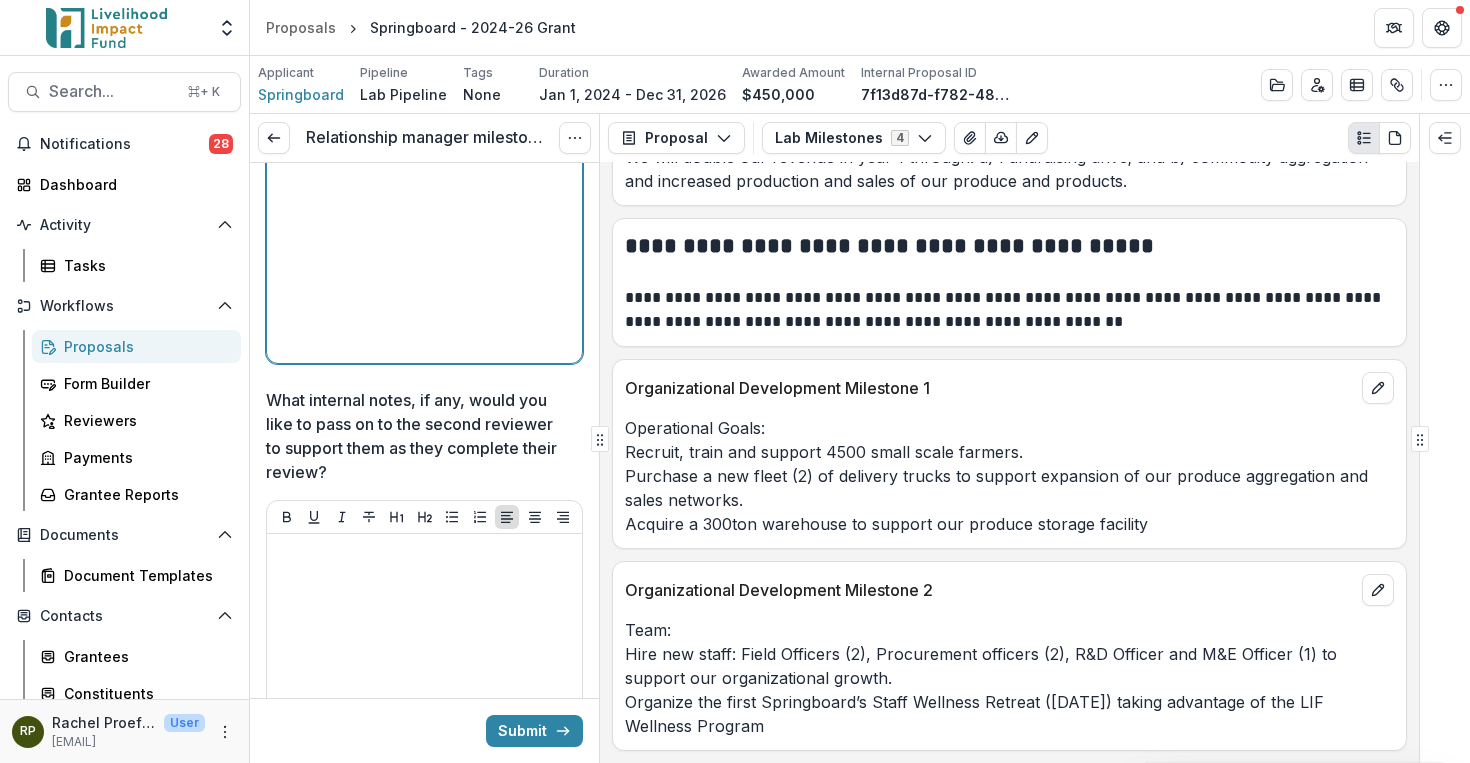 scroll, scrollTop: 187, scrollLeft: 0, axis: vertical 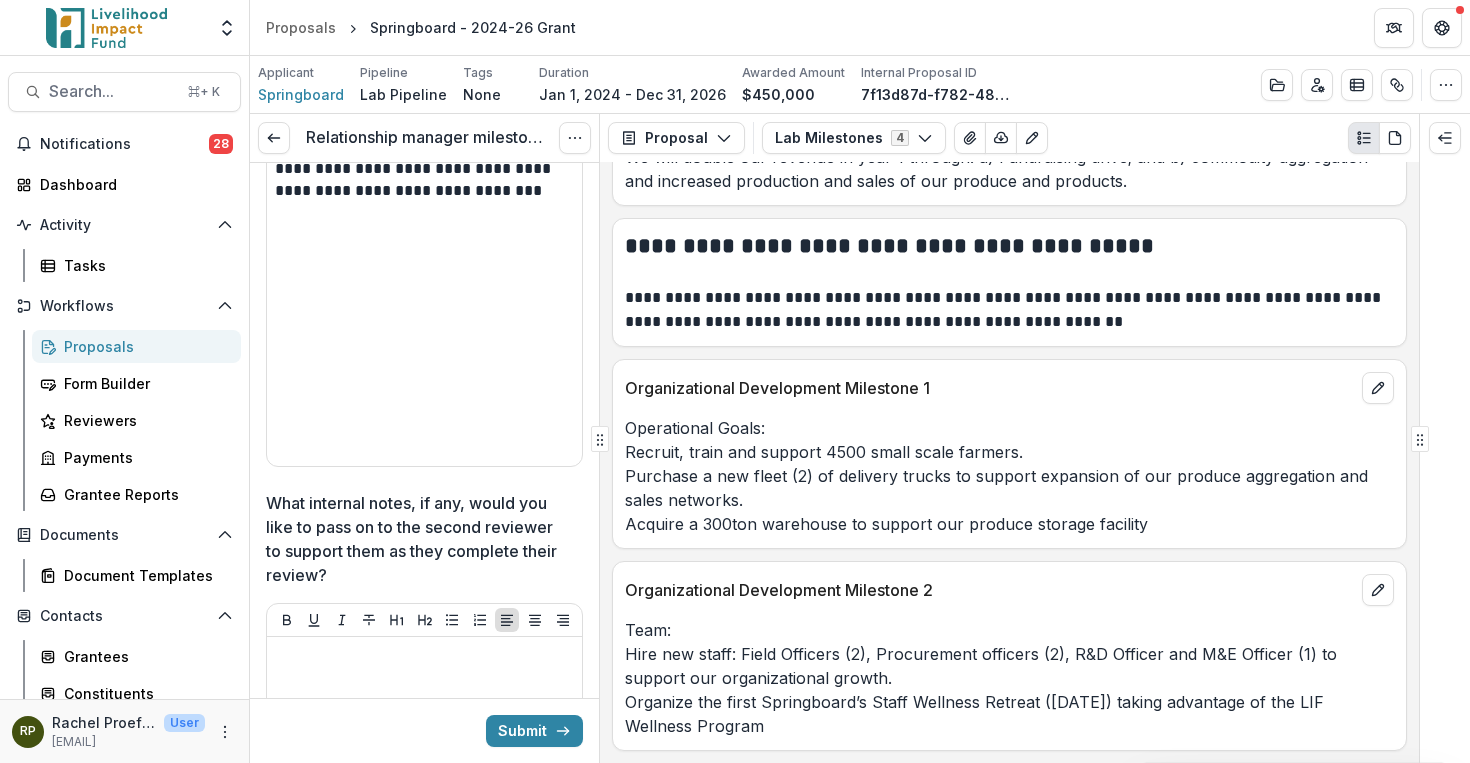 drag, startPoint x: 519, startPoint y: 722, endPoint x: 450, endPoint y: 257, distance: 470.0915 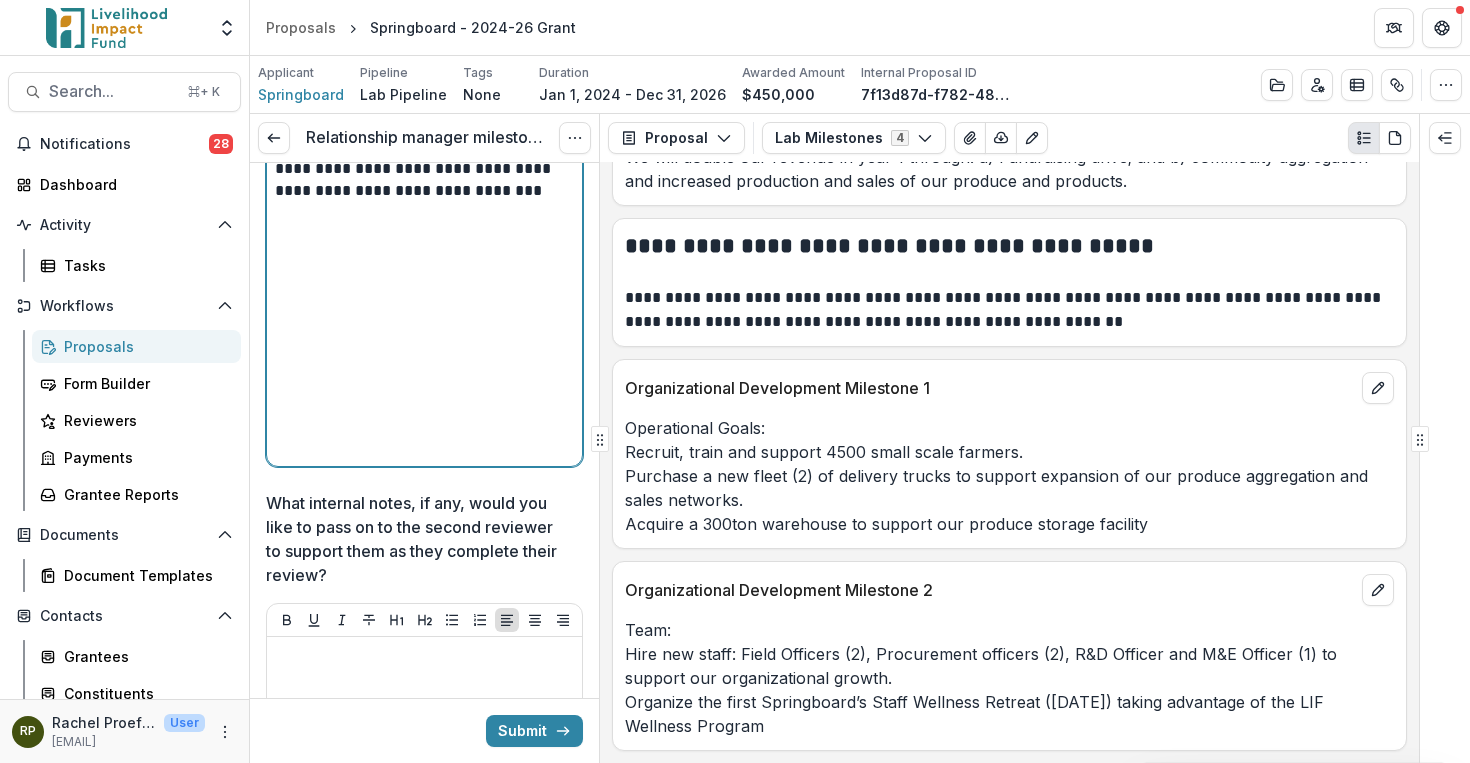 click on "**********" at bounding box center [424, 308] 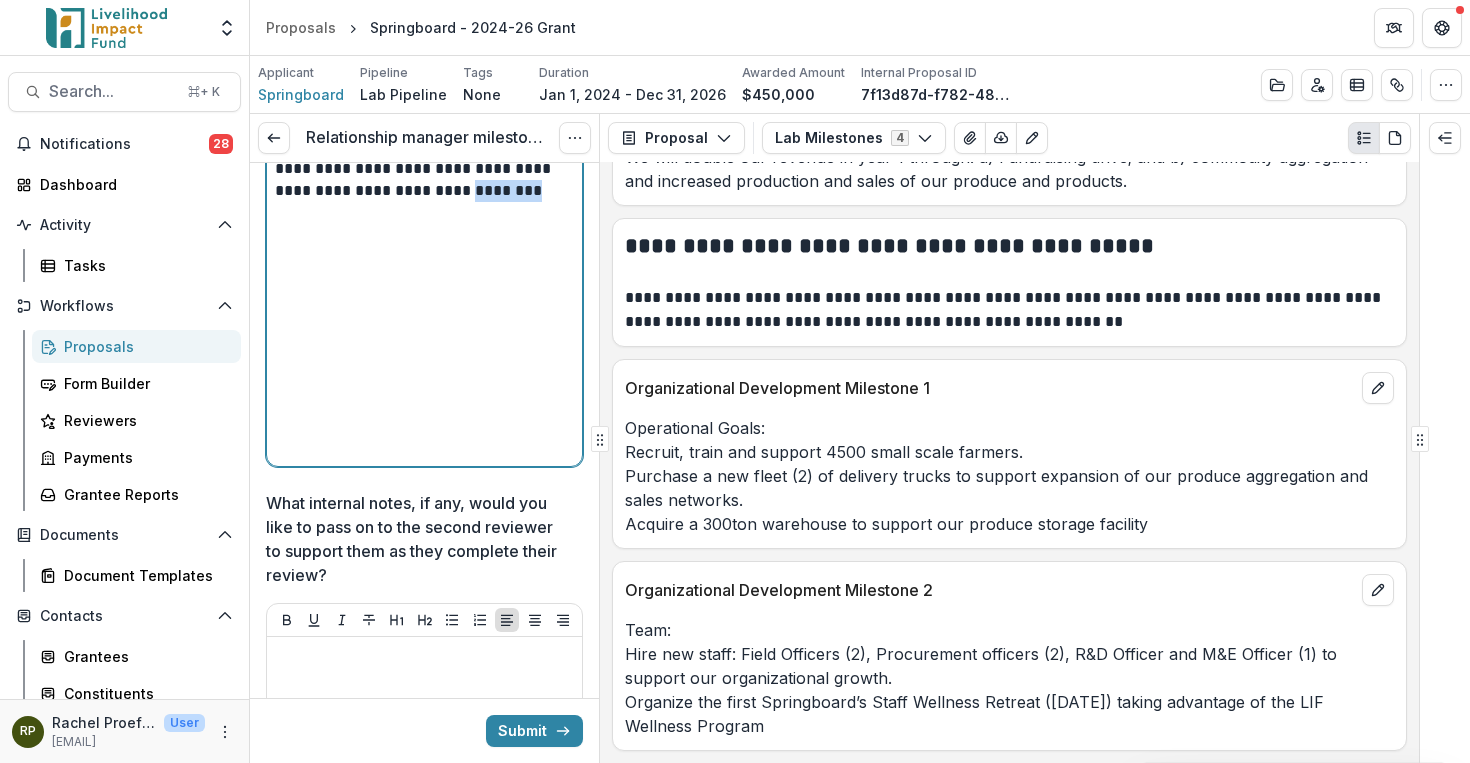 drag, startPoint x: 553, startPoint y: 190, endPoint x: 485, endPoint y: 190, distance: 68 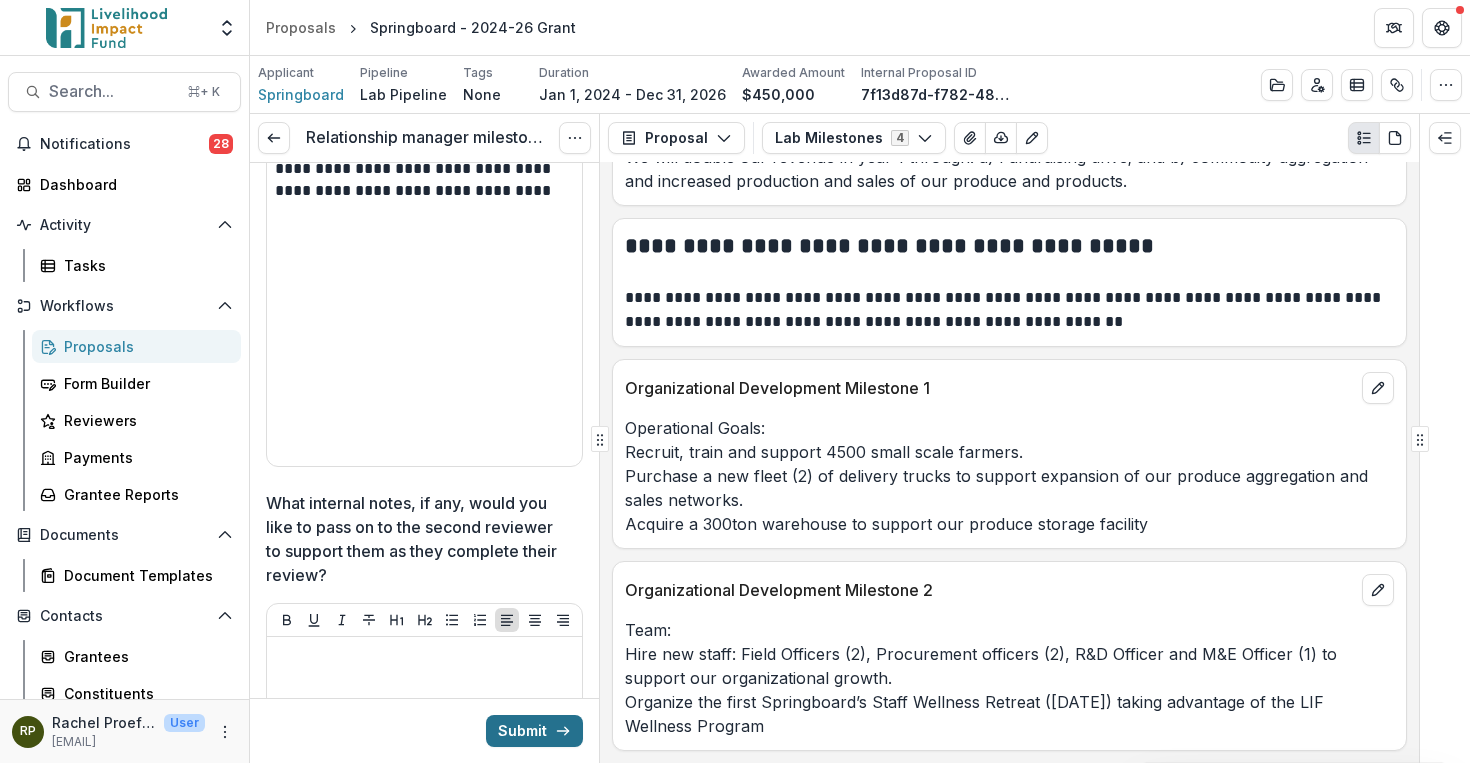 click on "Submit" at bounding box center (534, 731) 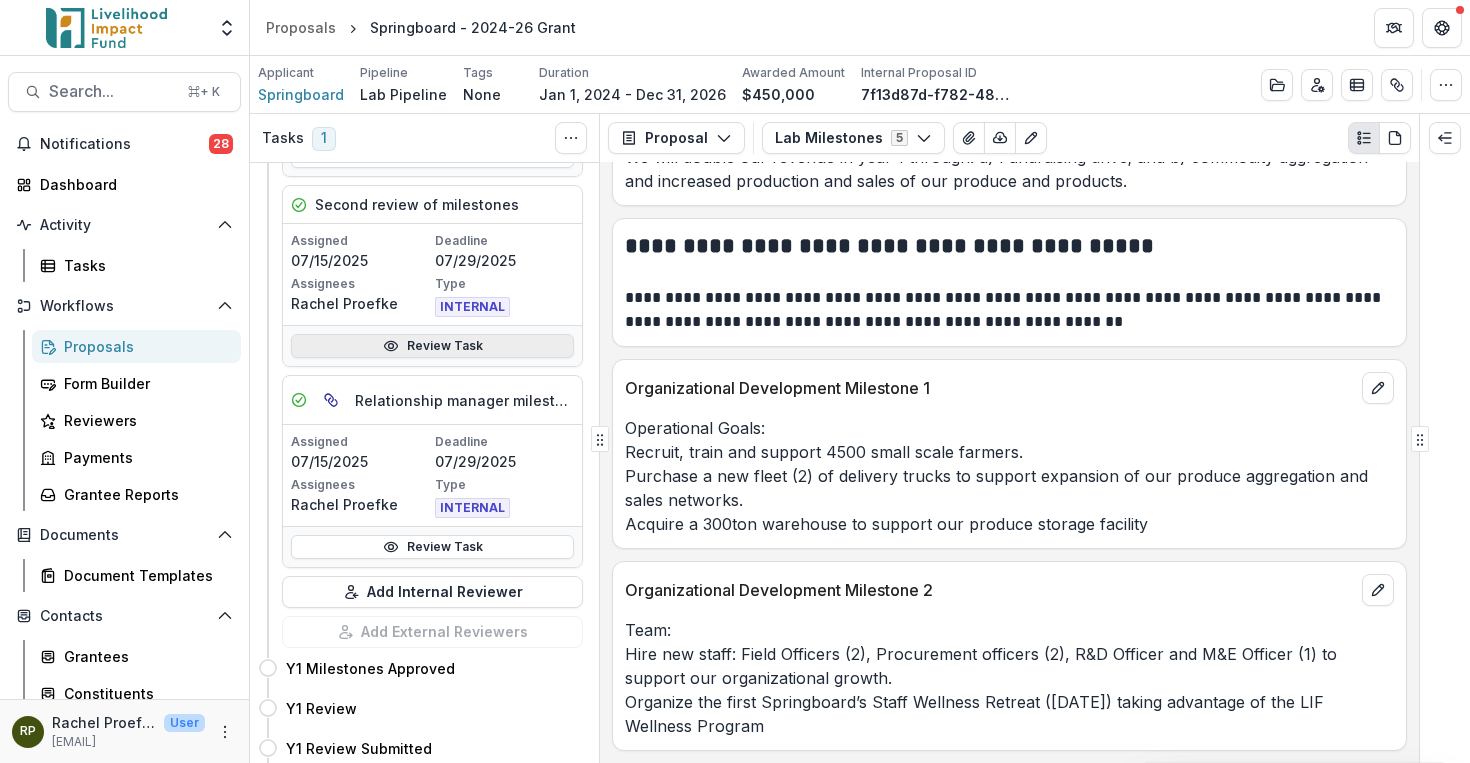 scroll, scrollTop: 486, scrollLeft: 0, axis: vertical 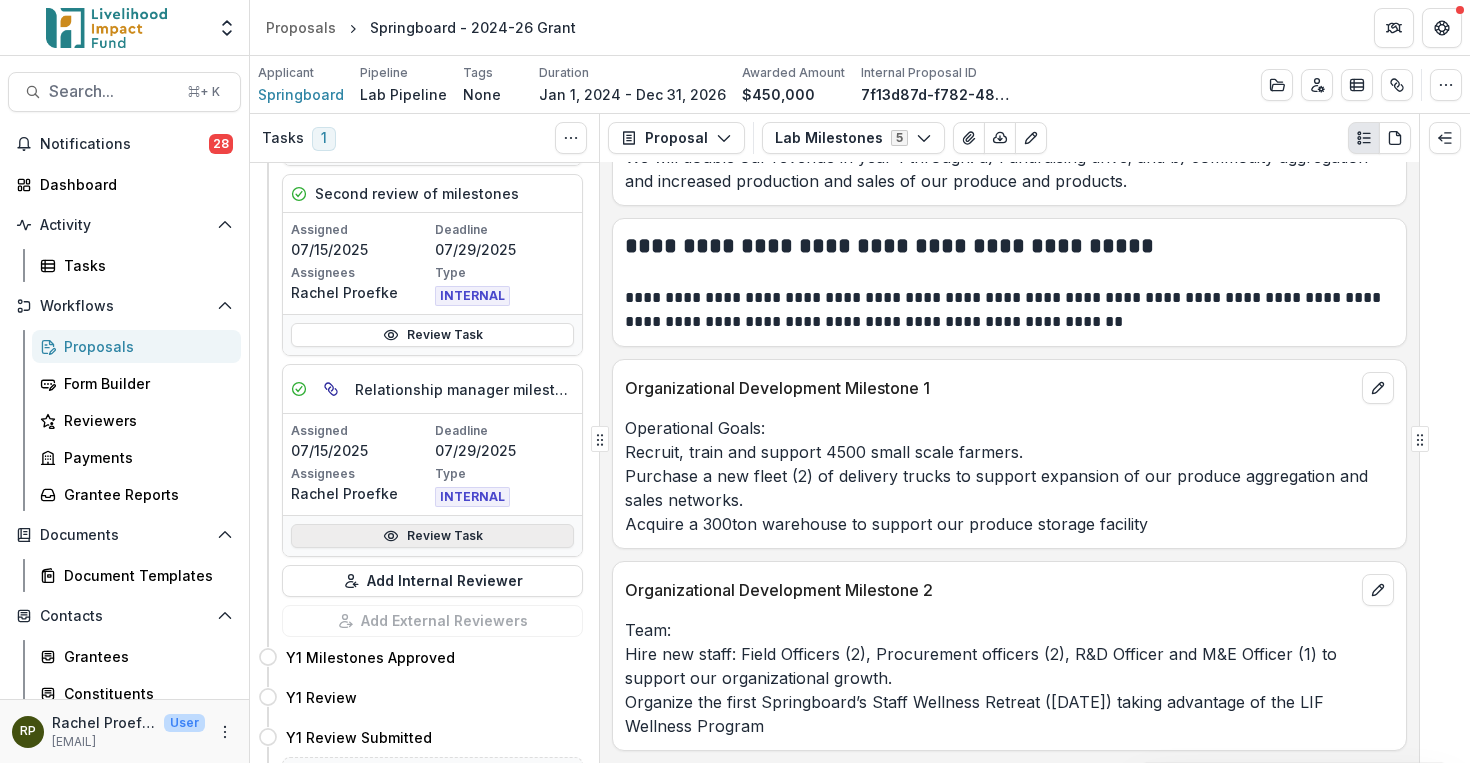 click on "Review Task" at bounding box center [432, 536] 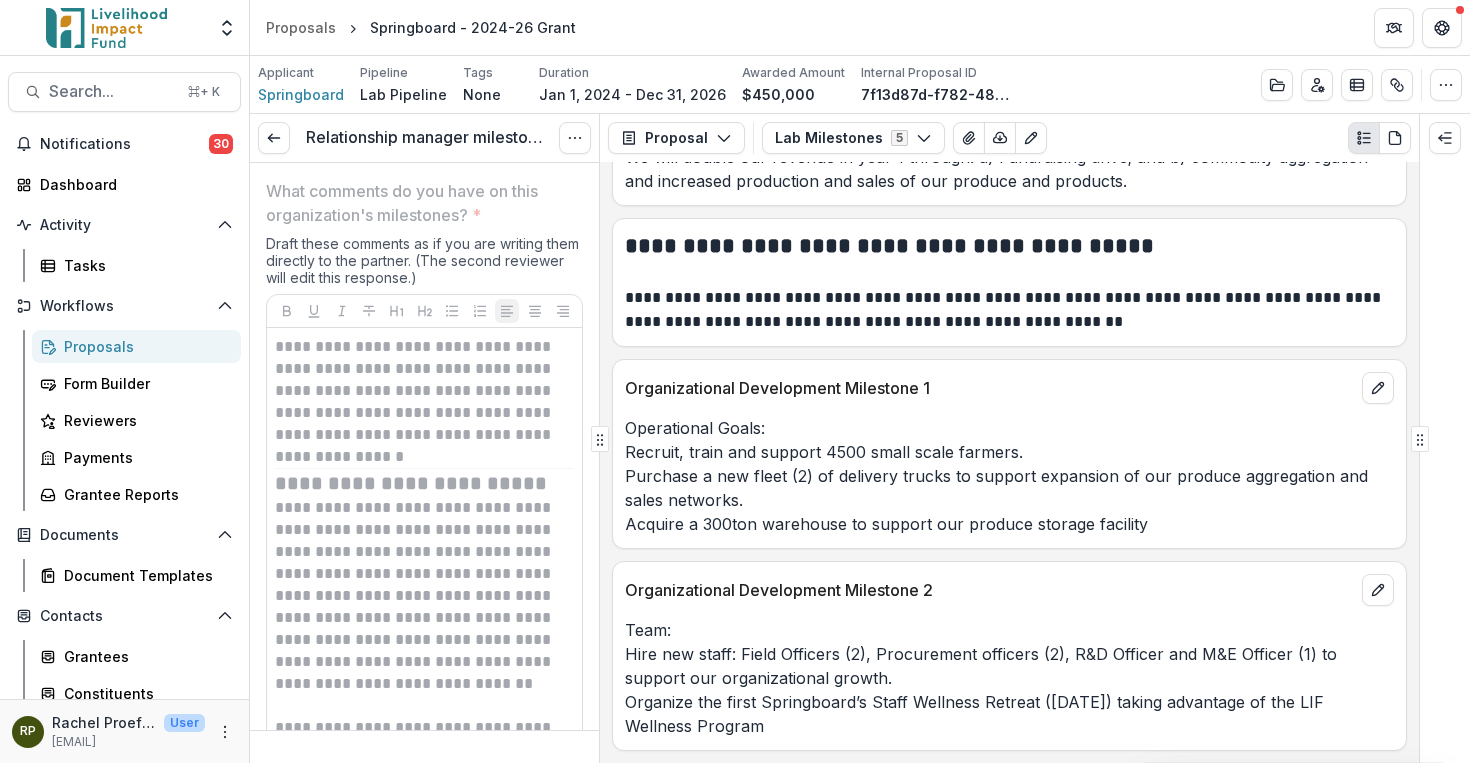 click on "**********" at bounding box center (421, 607) 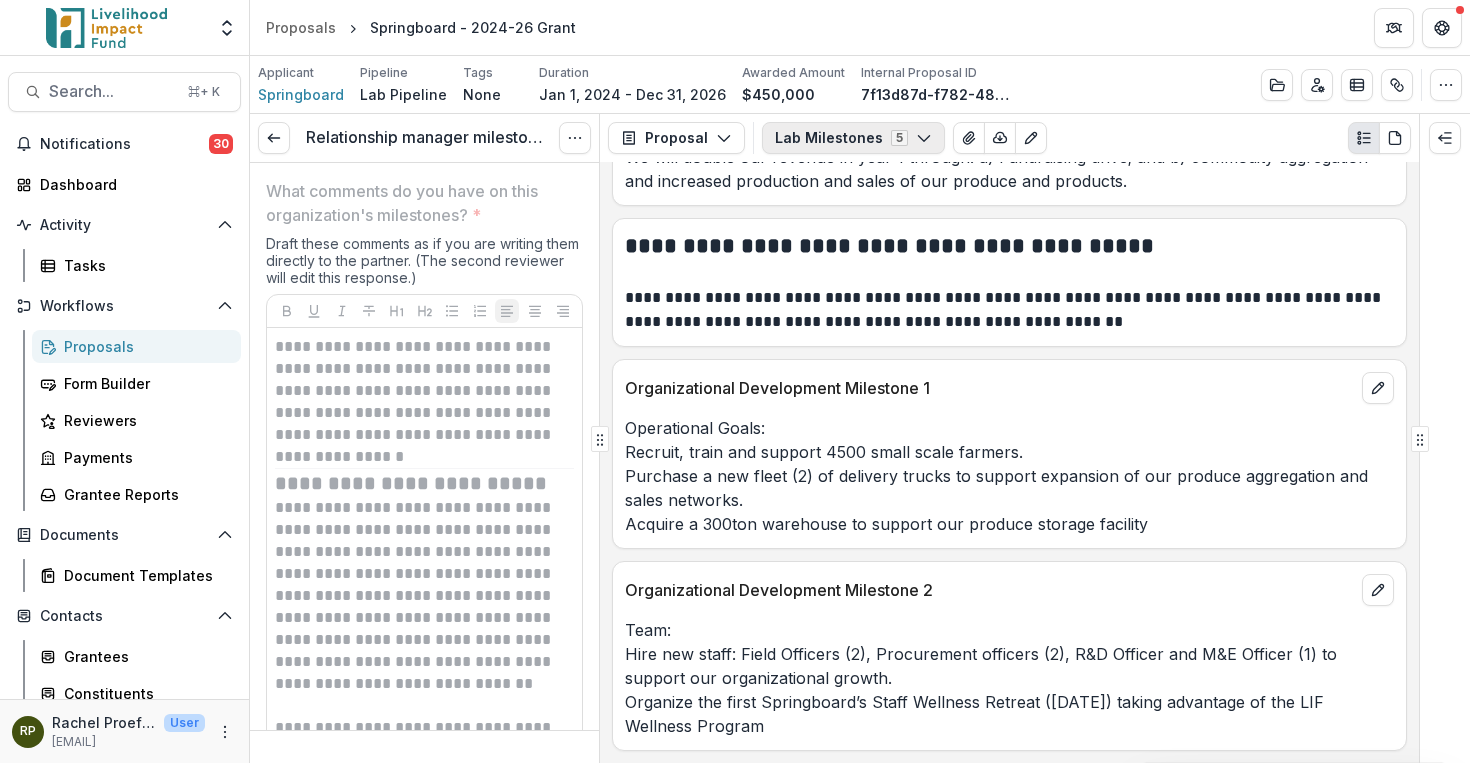 click 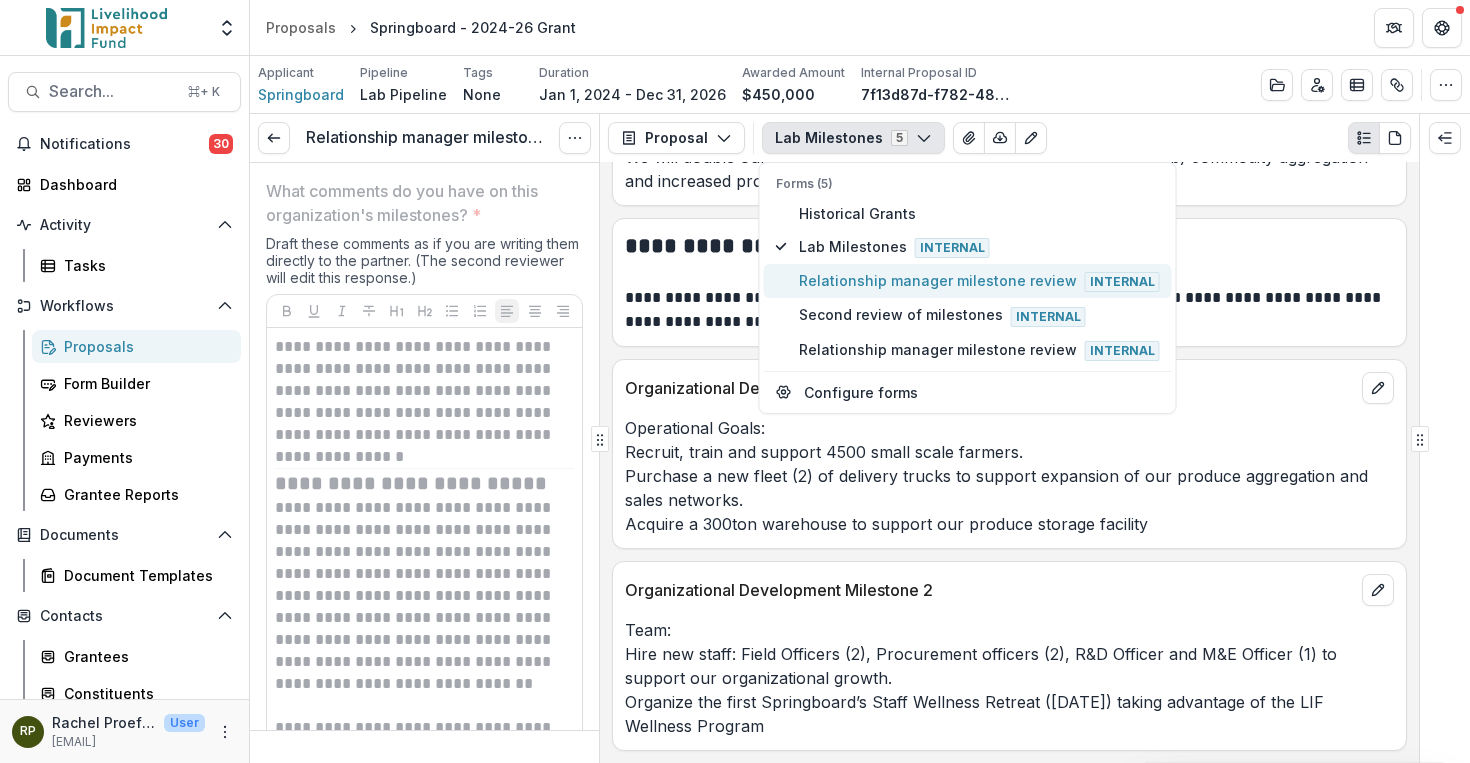click on "Relationship manager milestone review Internal" at bounding box center (979, 281) 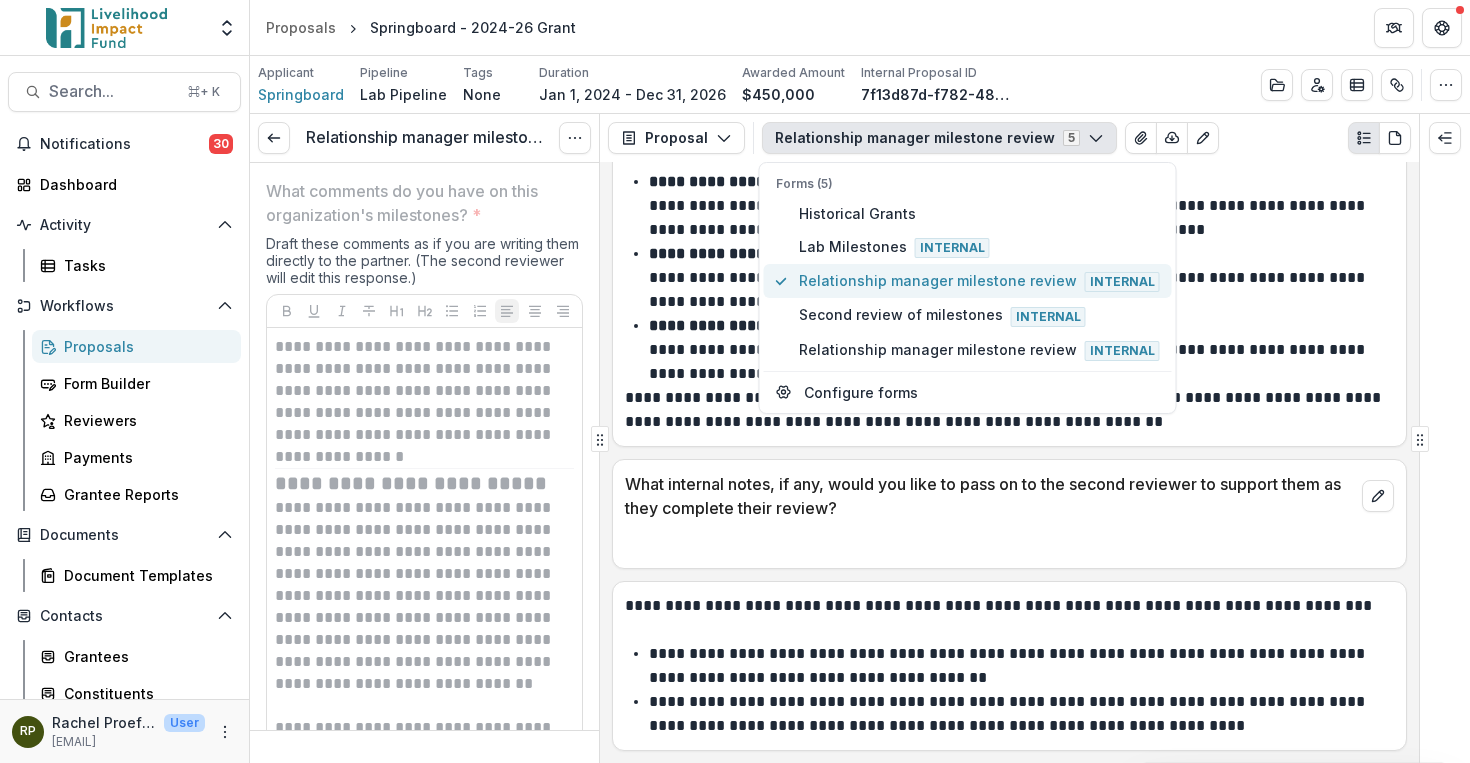 scroll, scrollTop: 0, scrollLeft: 0, axis: both 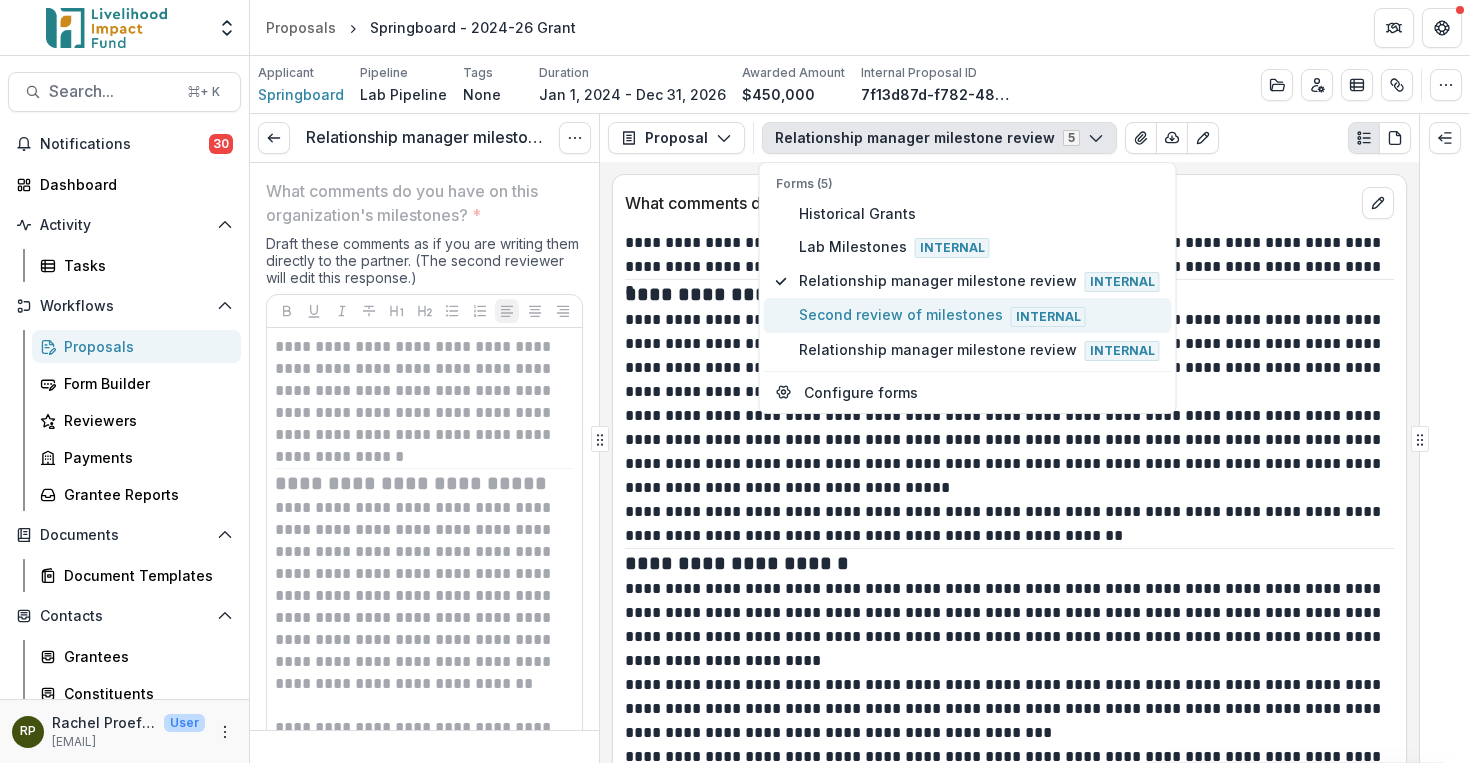 click on "Second review of milestones Internal" at bounding box center [979, 315] 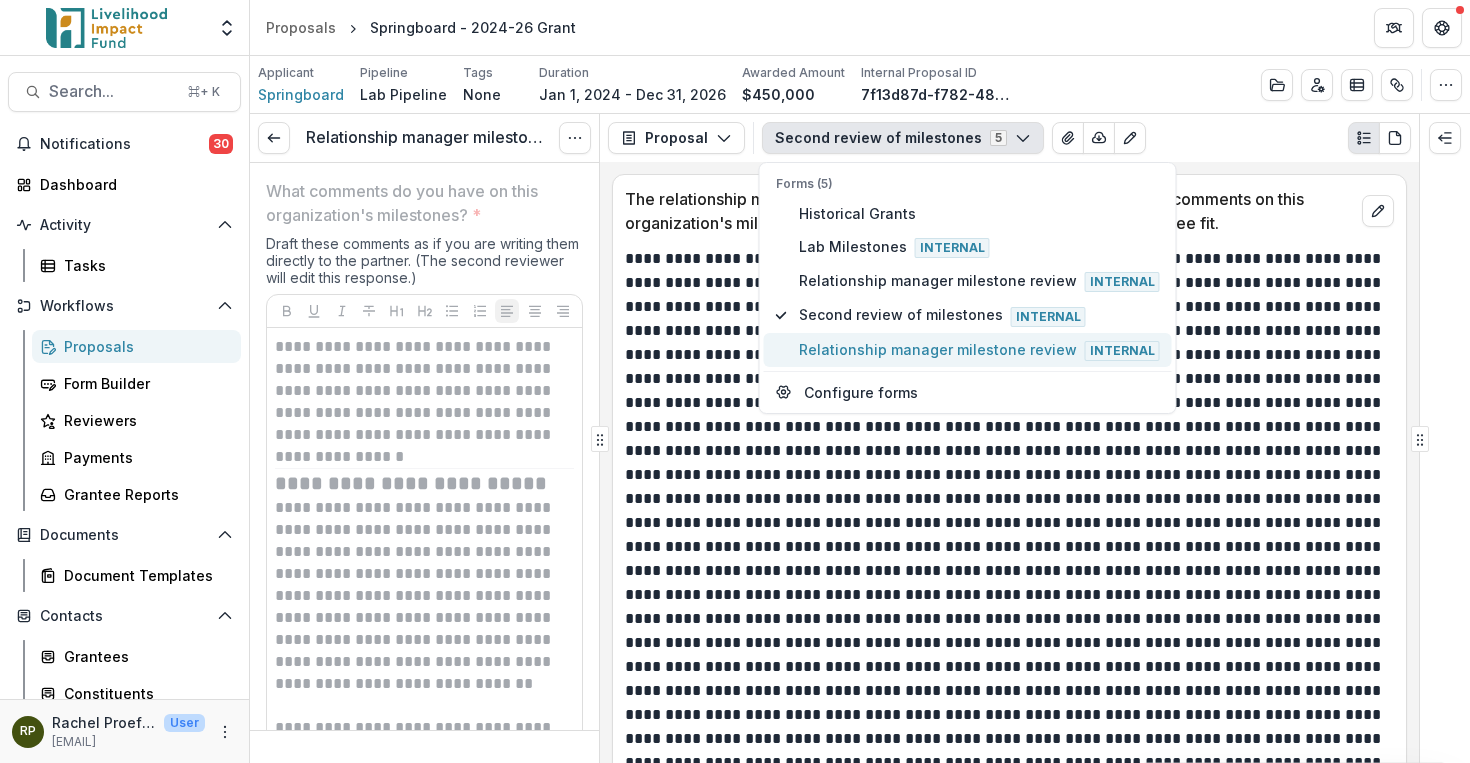 click on "Relationship manager milestone review Internal" at bounding box center [979, 350] 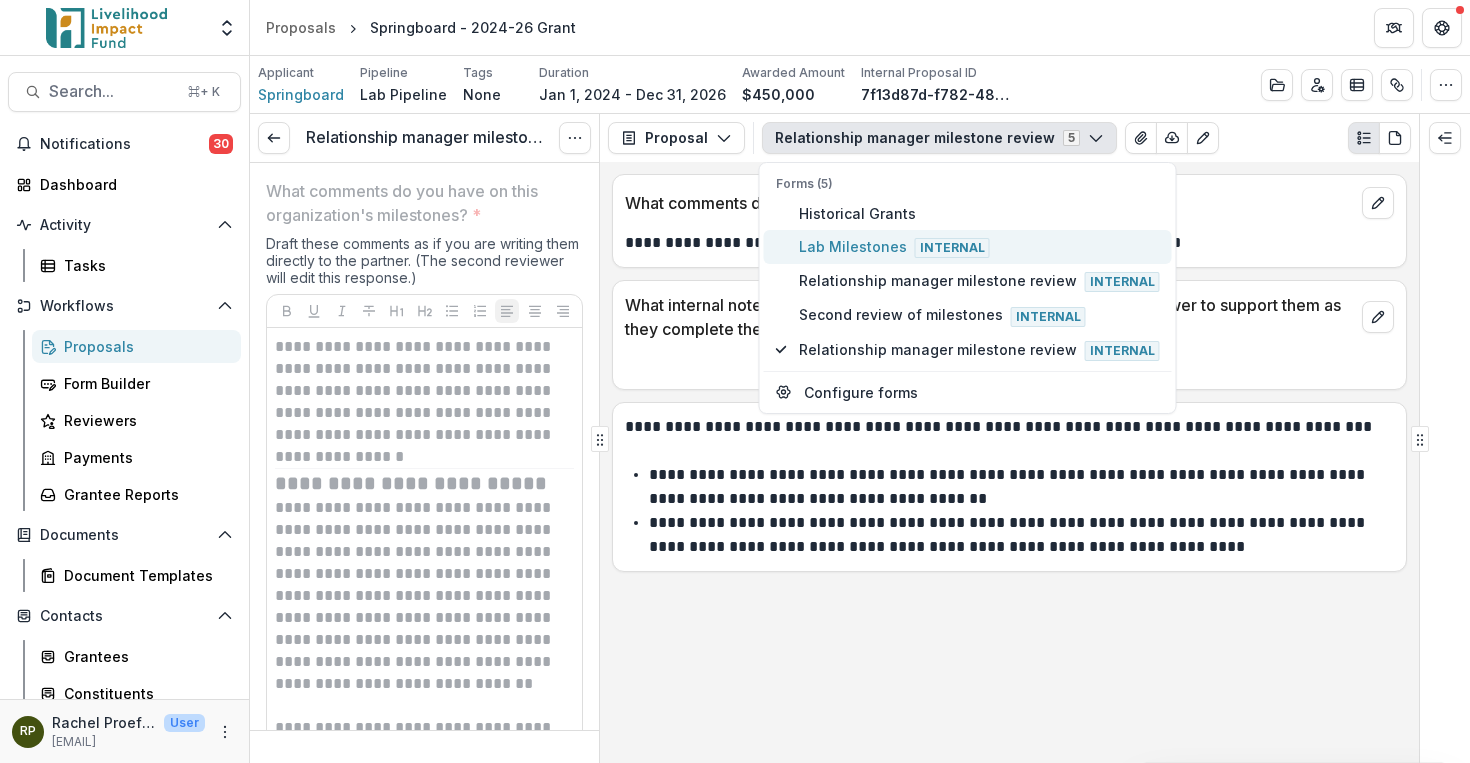 click on "Lab Milestones Internal" at bounding box center [979, 247] 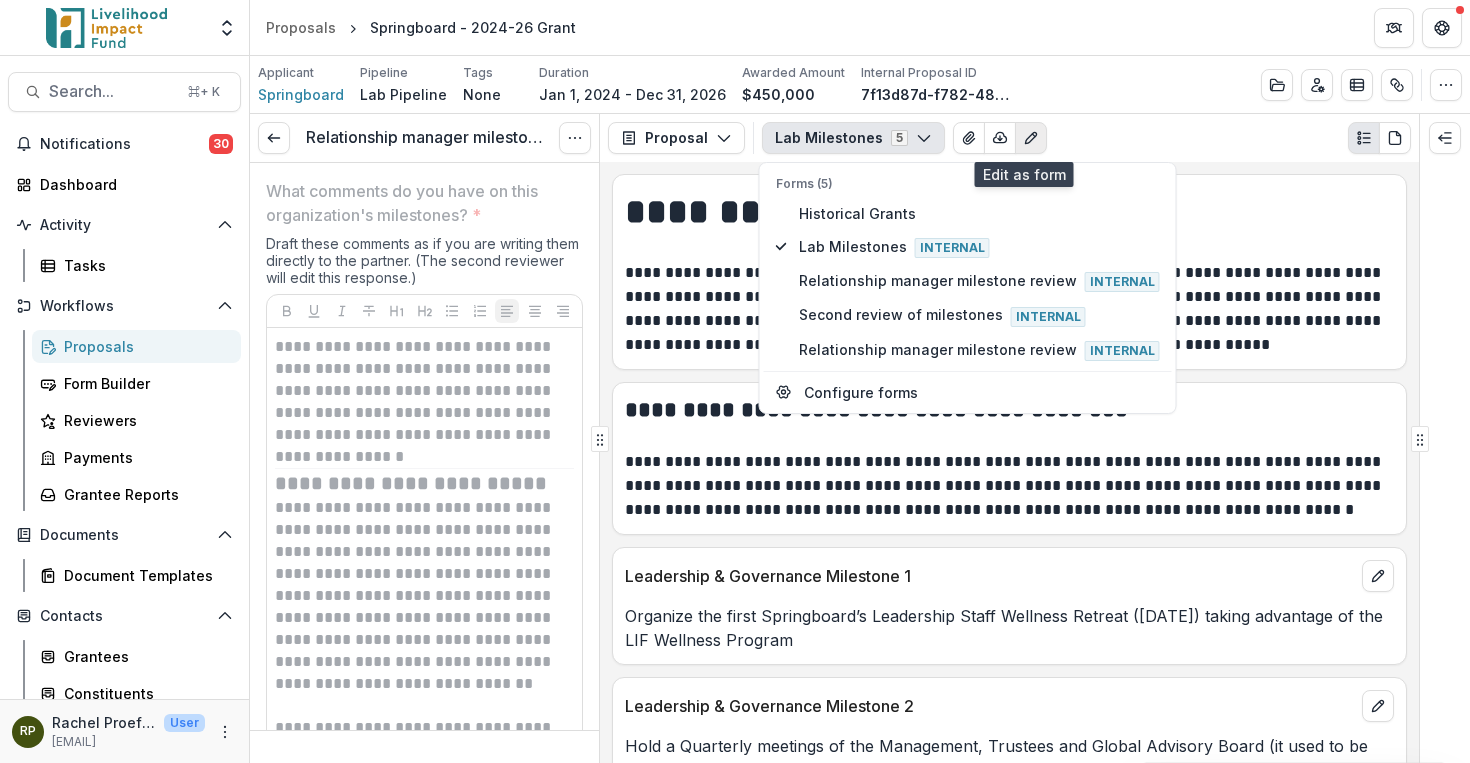 click 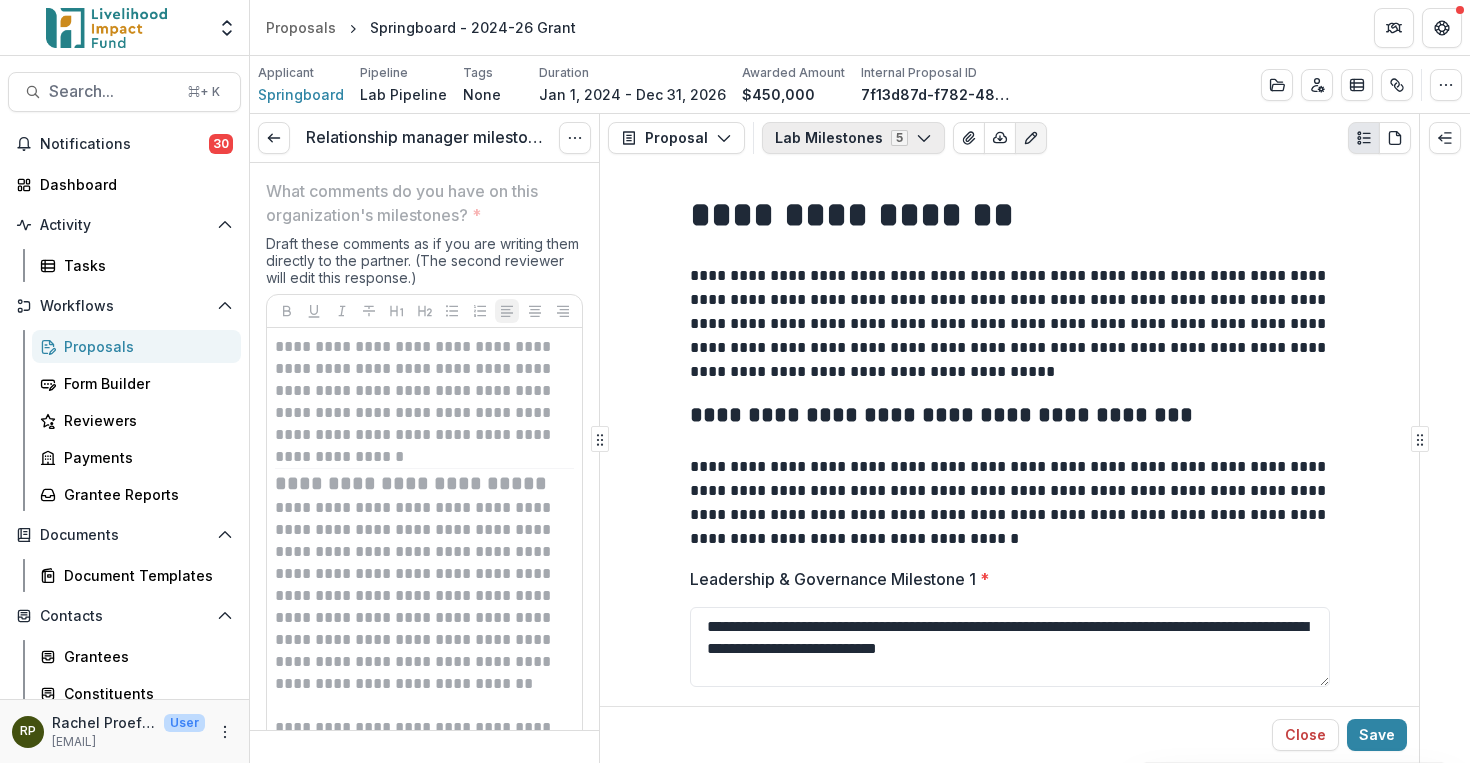 click on "Lab Milestones 5" at bounding box center [853, 138] 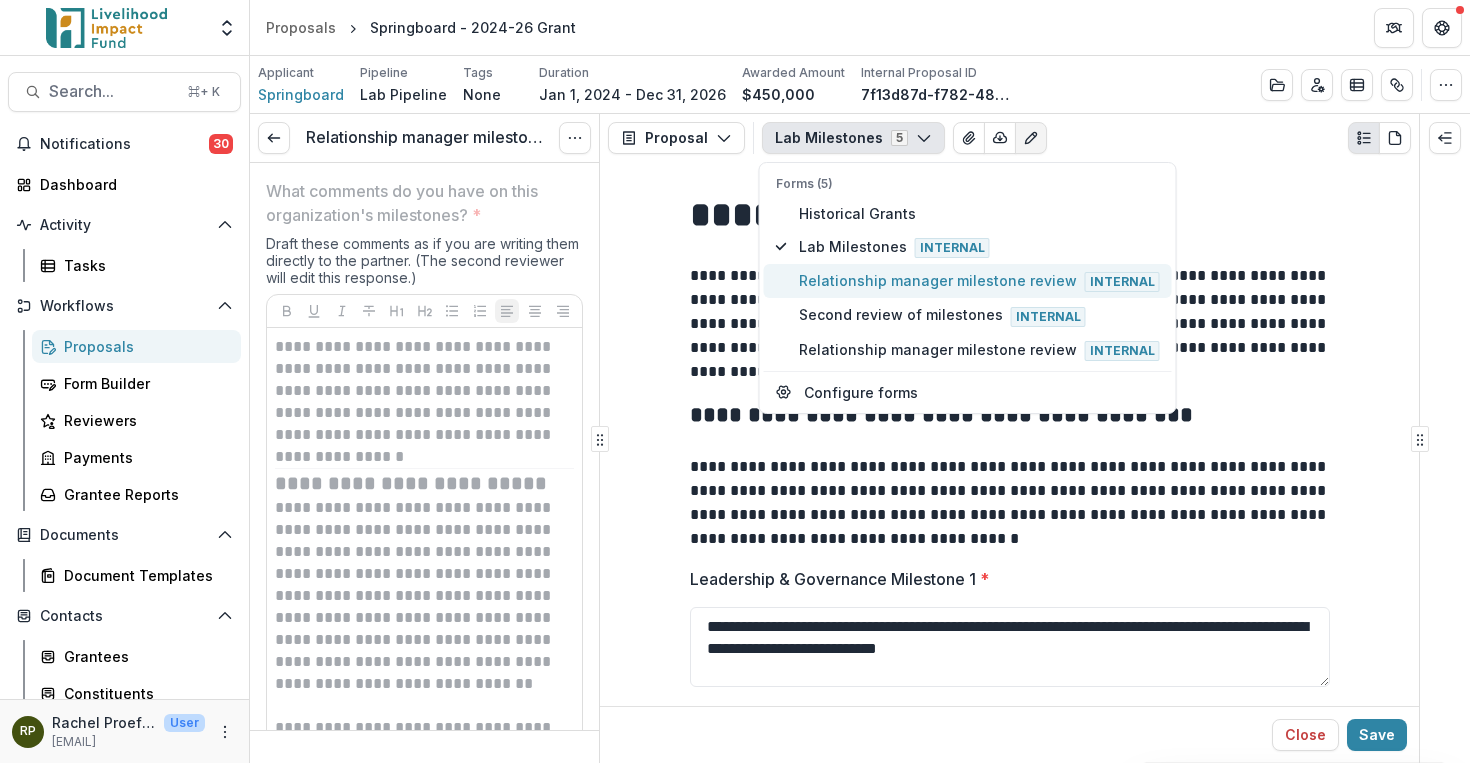 click on "Relationship manager milestone review Internal" at bounding box center [979, 281] 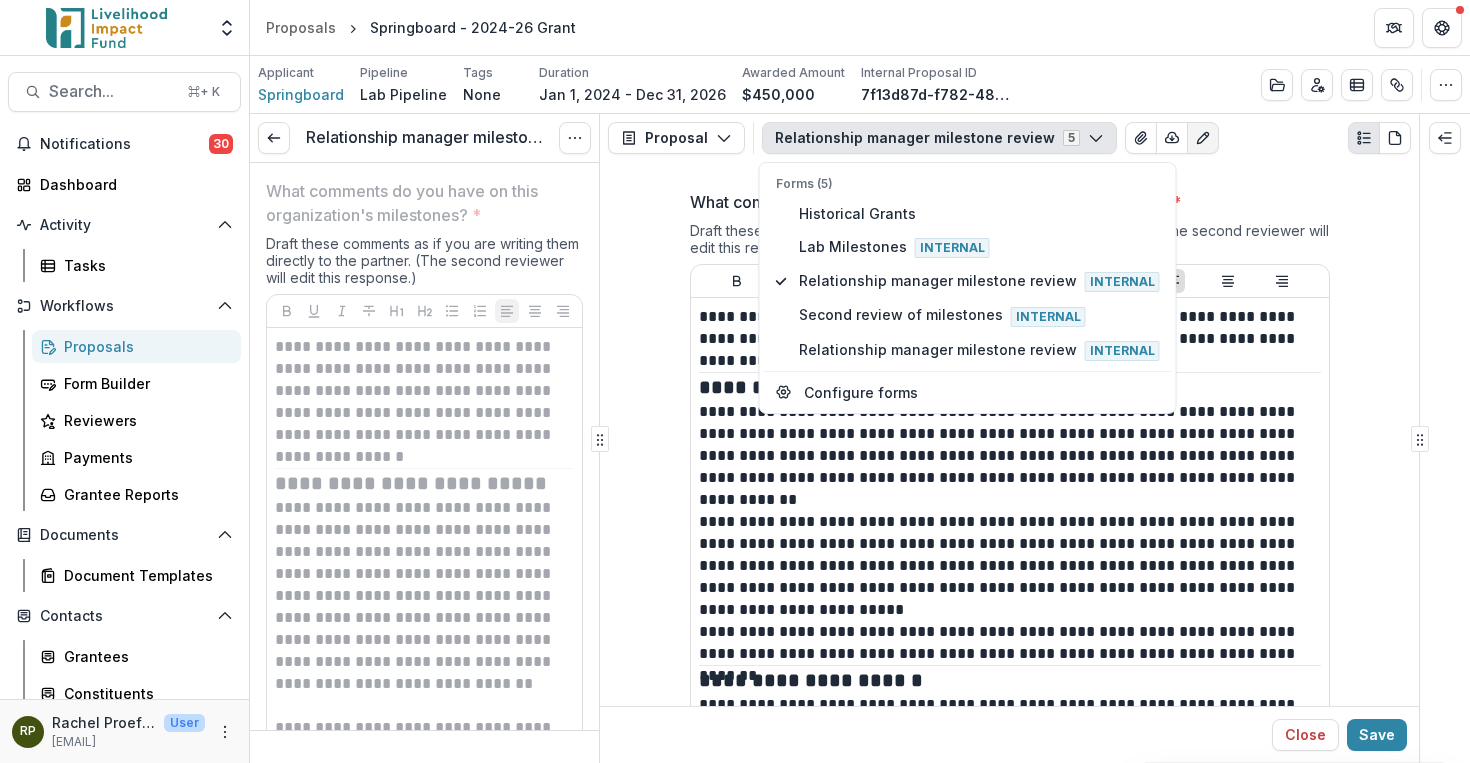 click on "**********" at bounding box center [1010, 1430] 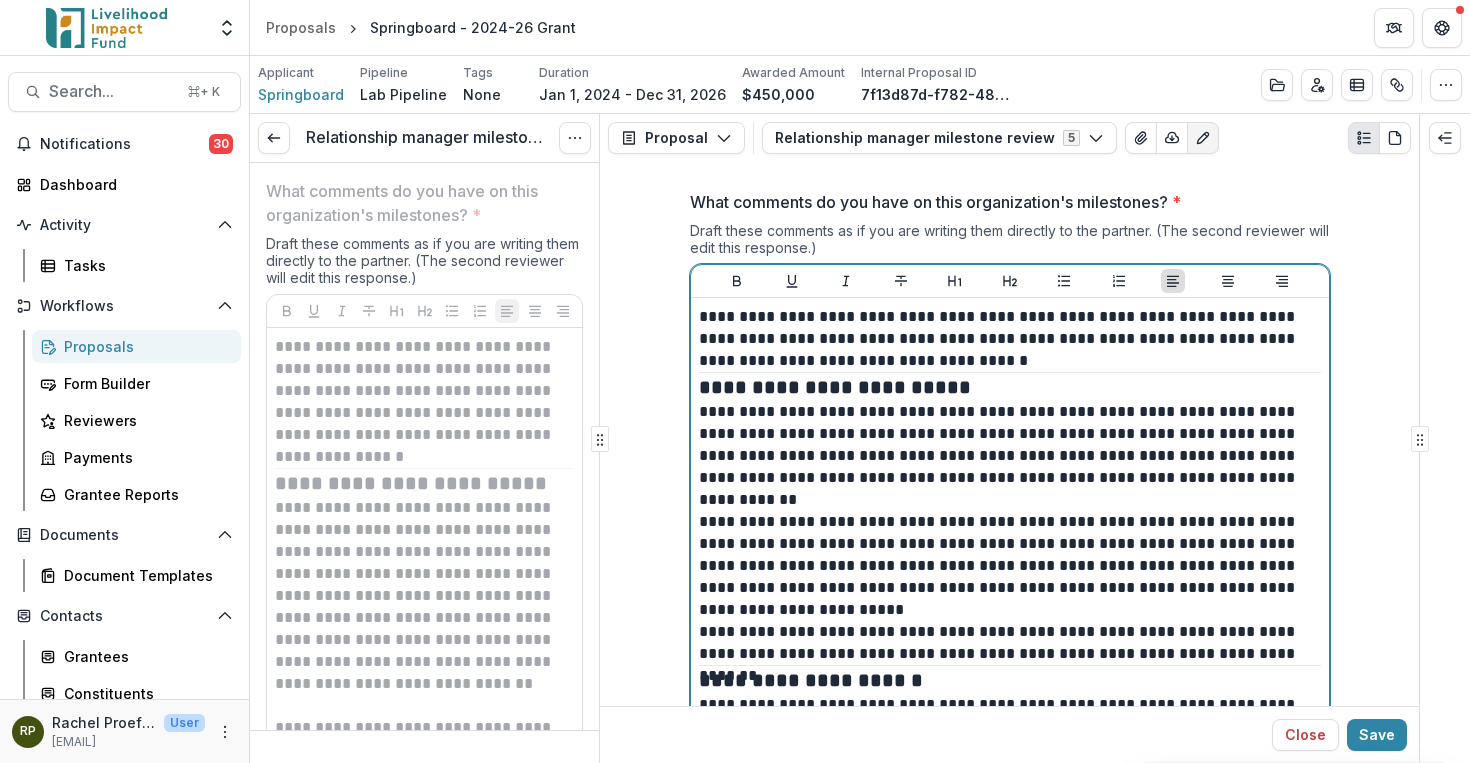 click on "**********" at bounding box center [1010, 456] 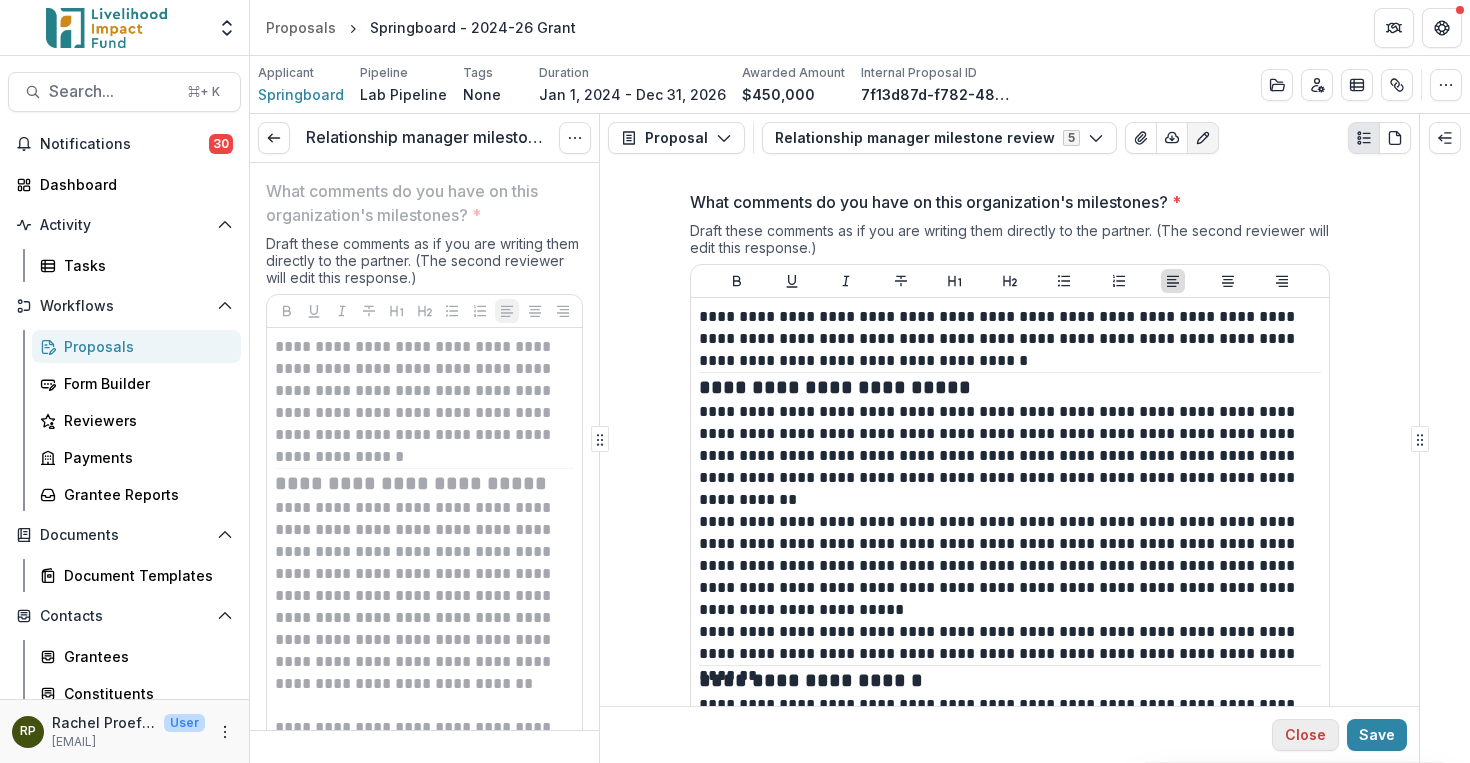 click on "Close" at bounding box center (1305, 735) 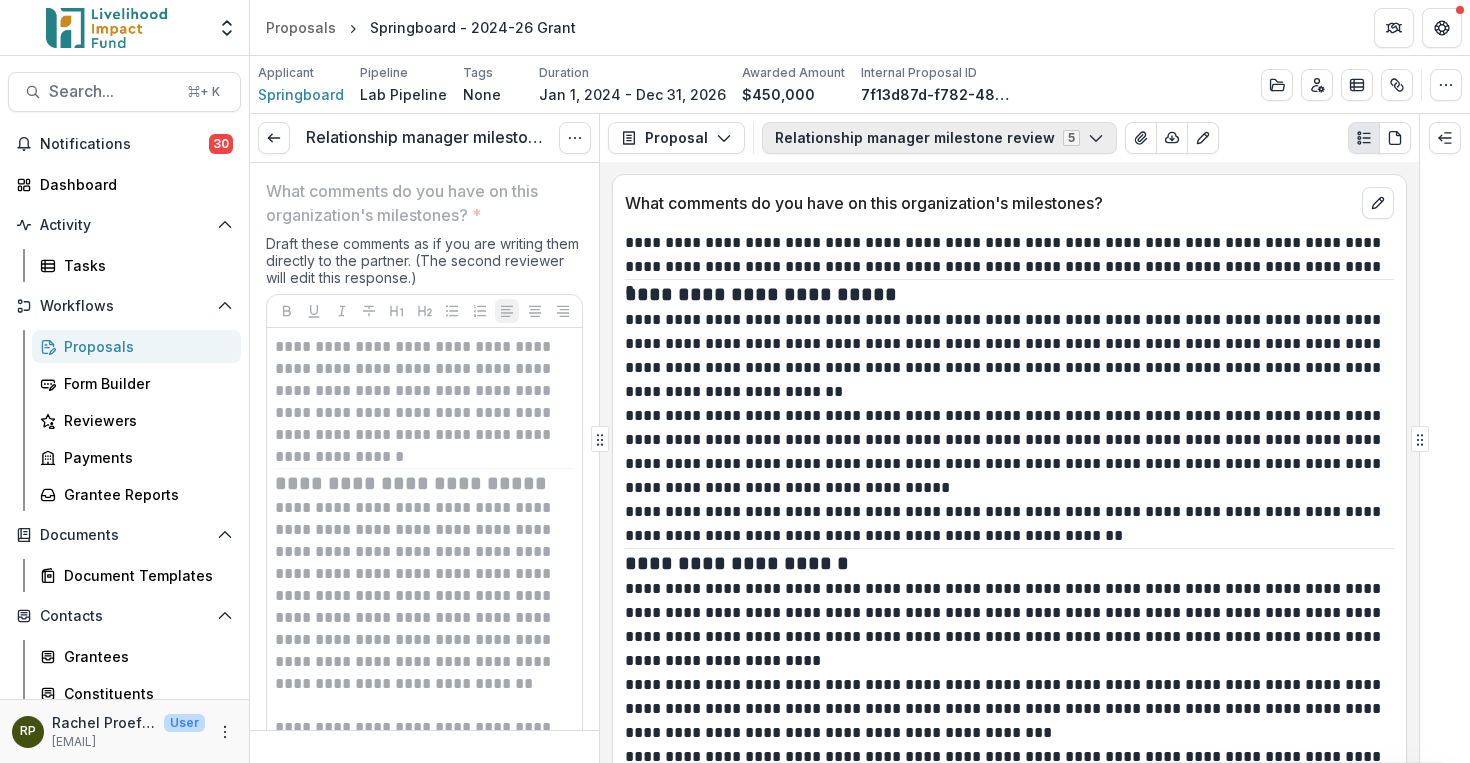 click 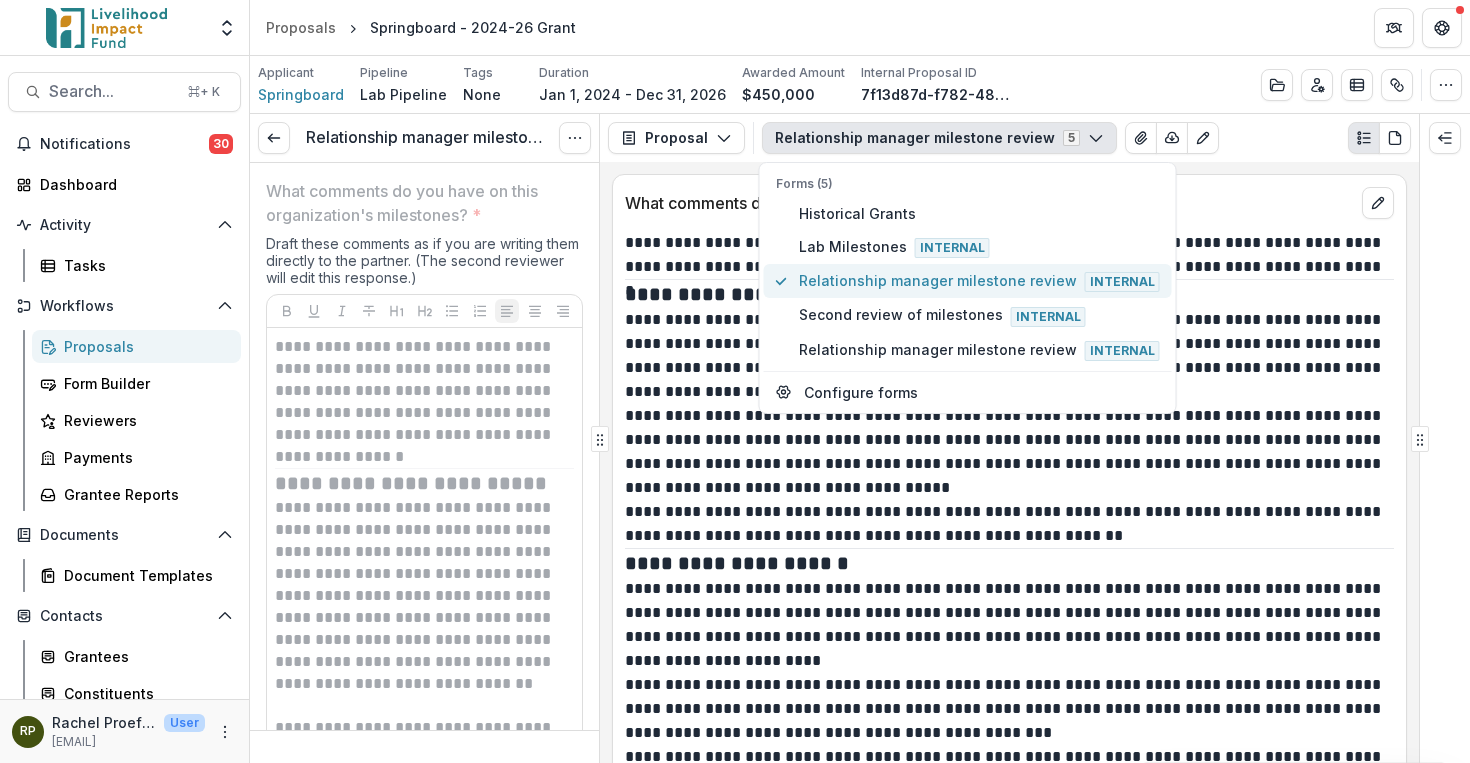 click on "Relationship manager milestone review Internal" at bounding box center (979, 281) 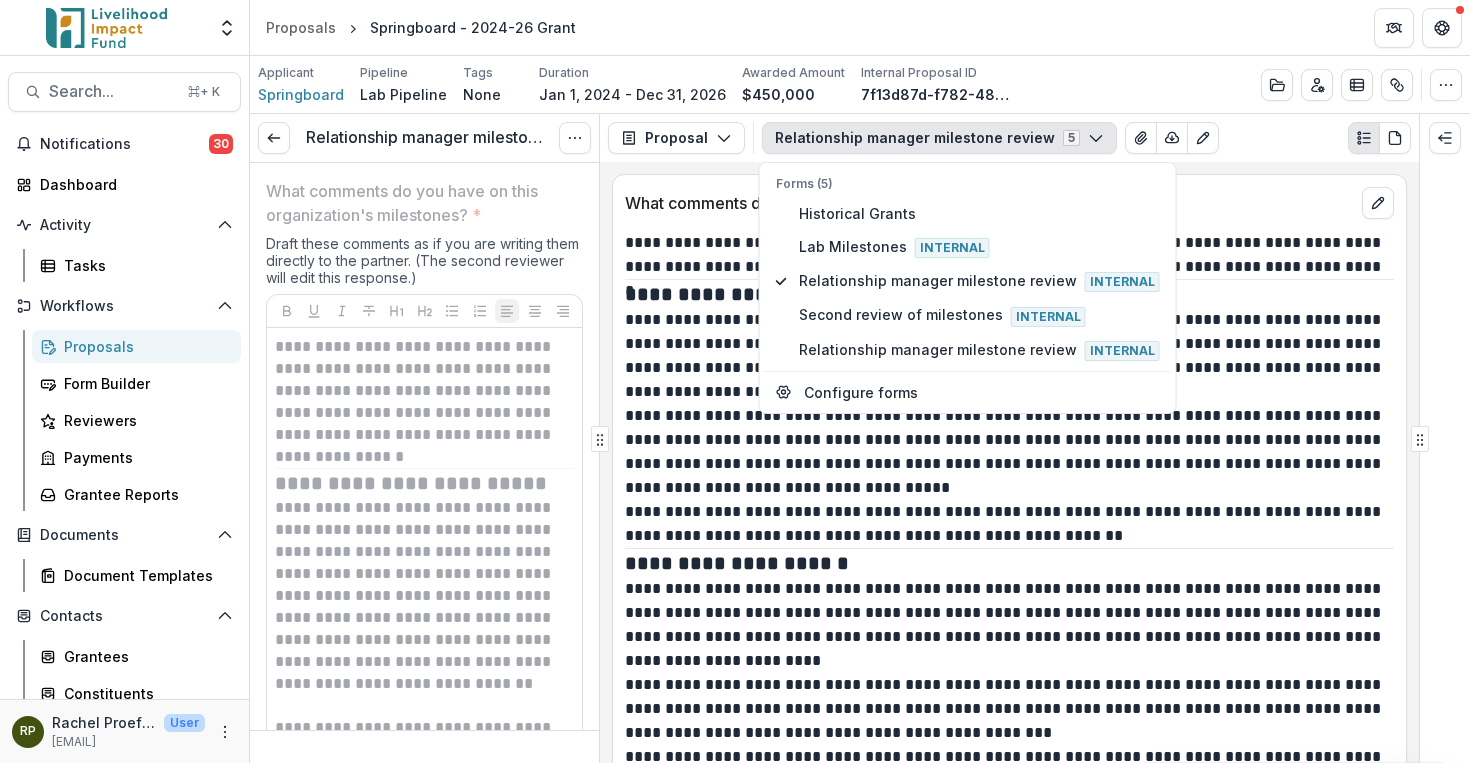 click on "What comments do you have on this organization's milestones?" at bounding box center [989, 203] 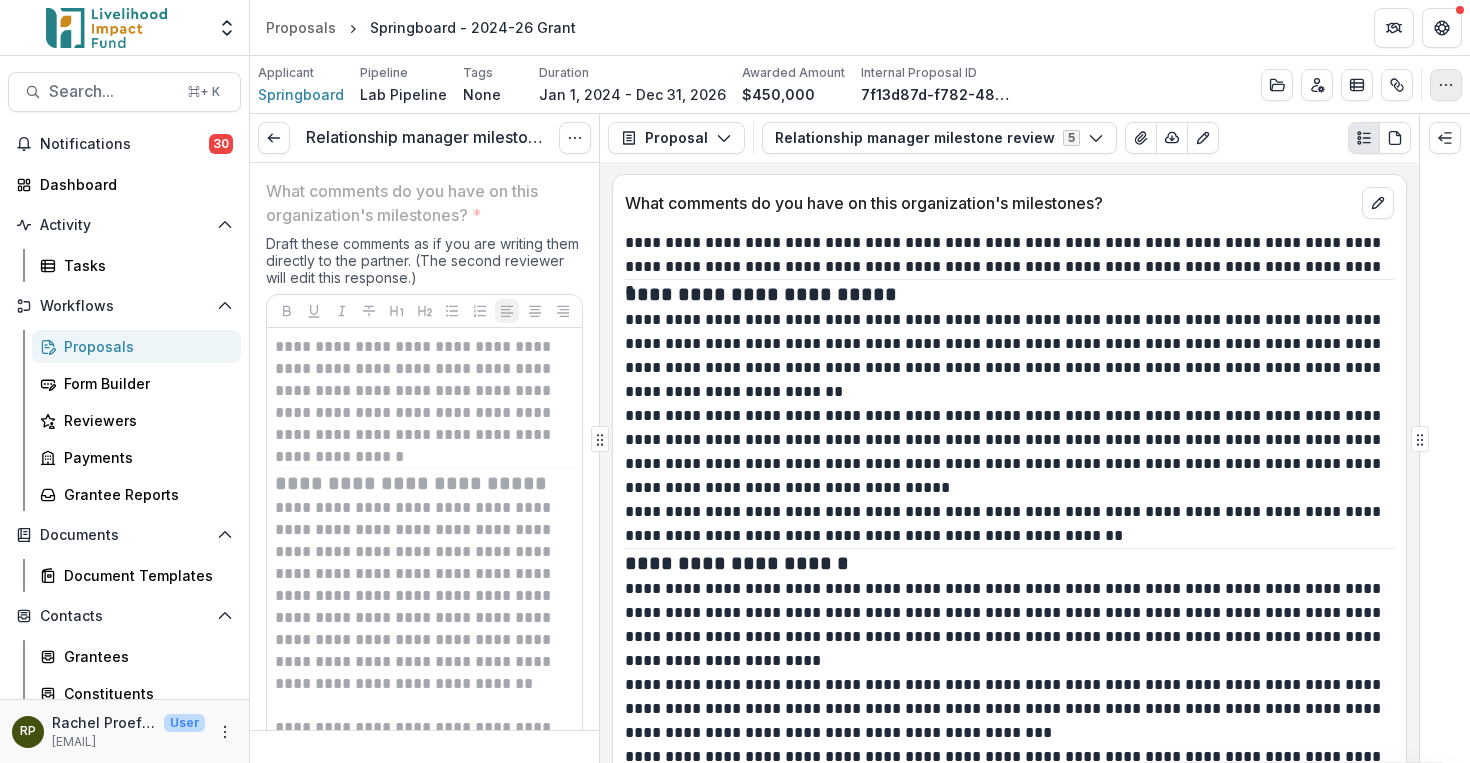 click 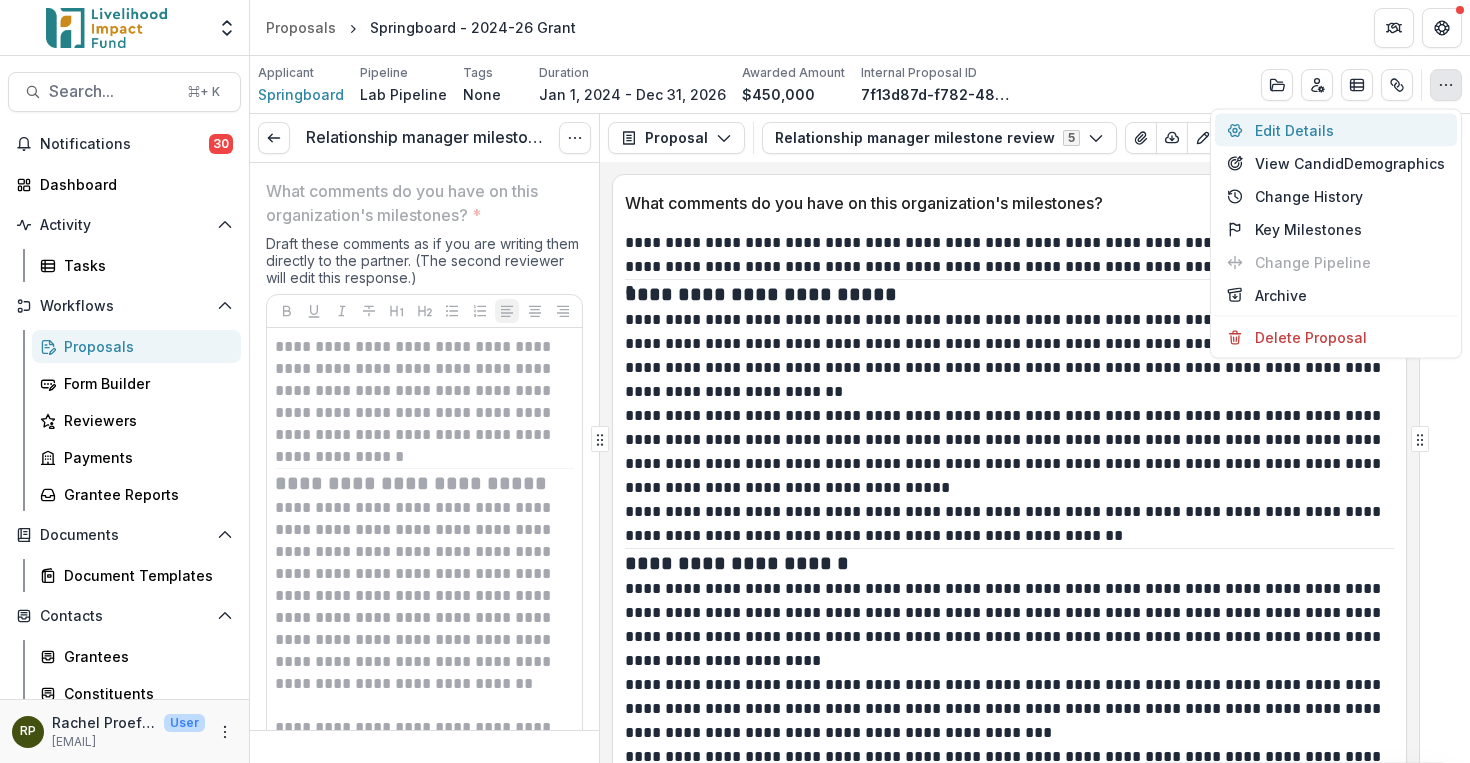 click on "Edit Details" at bounding box center (1336, 130) 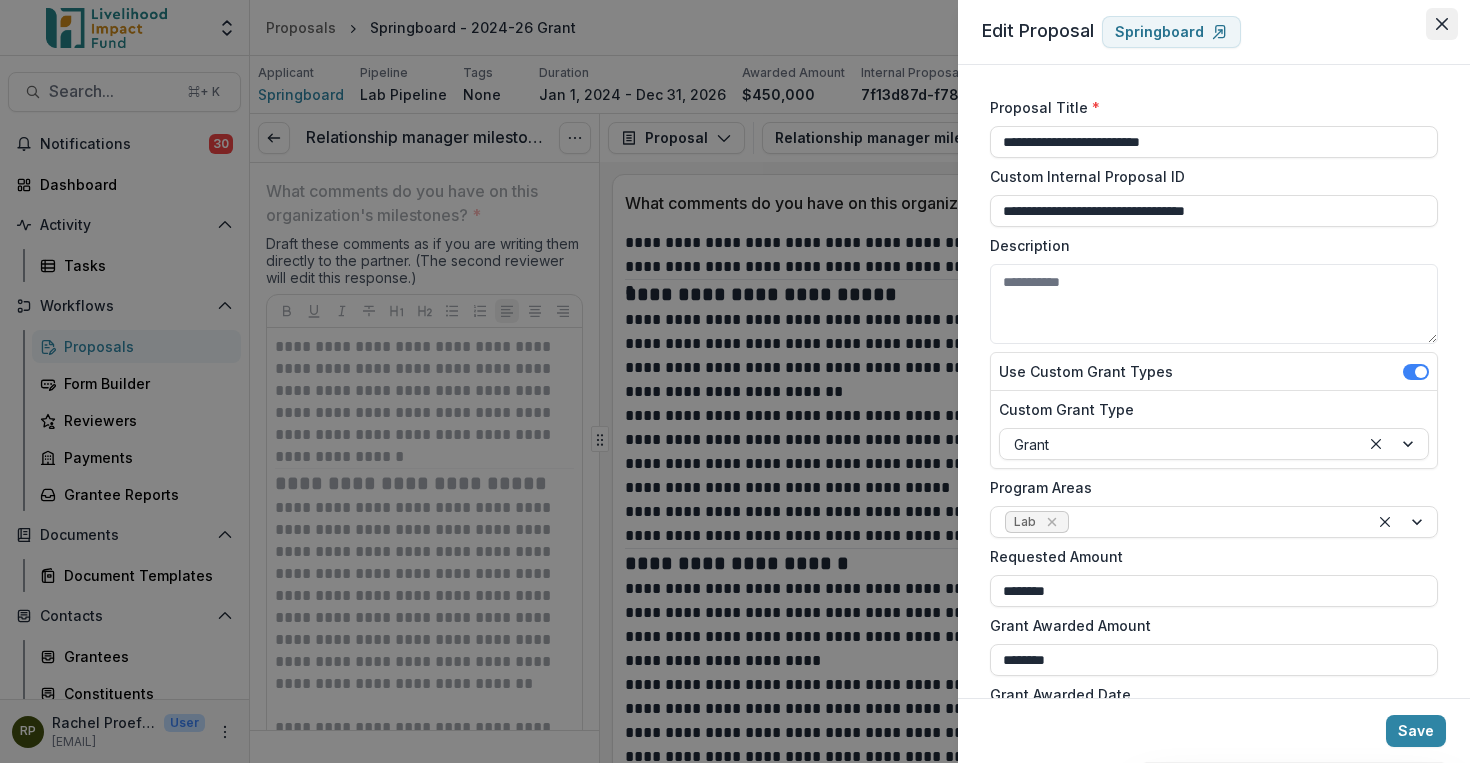 click 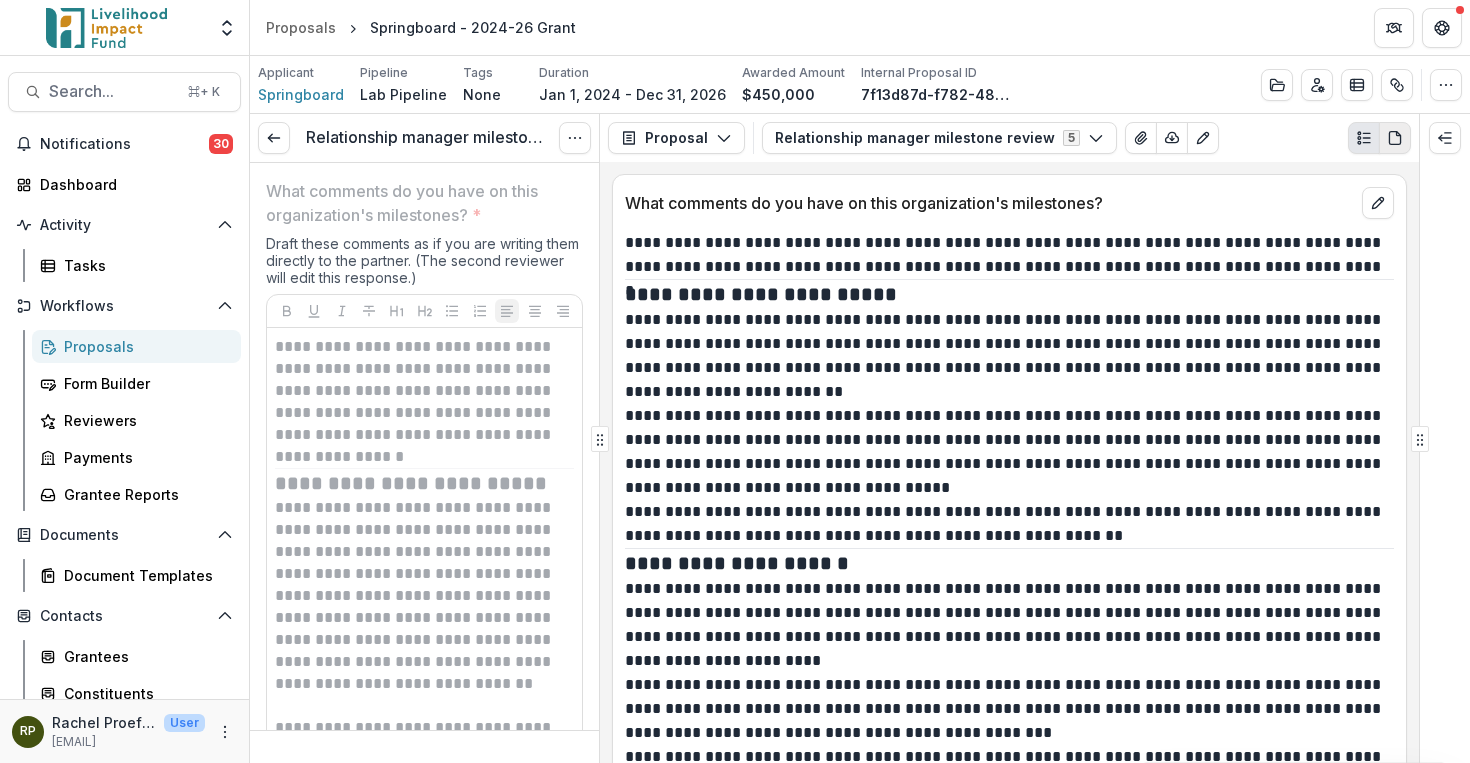 click at bounding box center (1395, 138) 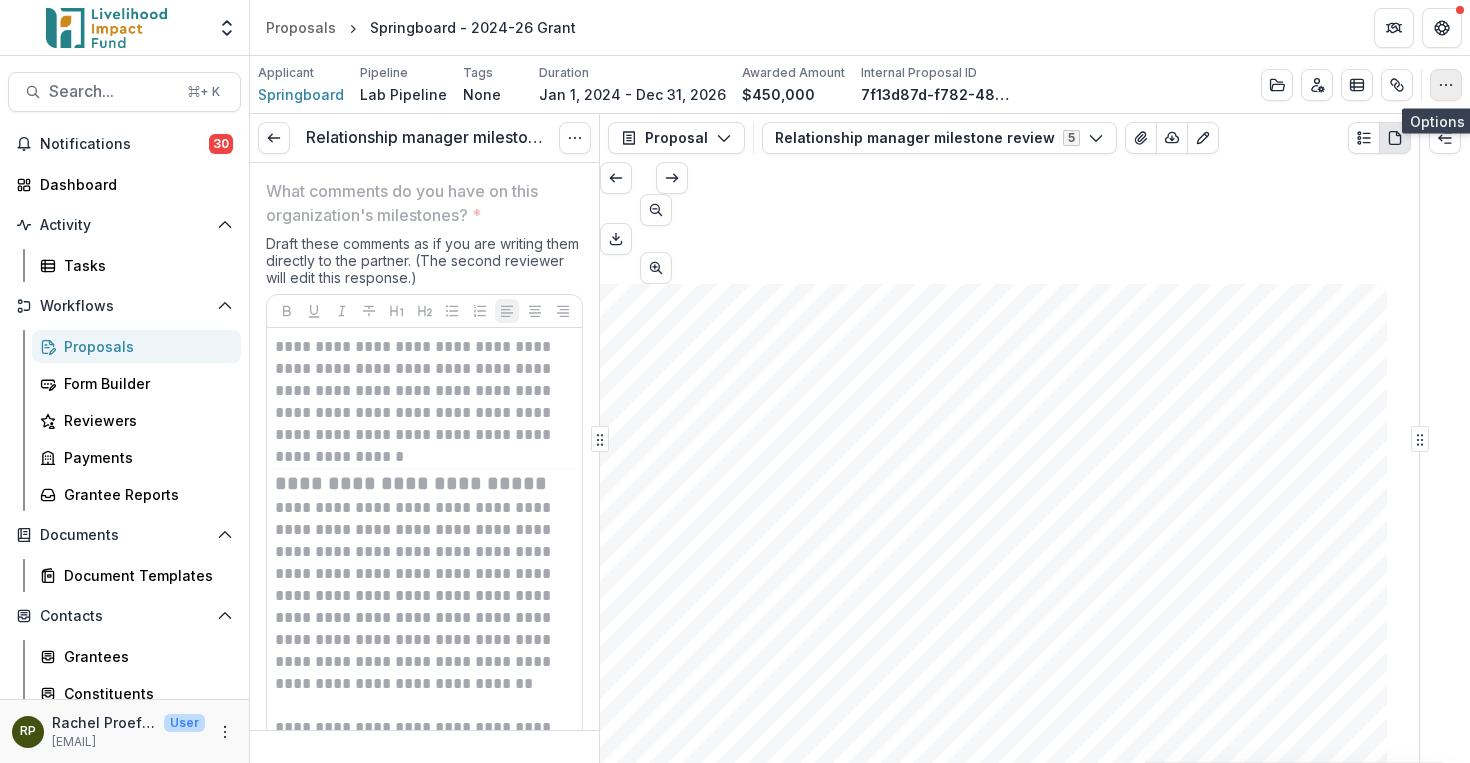 click 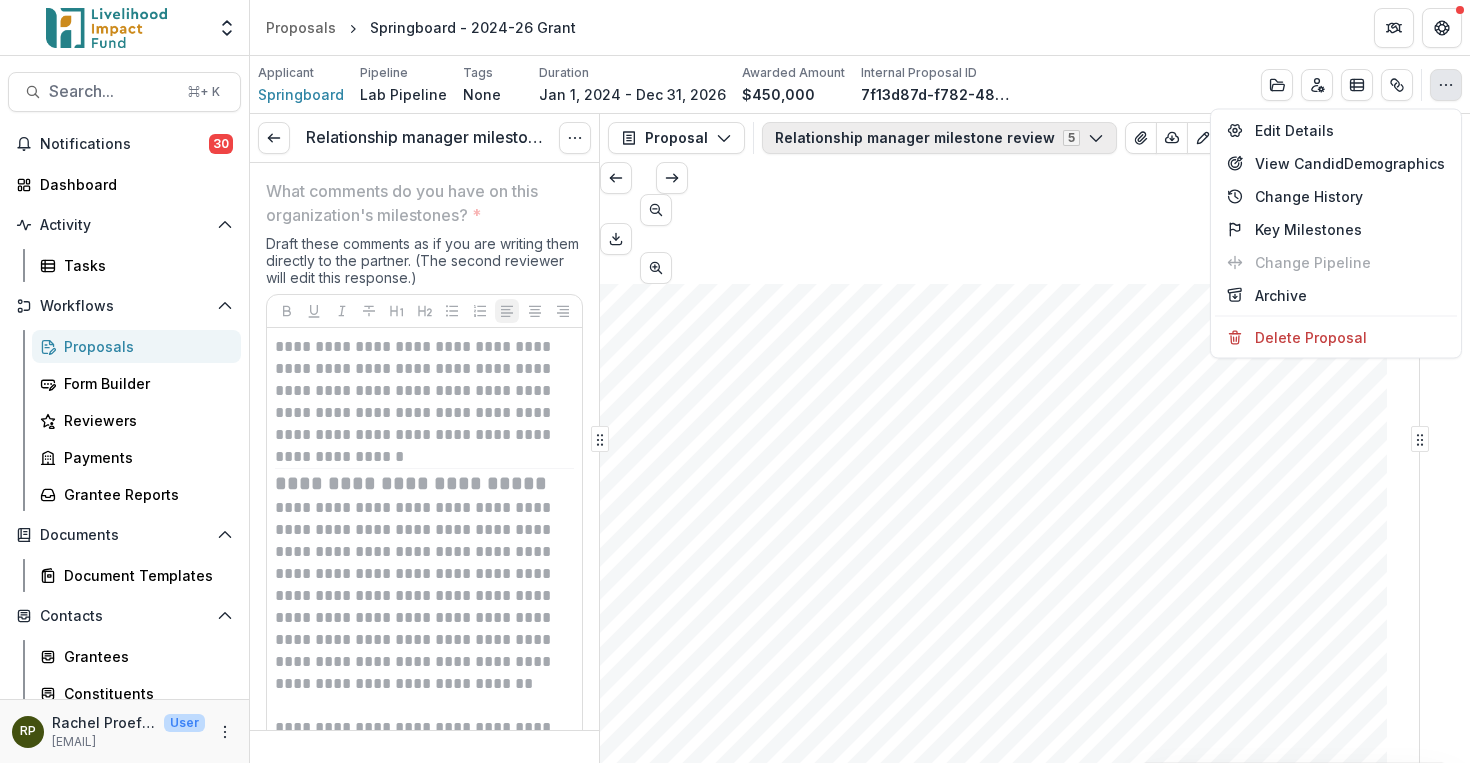 click on "Relationship manager milestone review 5" at bounding box center [939, 138] 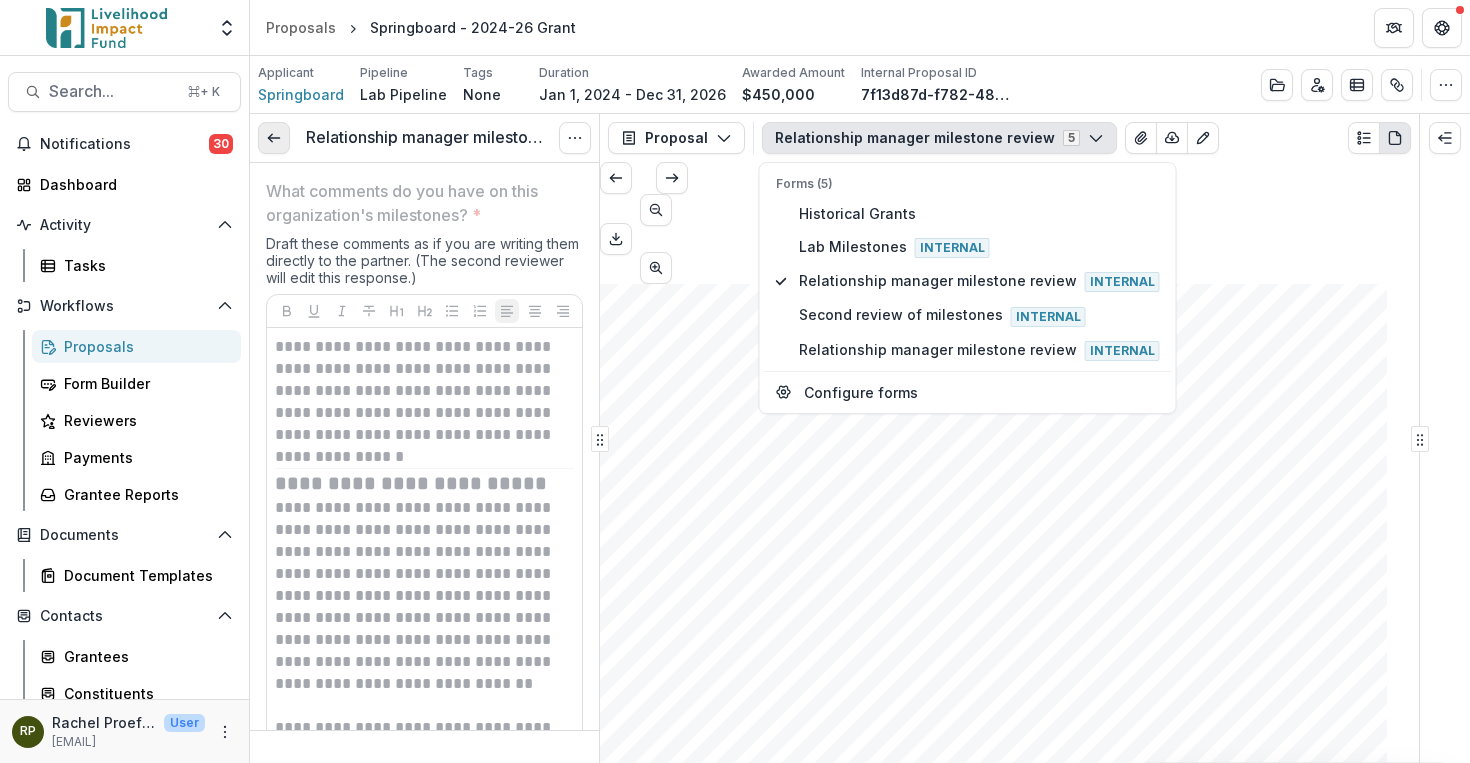 click 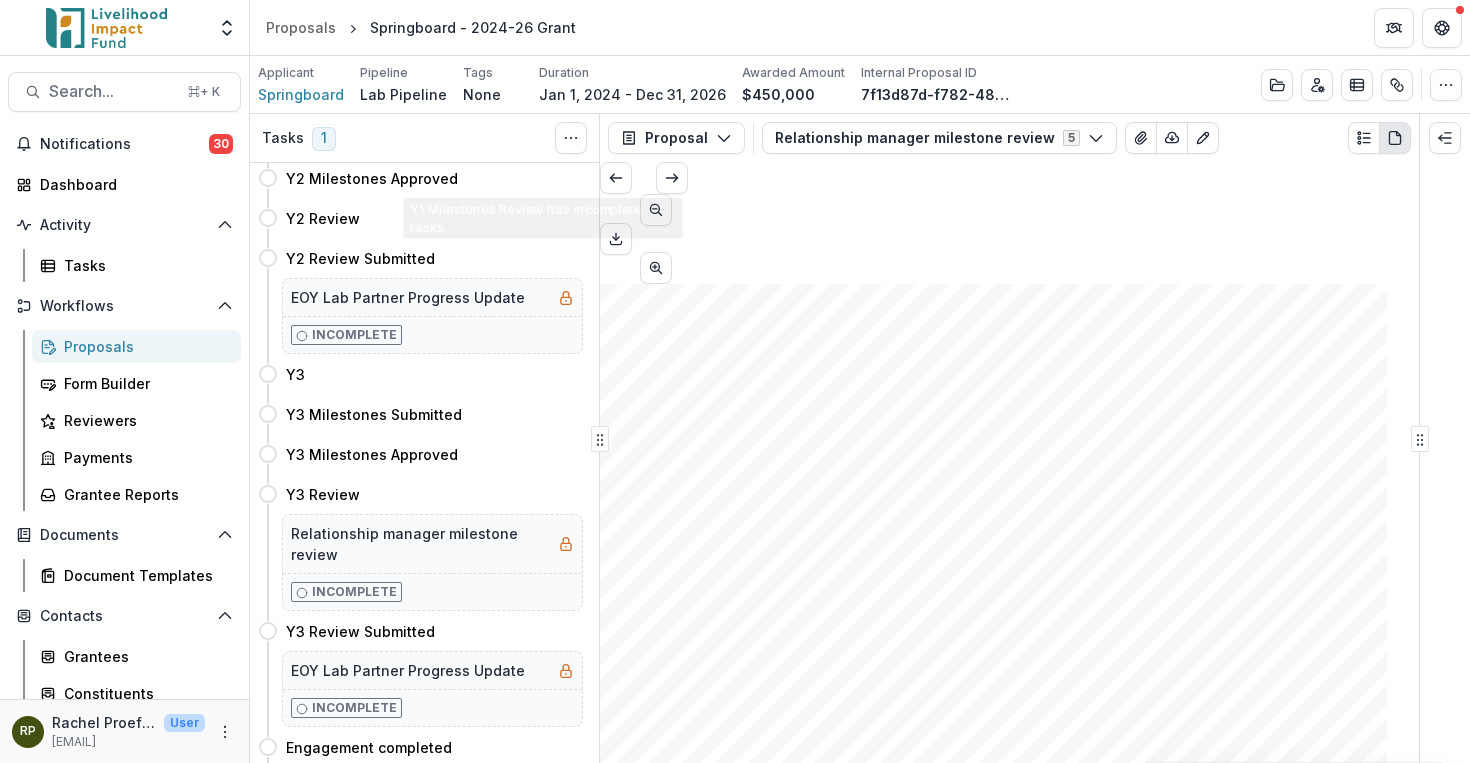 scroll, scrollTop: 1309, scrollLeft: 0, axis: vertical 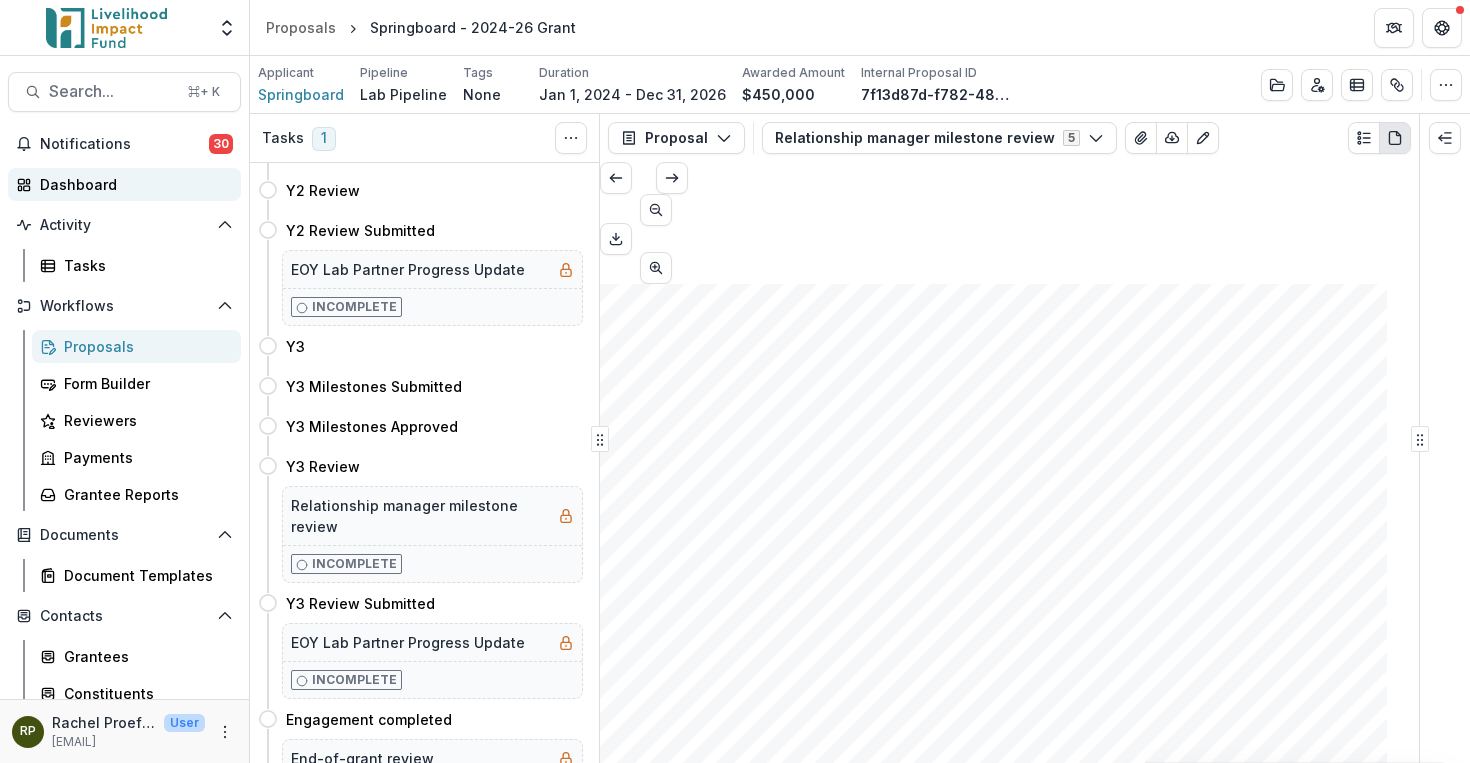 click on "Dashboard" at bounding box center [132, 184] 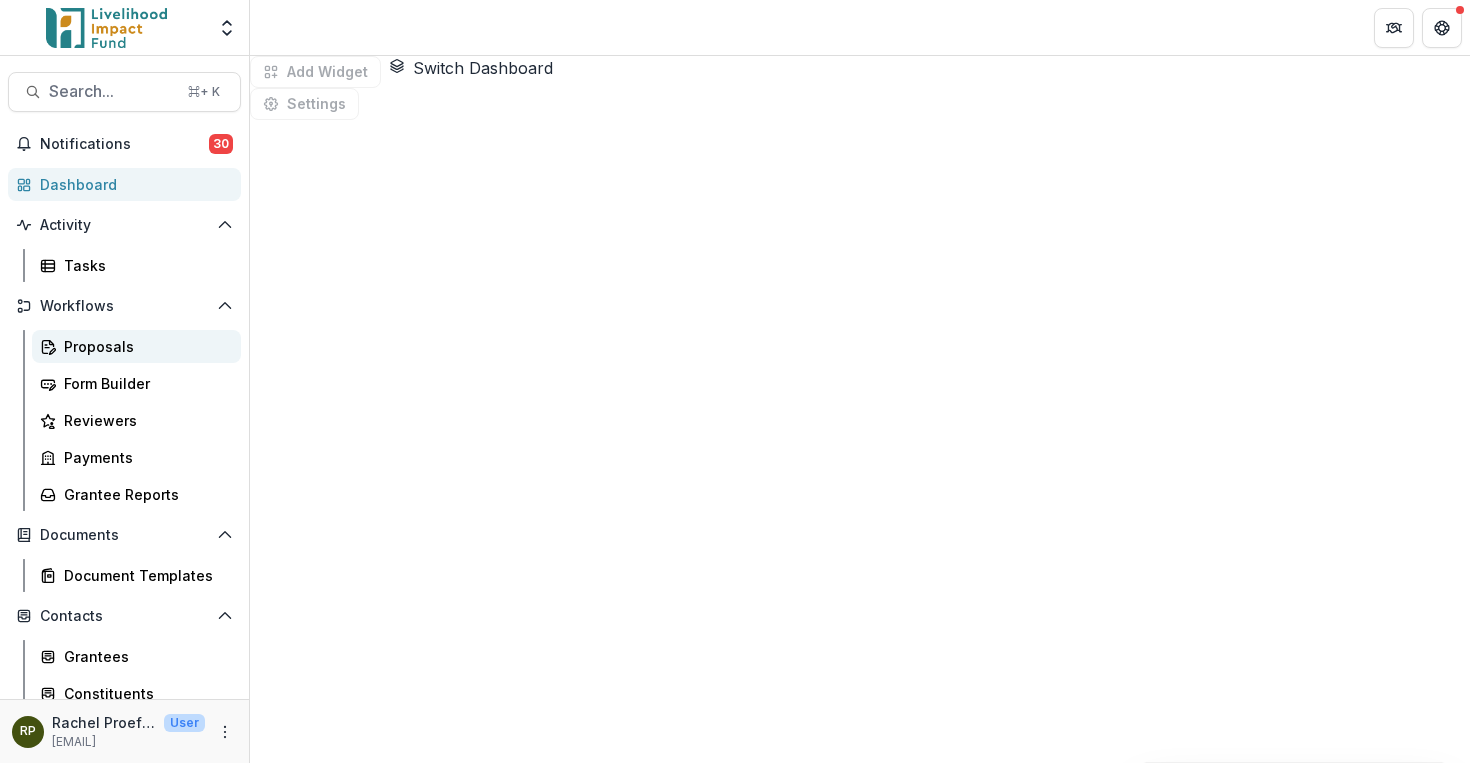 click on "Proposals" at bounding box center (144, 346) 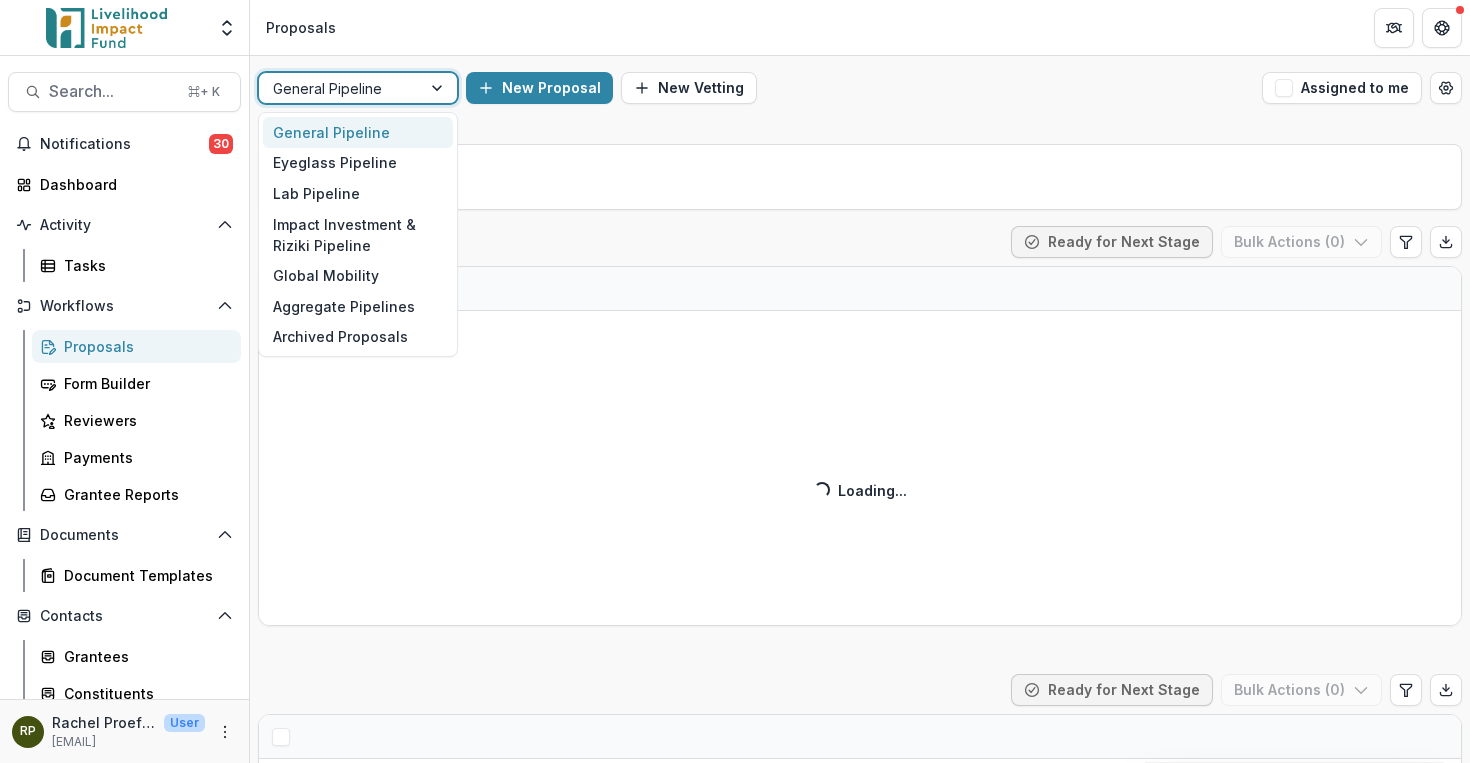 click at bounding box center (439, 88) 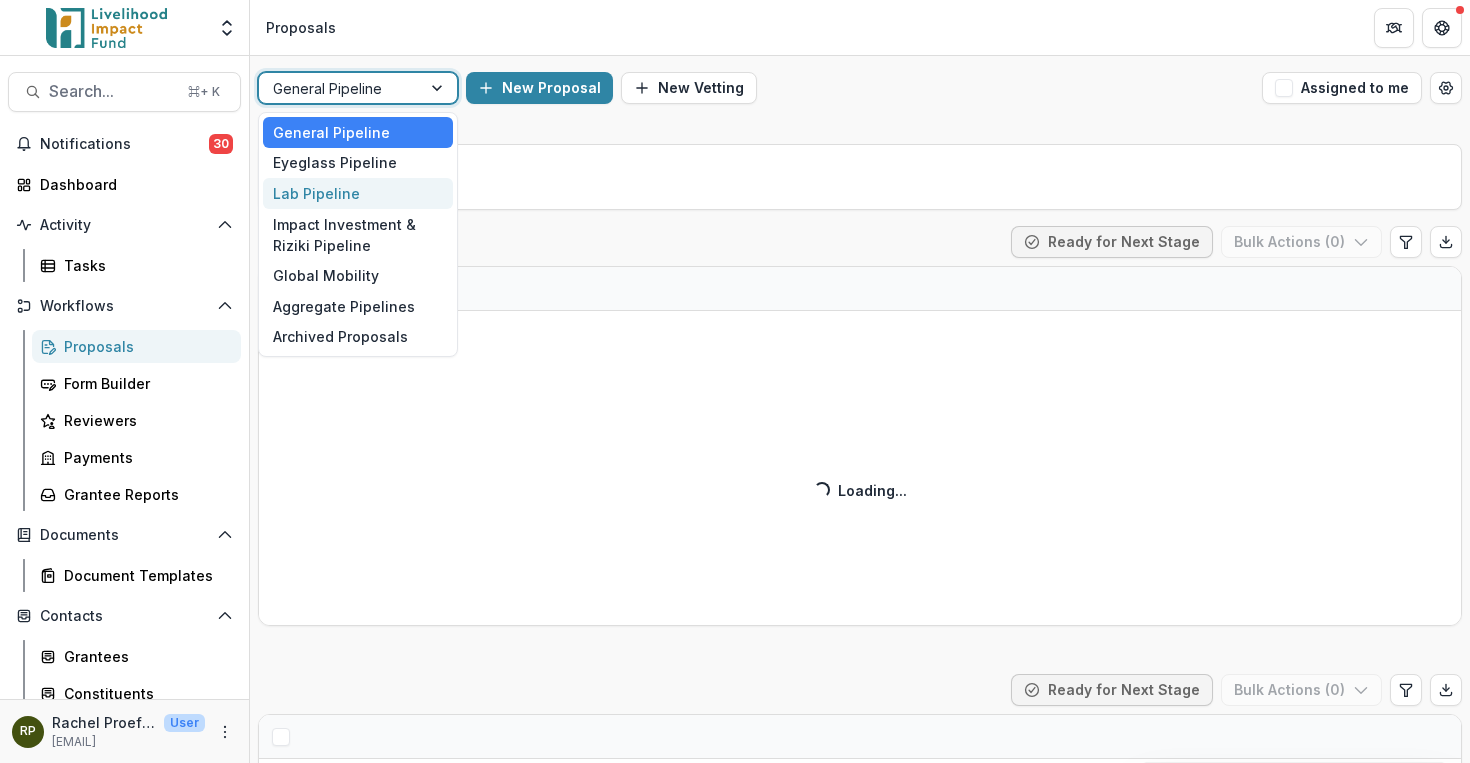 click on "Lab Pipeline" at bounding box center [358, 193] 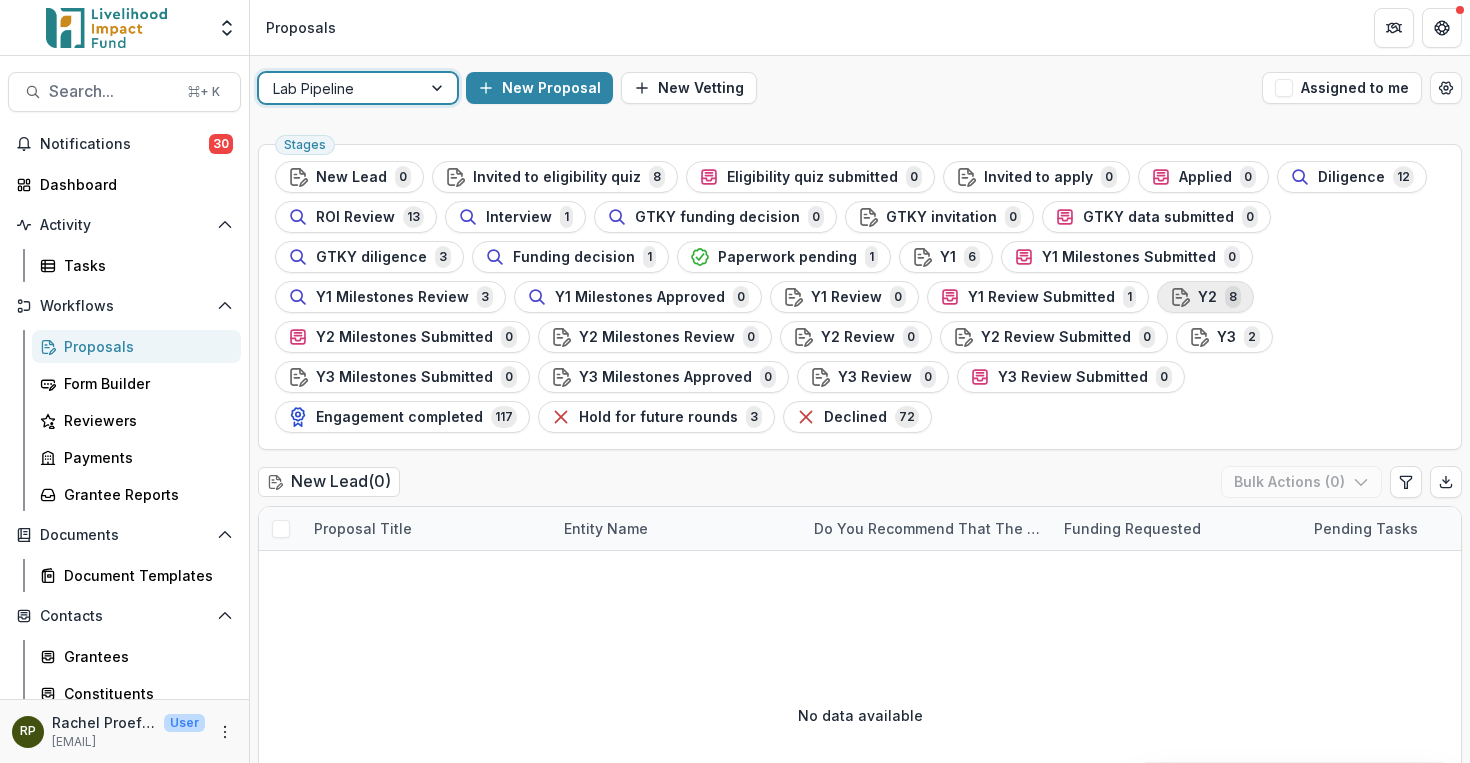 click on "Y2" at bounding box center [1207, 297] 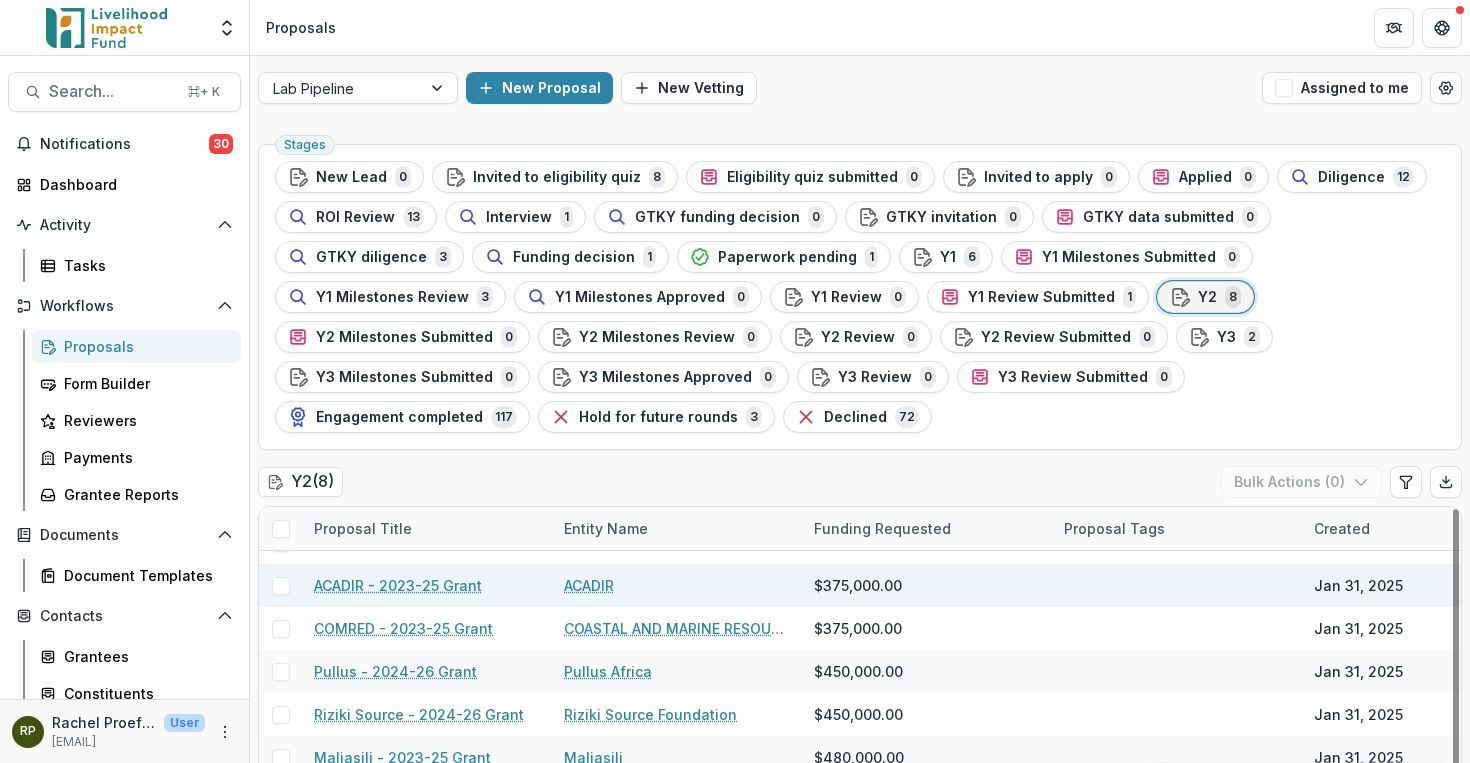 scroll, scrollTop: 0, scrollLeft: 0, axis: both 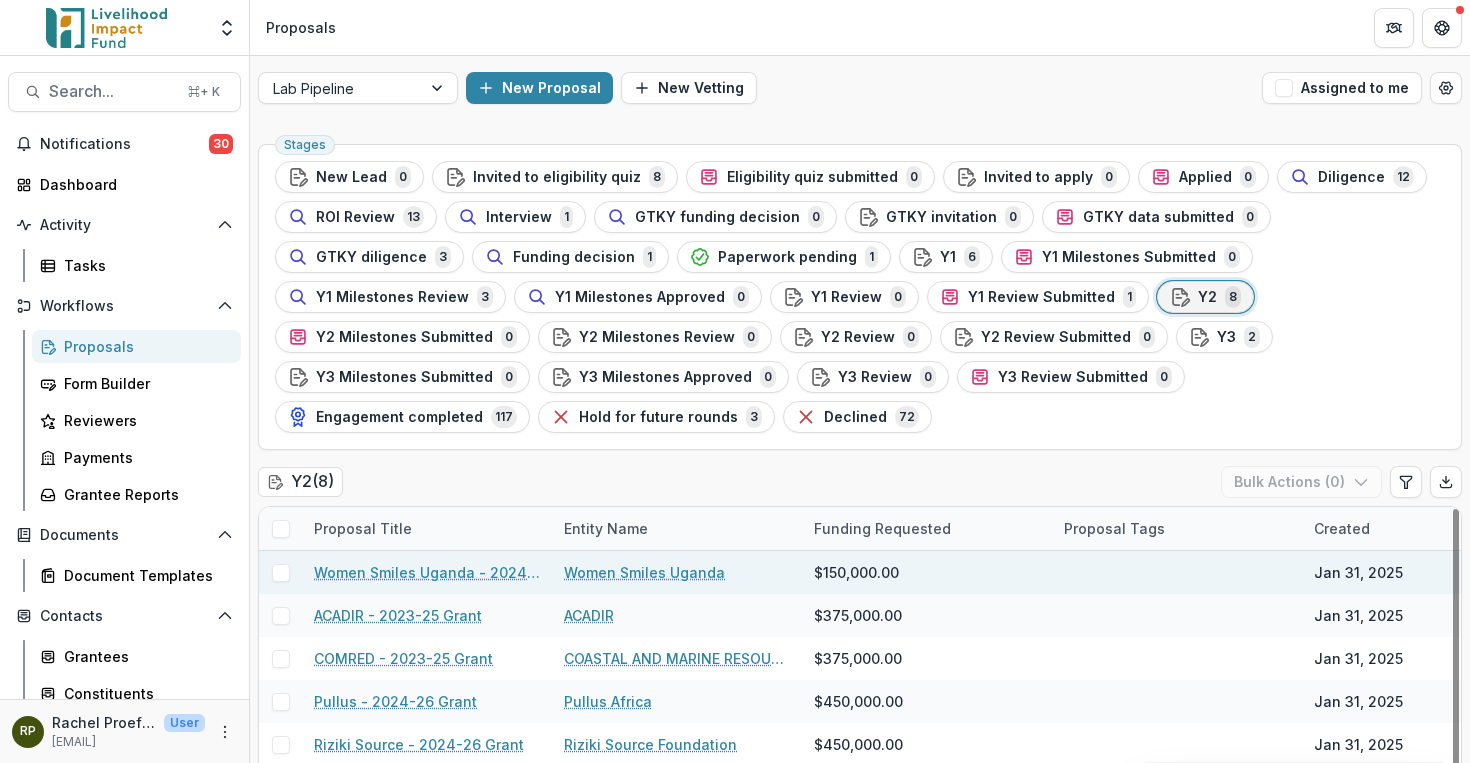click on "Women Smiles Uganda - 2024-26 Grant" at bounding box center [427, 572] 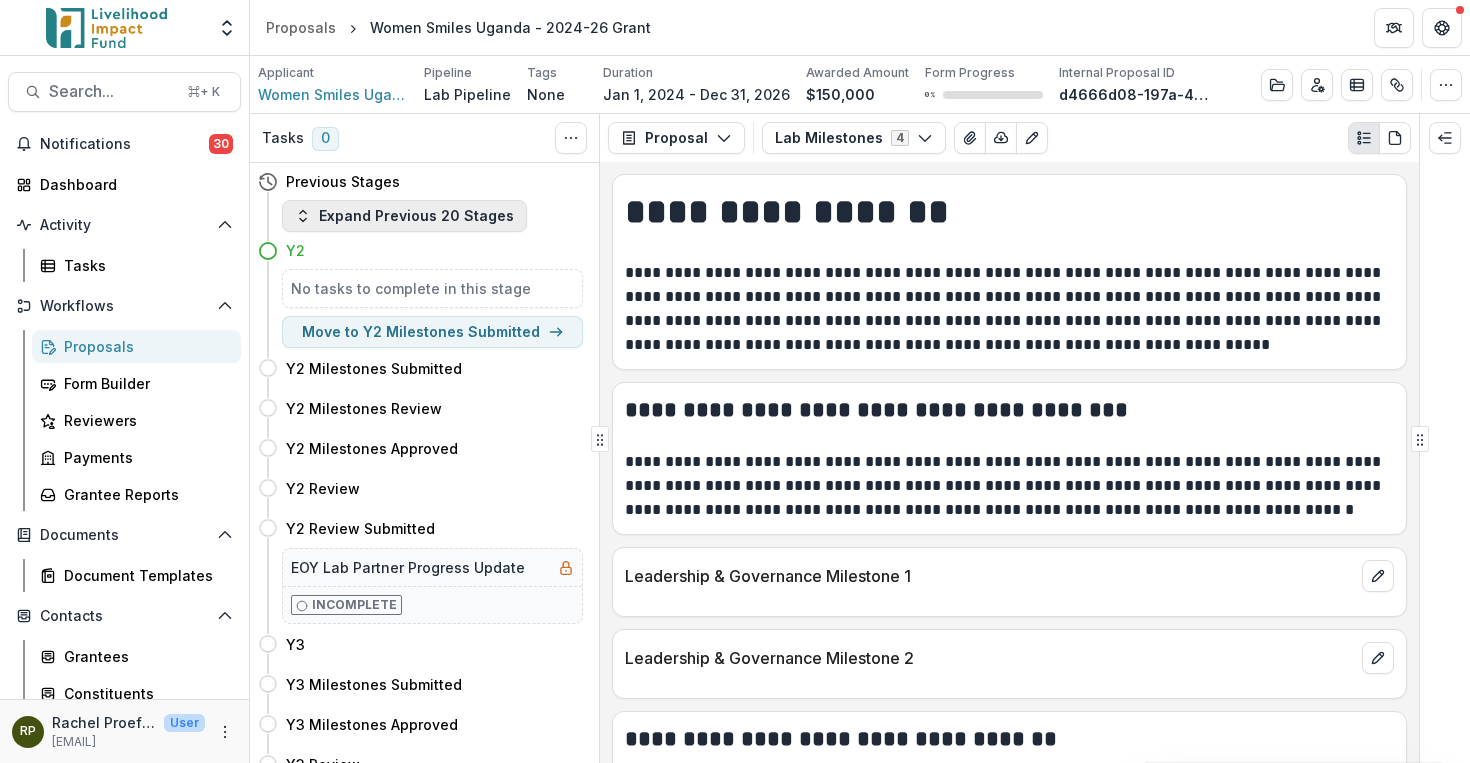 click on "Expand Previous 20 Stages" at bounding box center [404, 216] 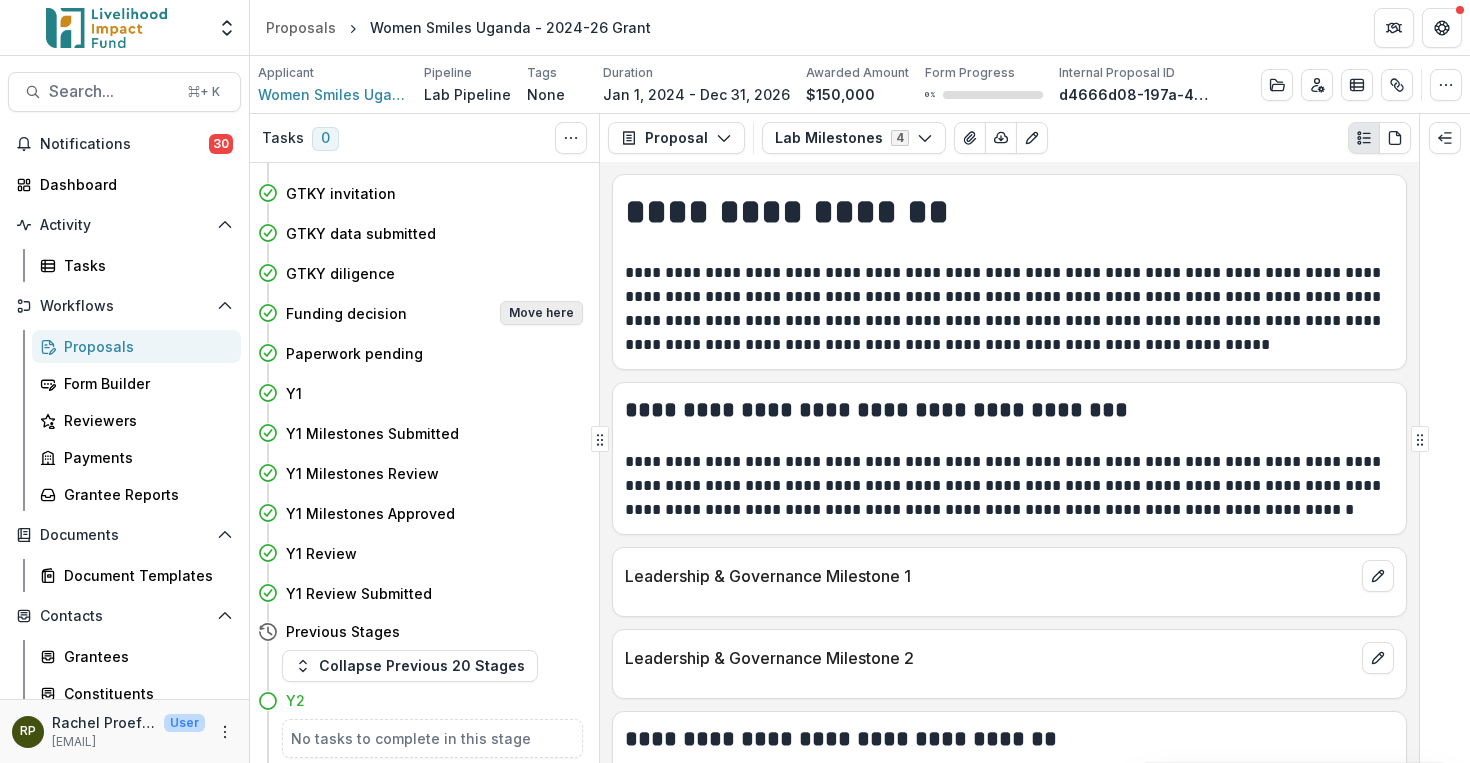 scroll, scrollTop: 364, scrollLeft: 0, axis: vertical 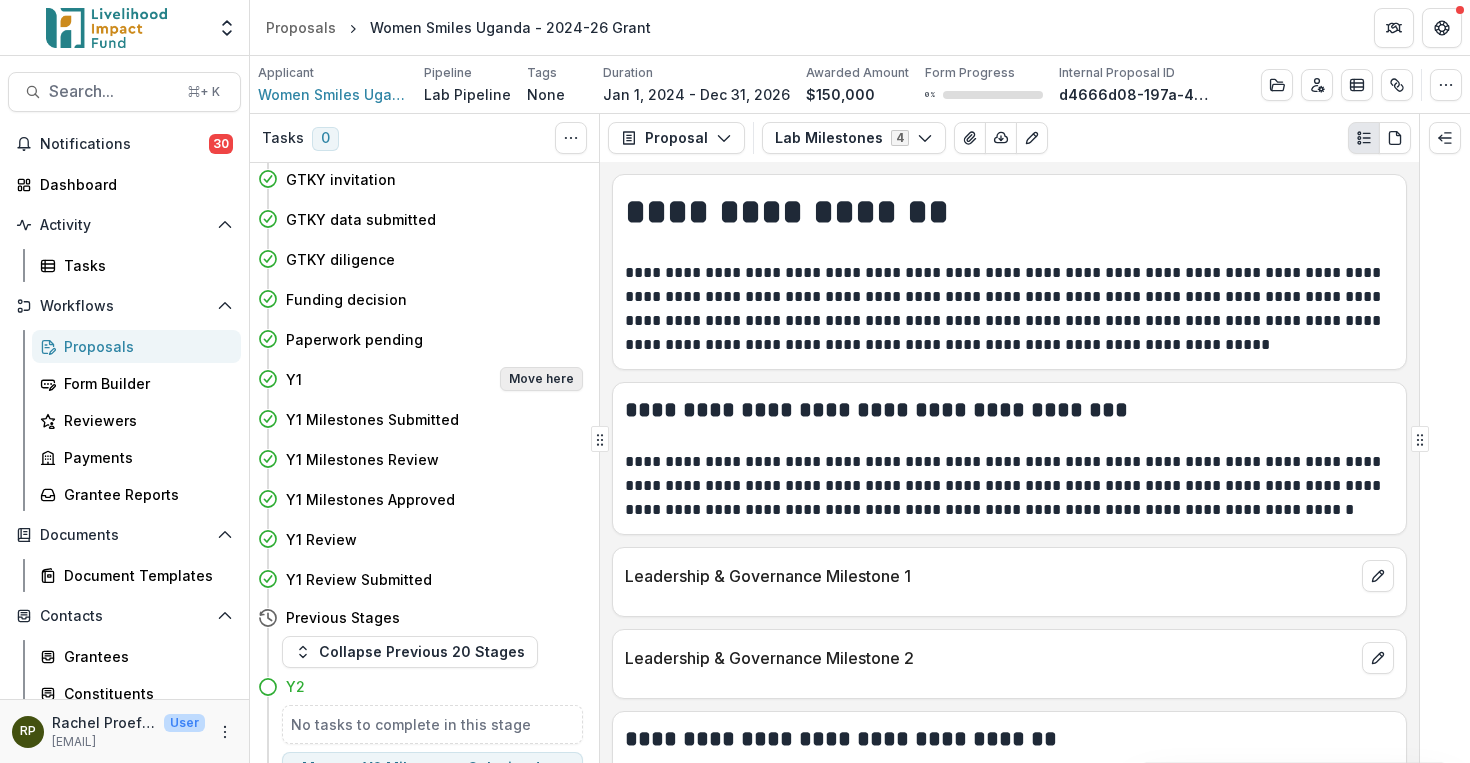 click on "Move here" at bounding box center (541, 379) 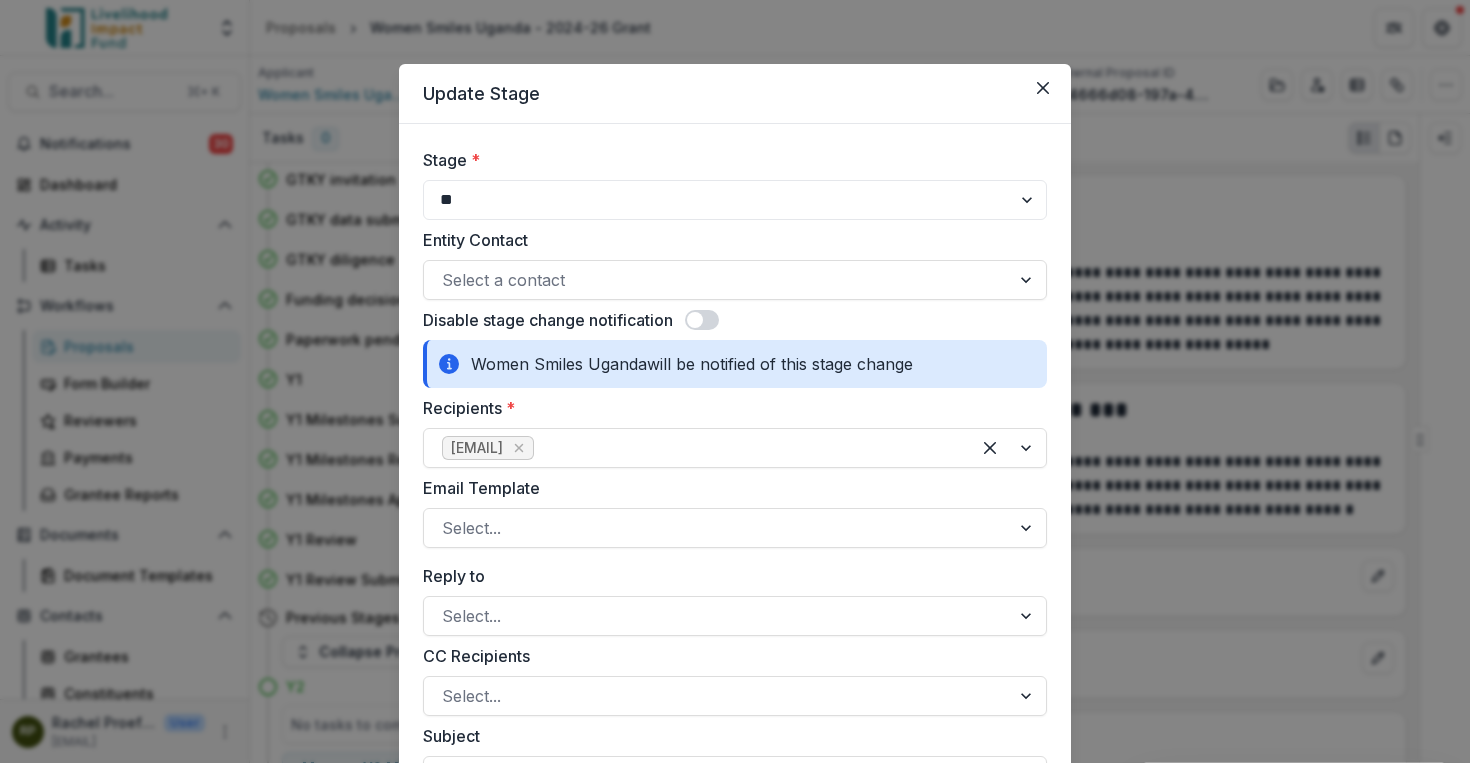 click at bounding box center [702, 320] 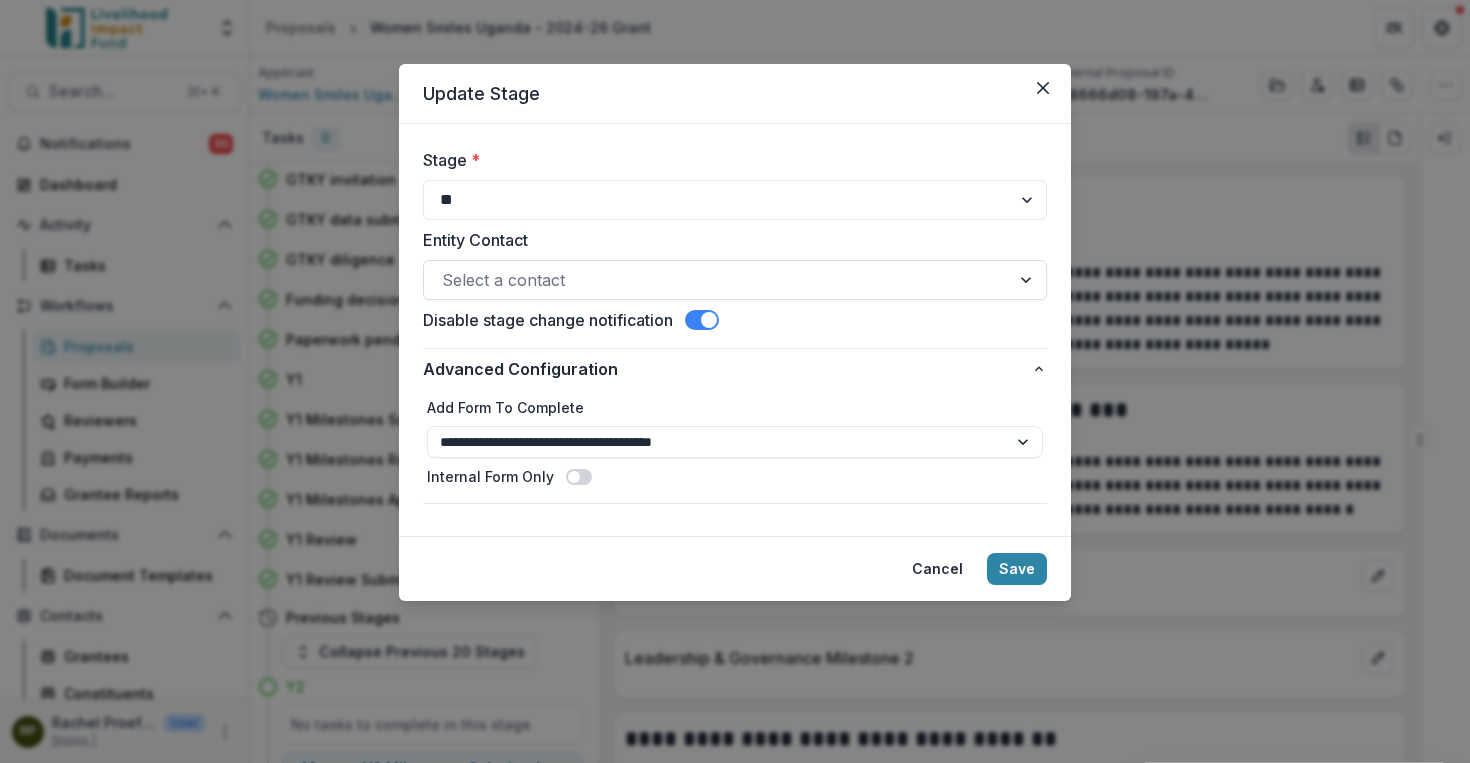 click at bounding box center [579, 477] 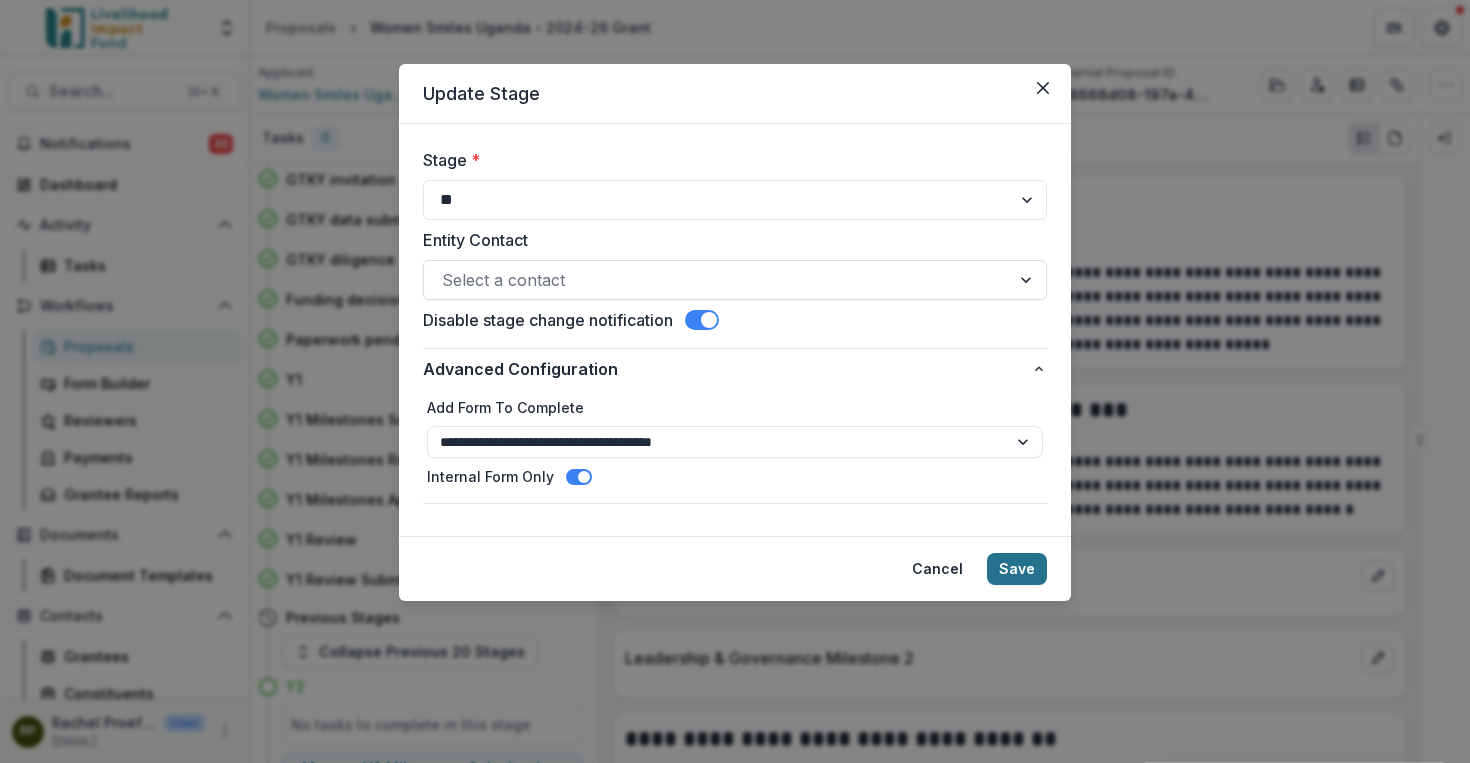 click on "Save" at bounding box center (1017, 569) 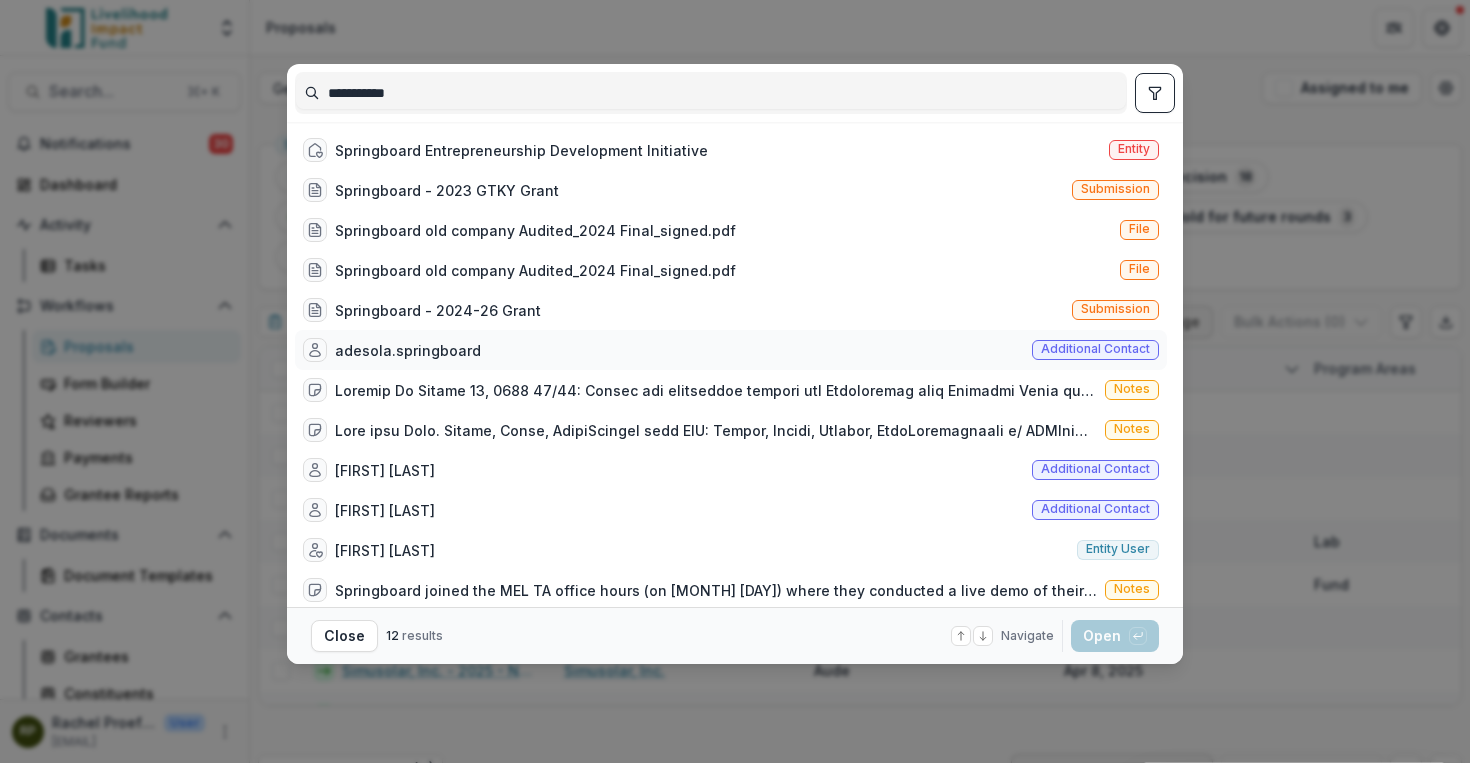 scroll, scrollTop: 0, scrollLeft: 0, axis: both 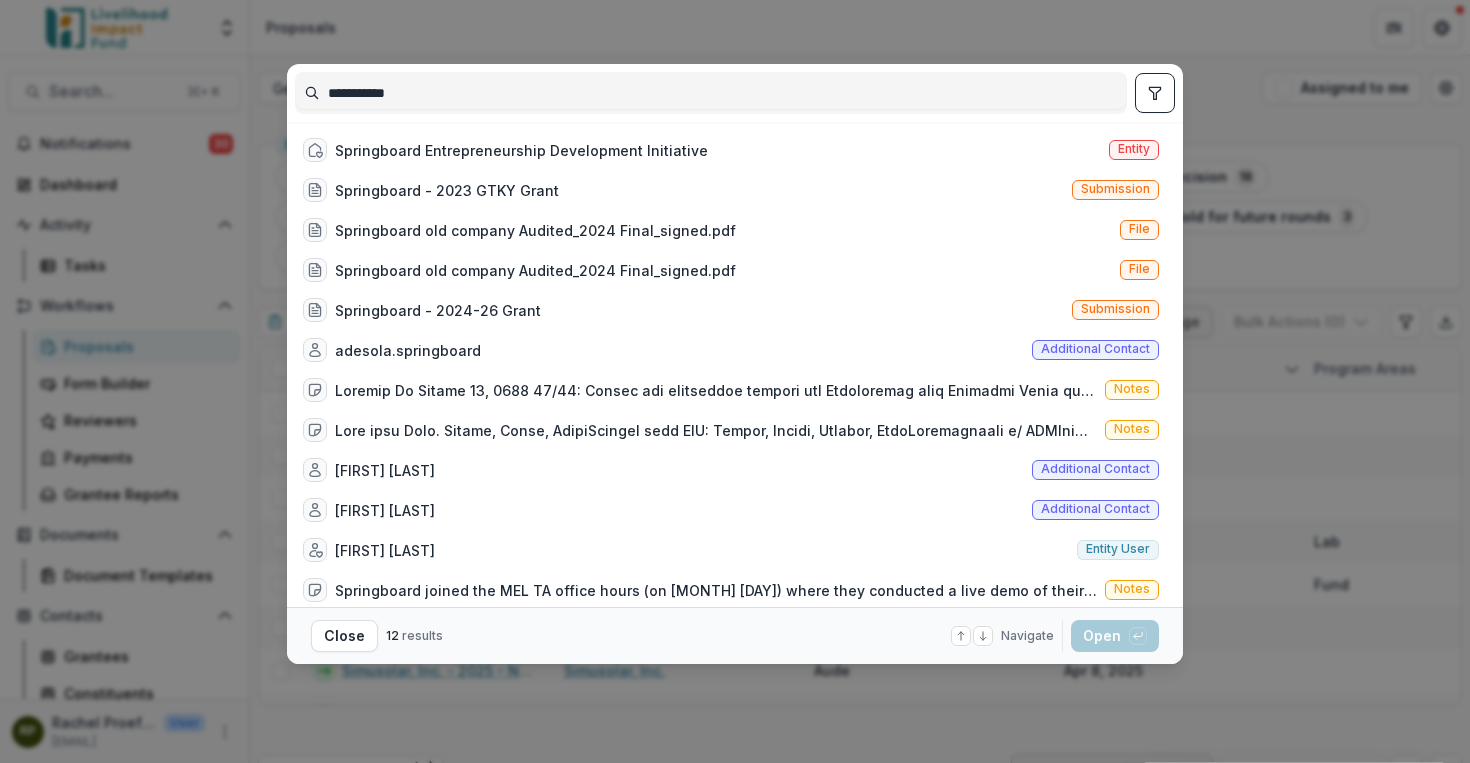 click on "**********" at bounding box center (735, 381) 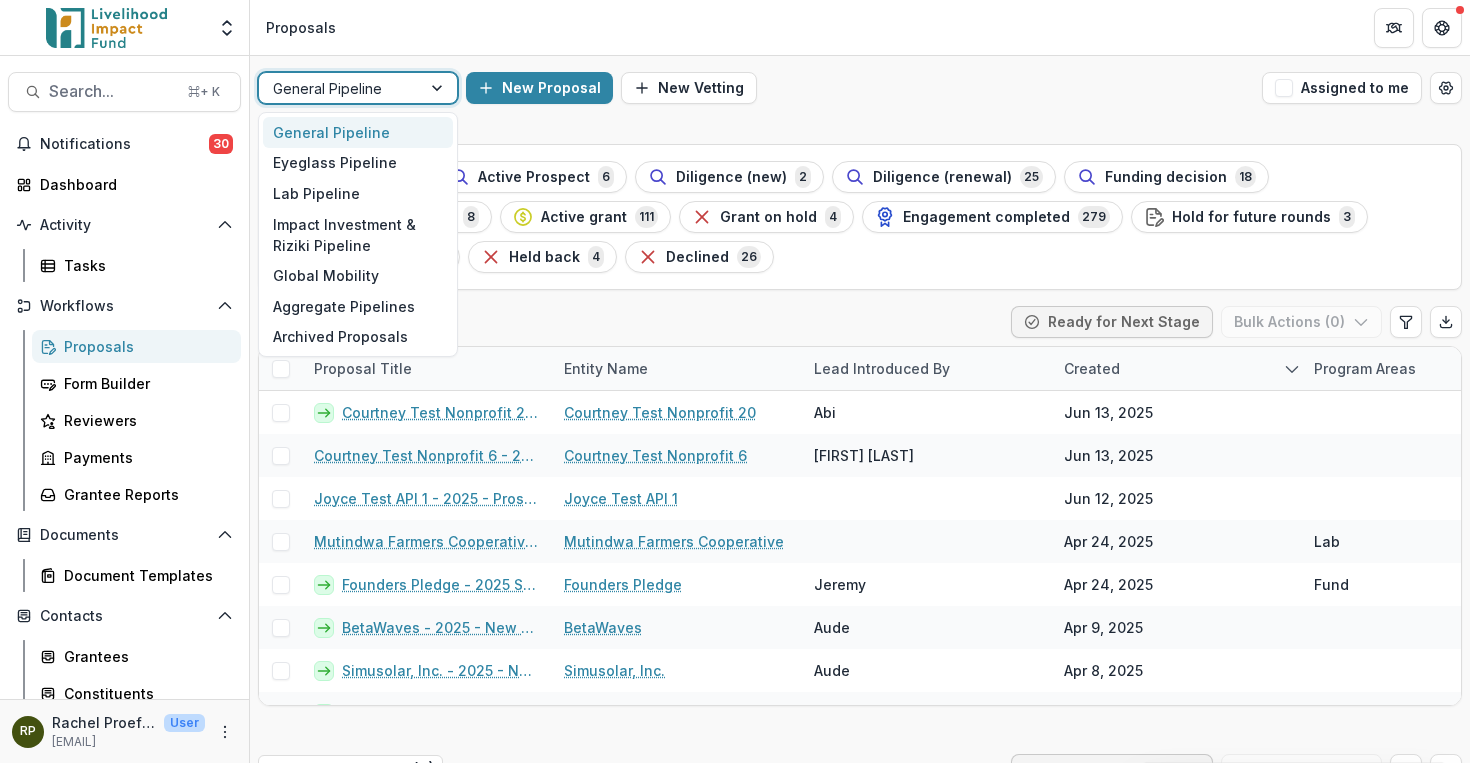 click on "General Pipeline" at bounding box center [340, 88] 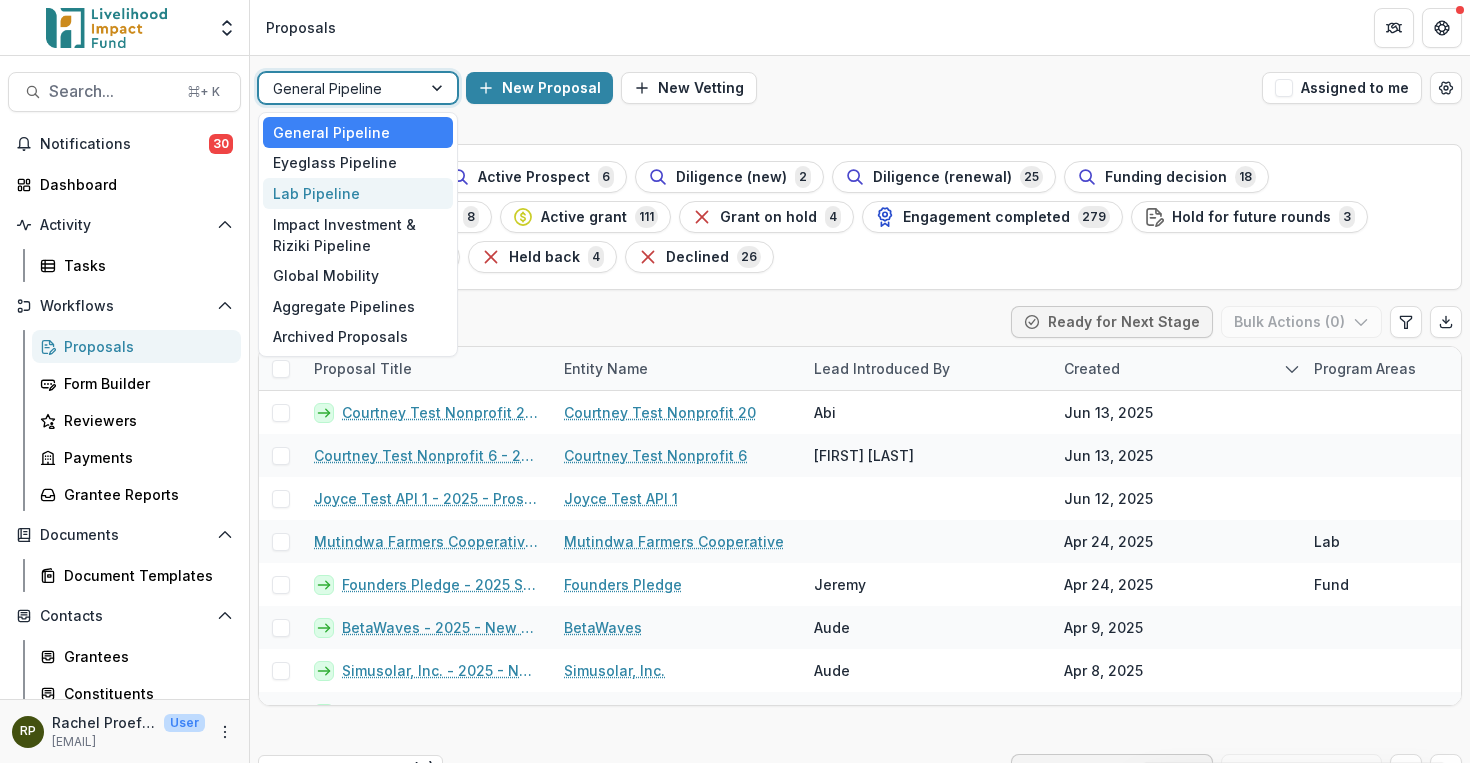 click on "Lab Pipeline" at bounding box center (358, 193) 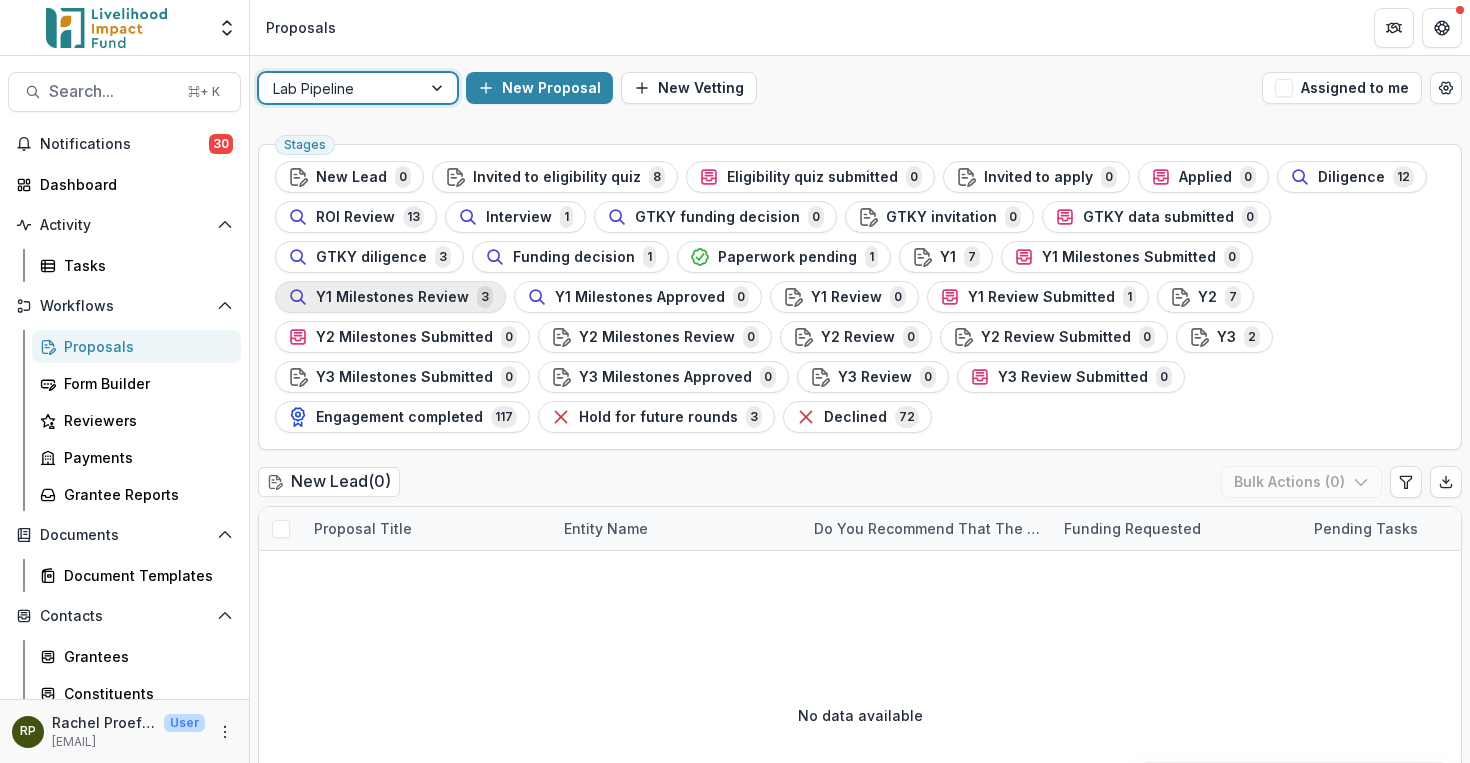click on "Y1 Milestones Review" at bounding box center [392, 297] 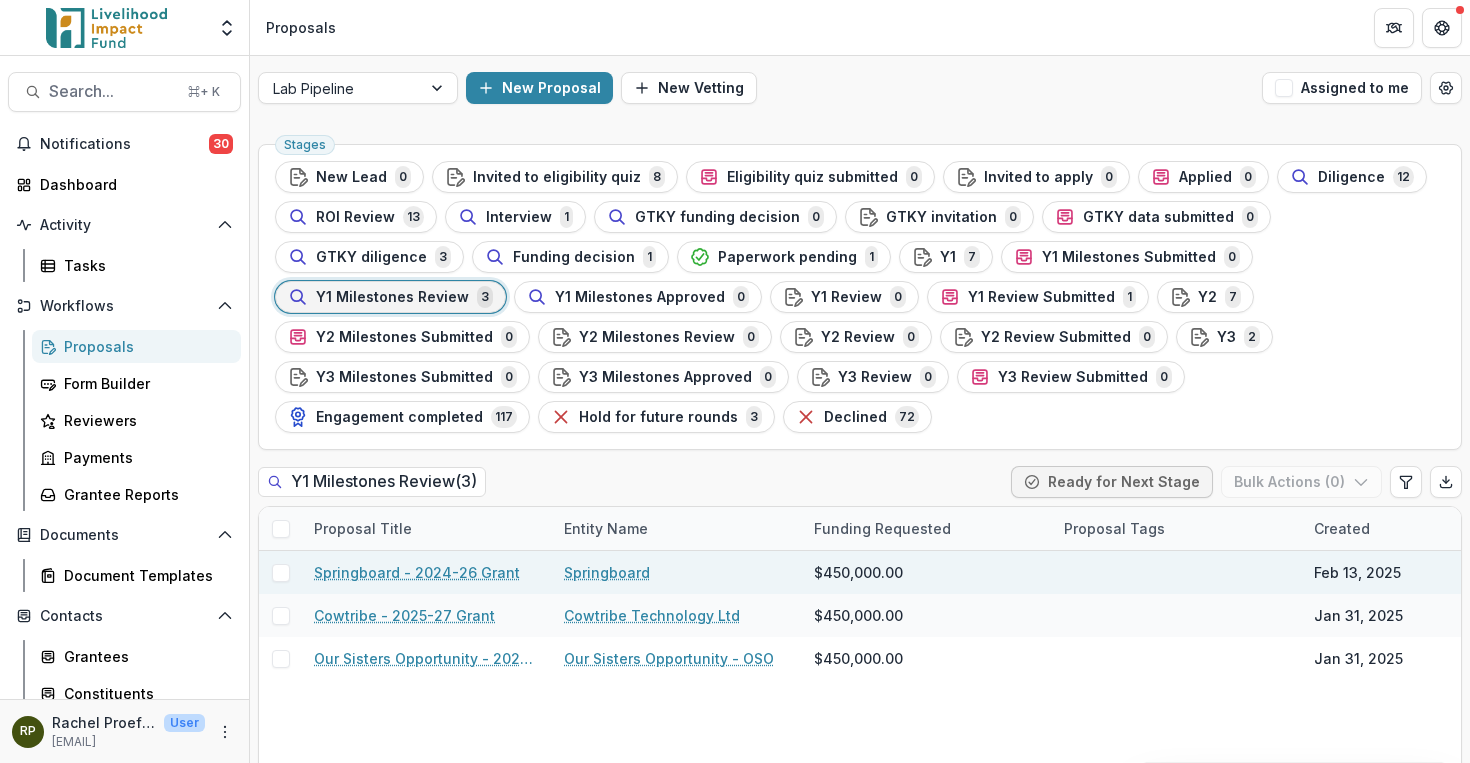 click on "Springboard - 2024-26 Grant" at bounding box center [417, 572] 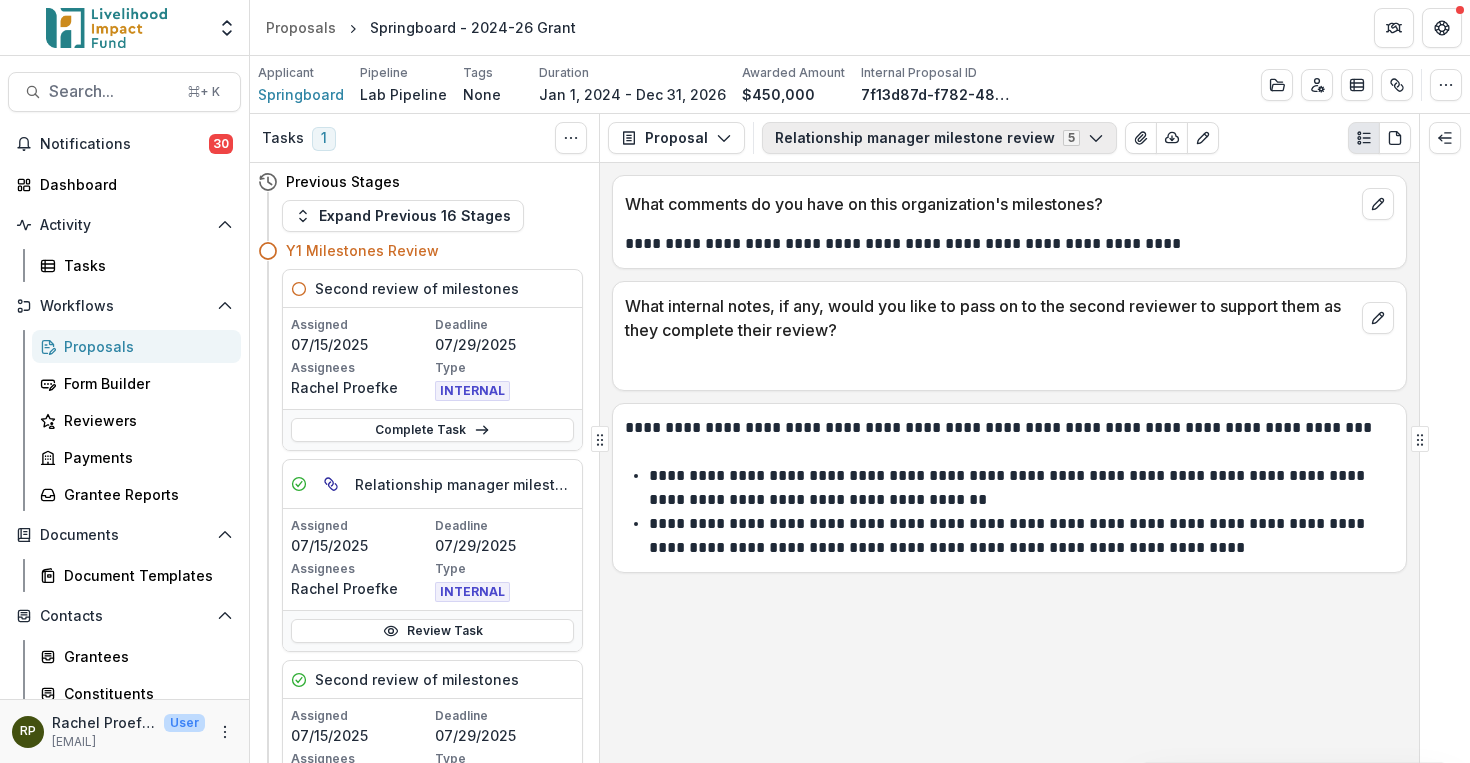 click 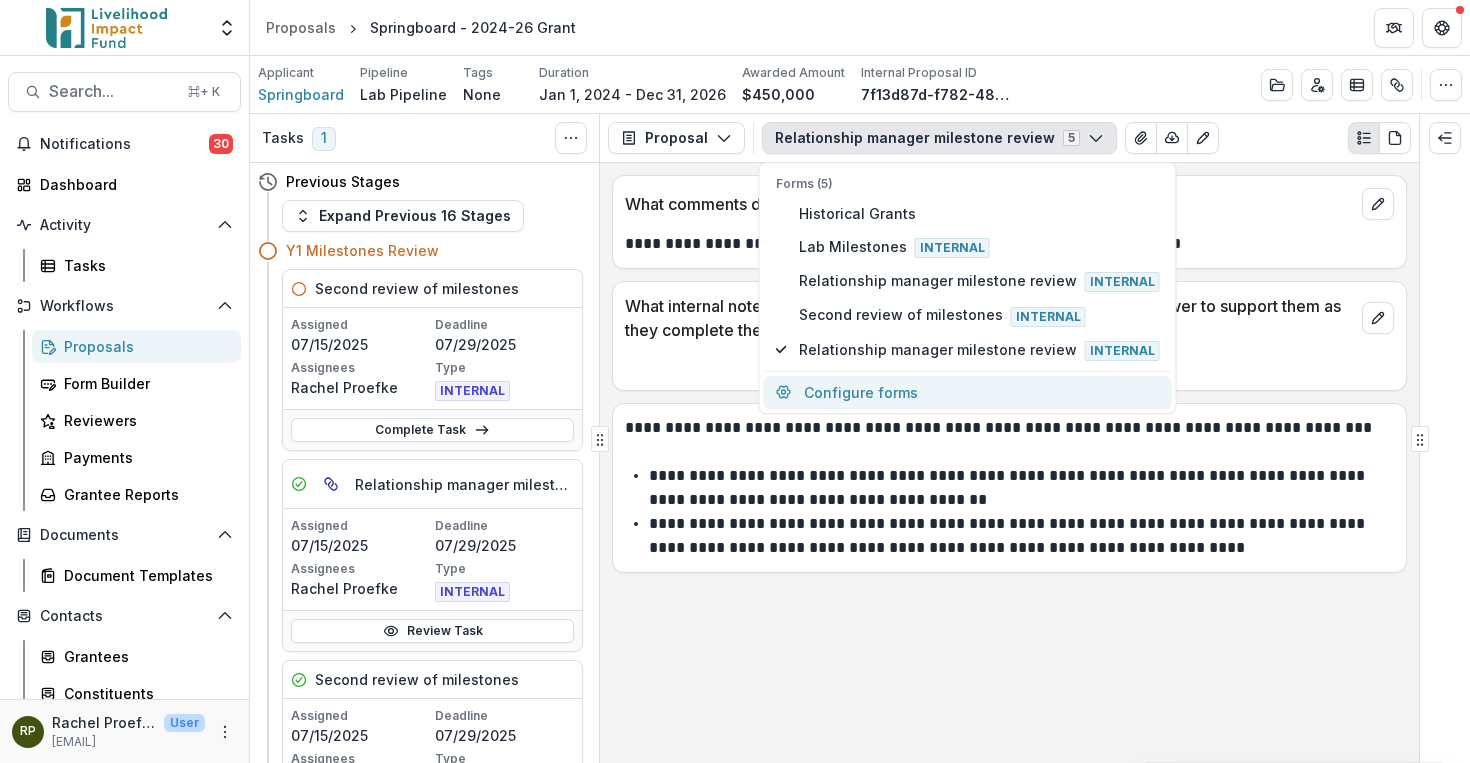 click on "Configure forms" at bounding box center [968, 392] 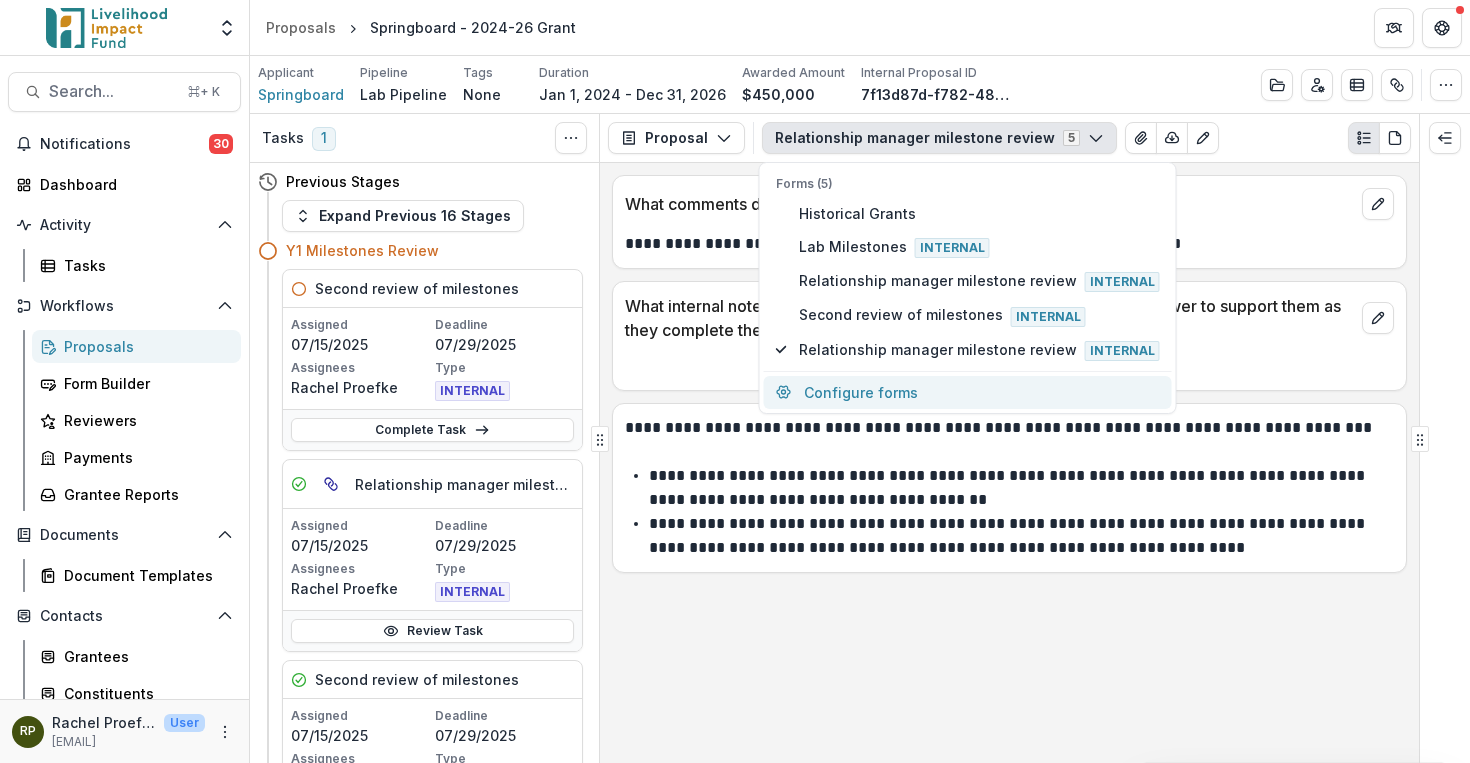 select on "****" 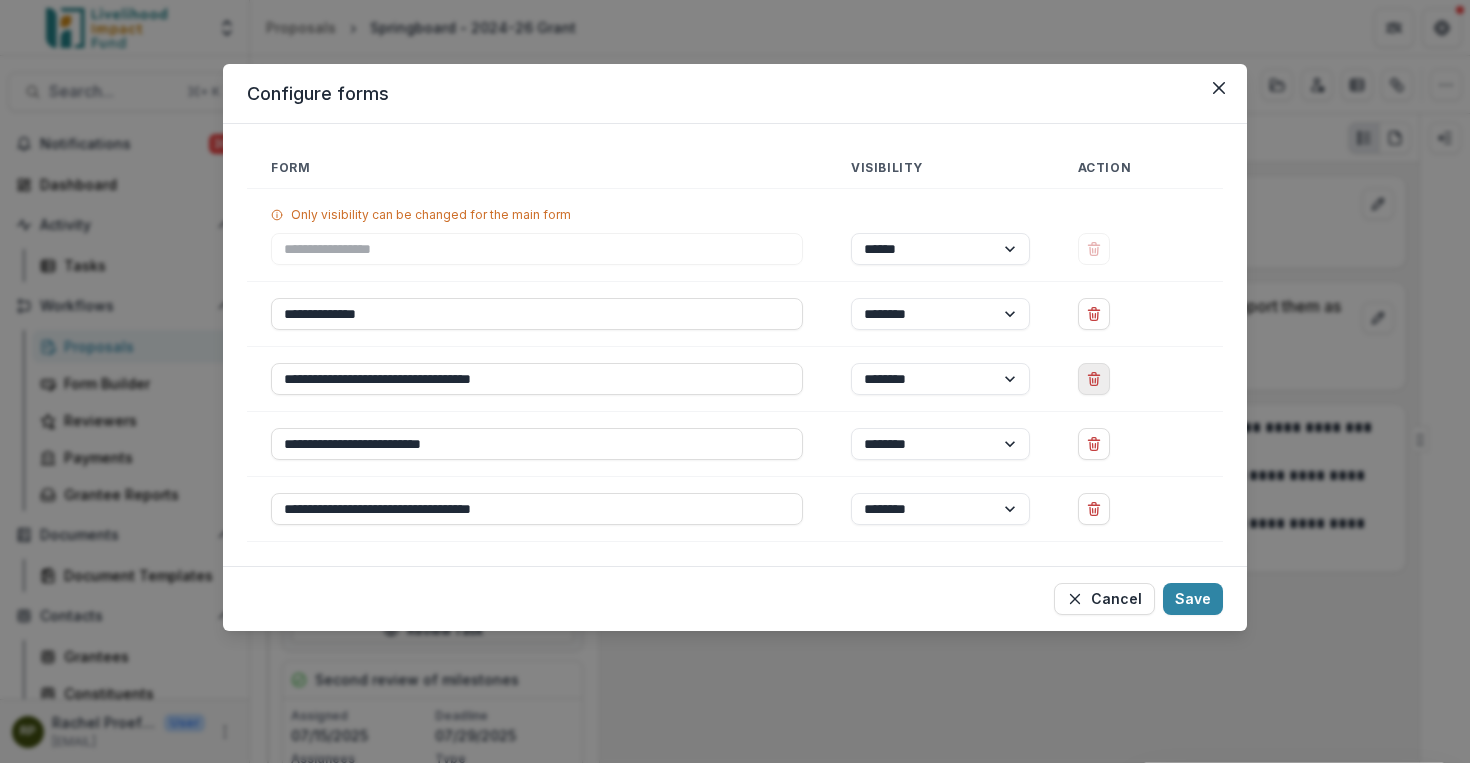 click at bounding box center [1094, 379] 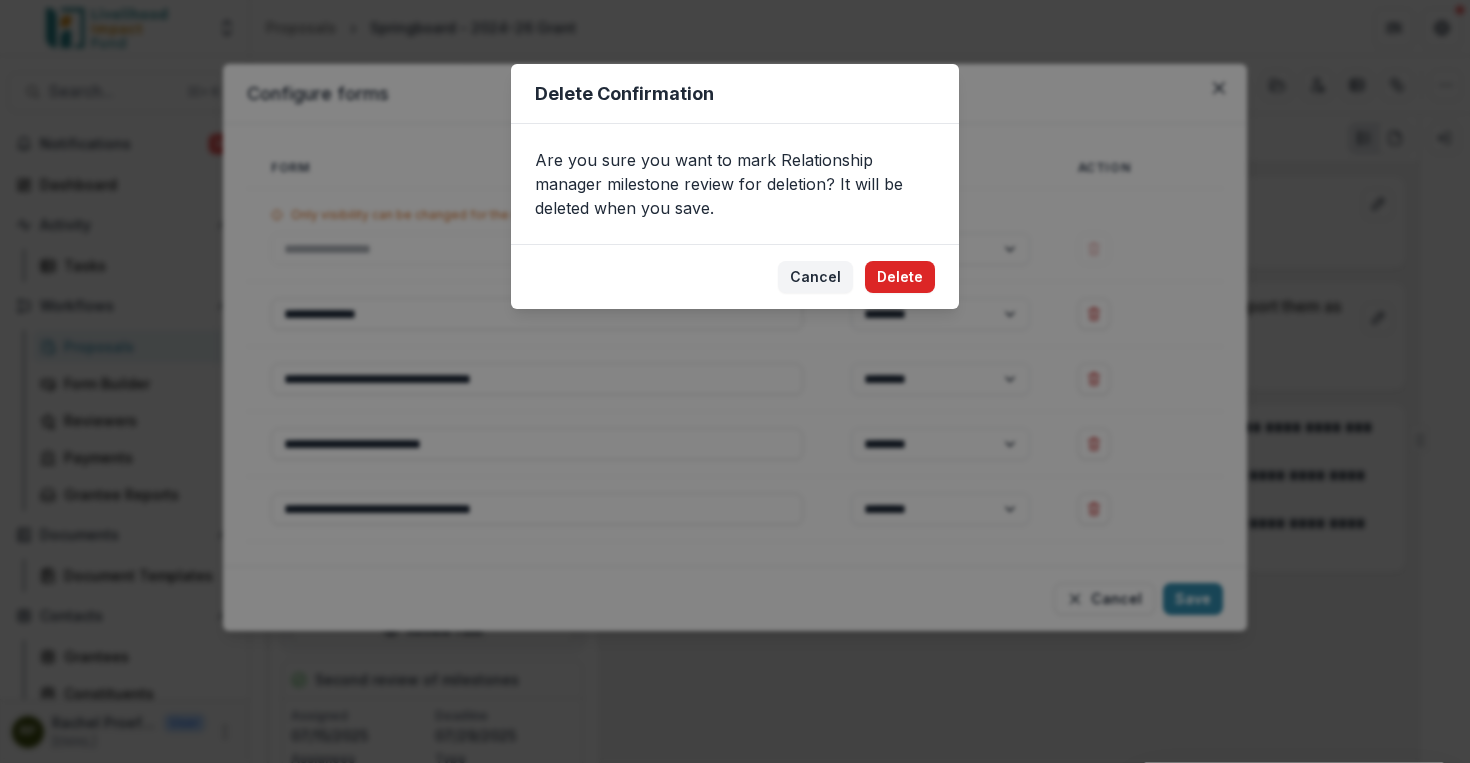 click on "Delete" at bounding box center (900, 277) 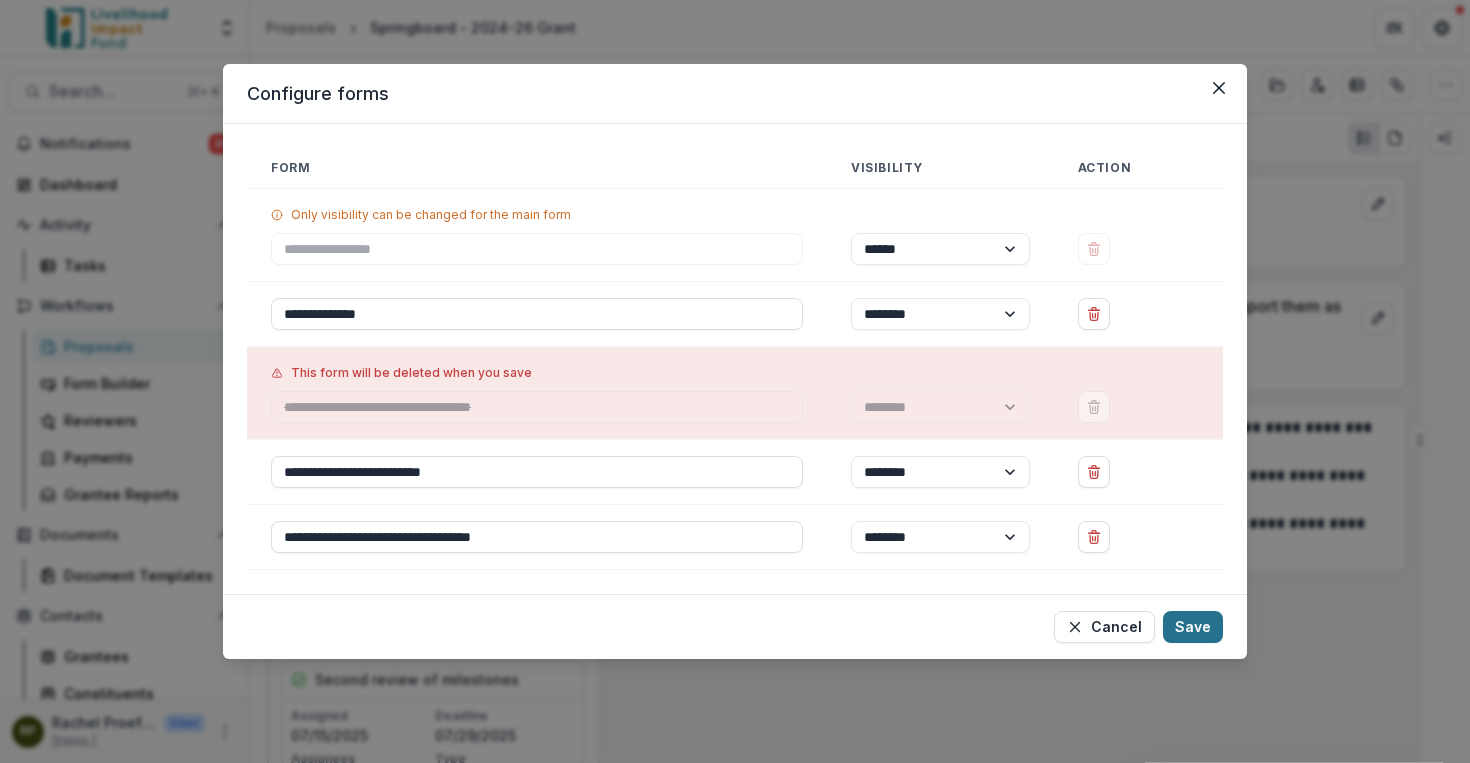click on "Save" at bounding box center (1193, 627) 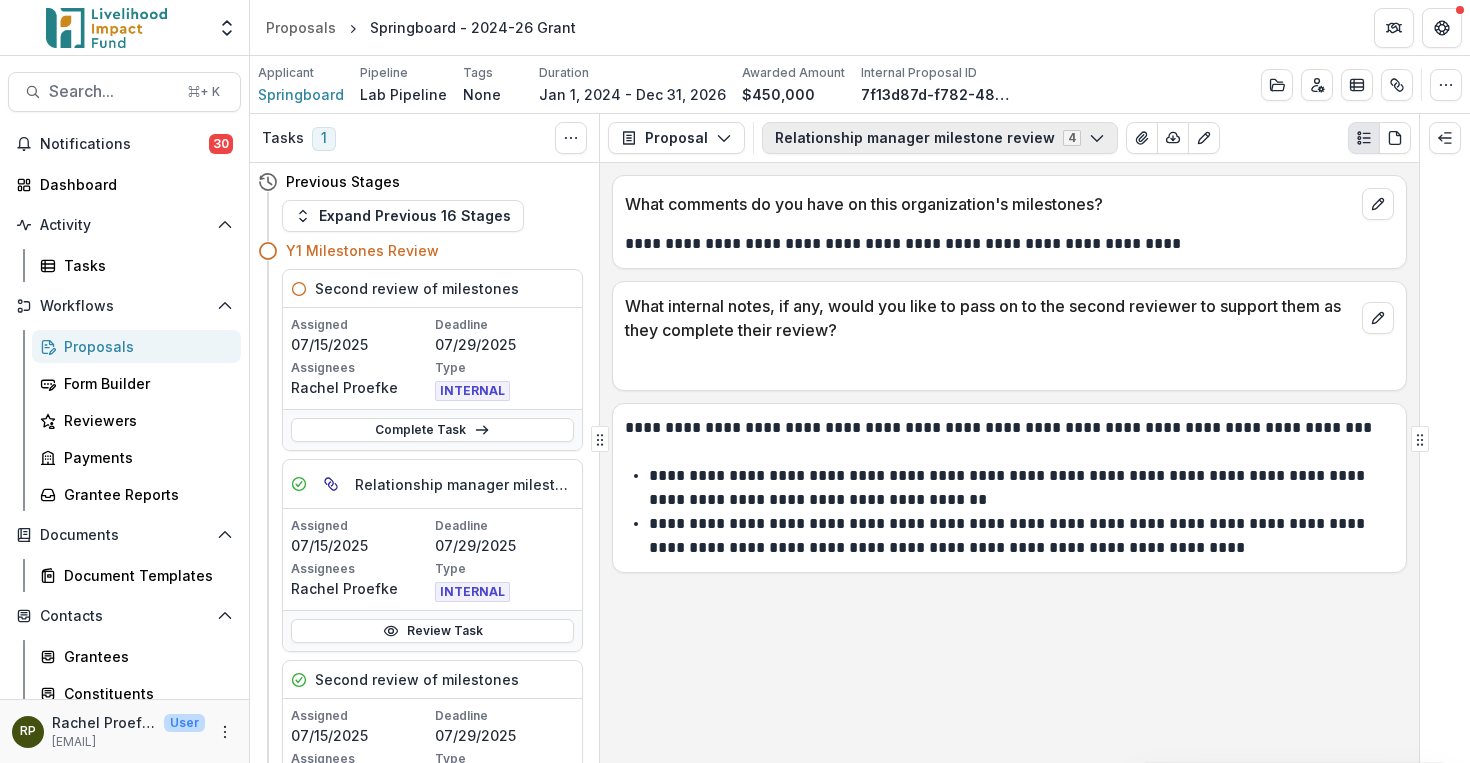 click on "Relationship manager milestone review 4" at bounding box center (940, 138) 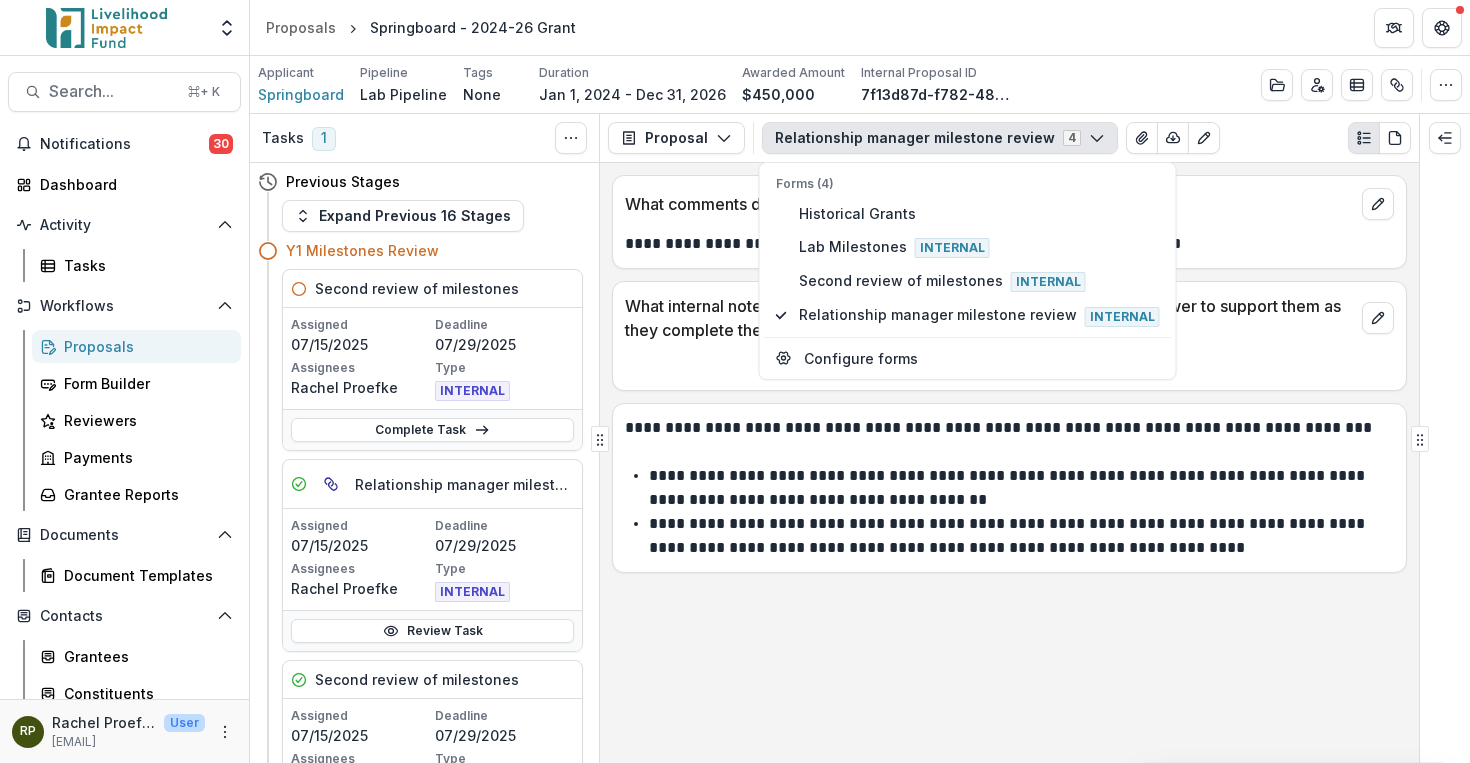 click on "**********" at bounding box center [1009, 463] 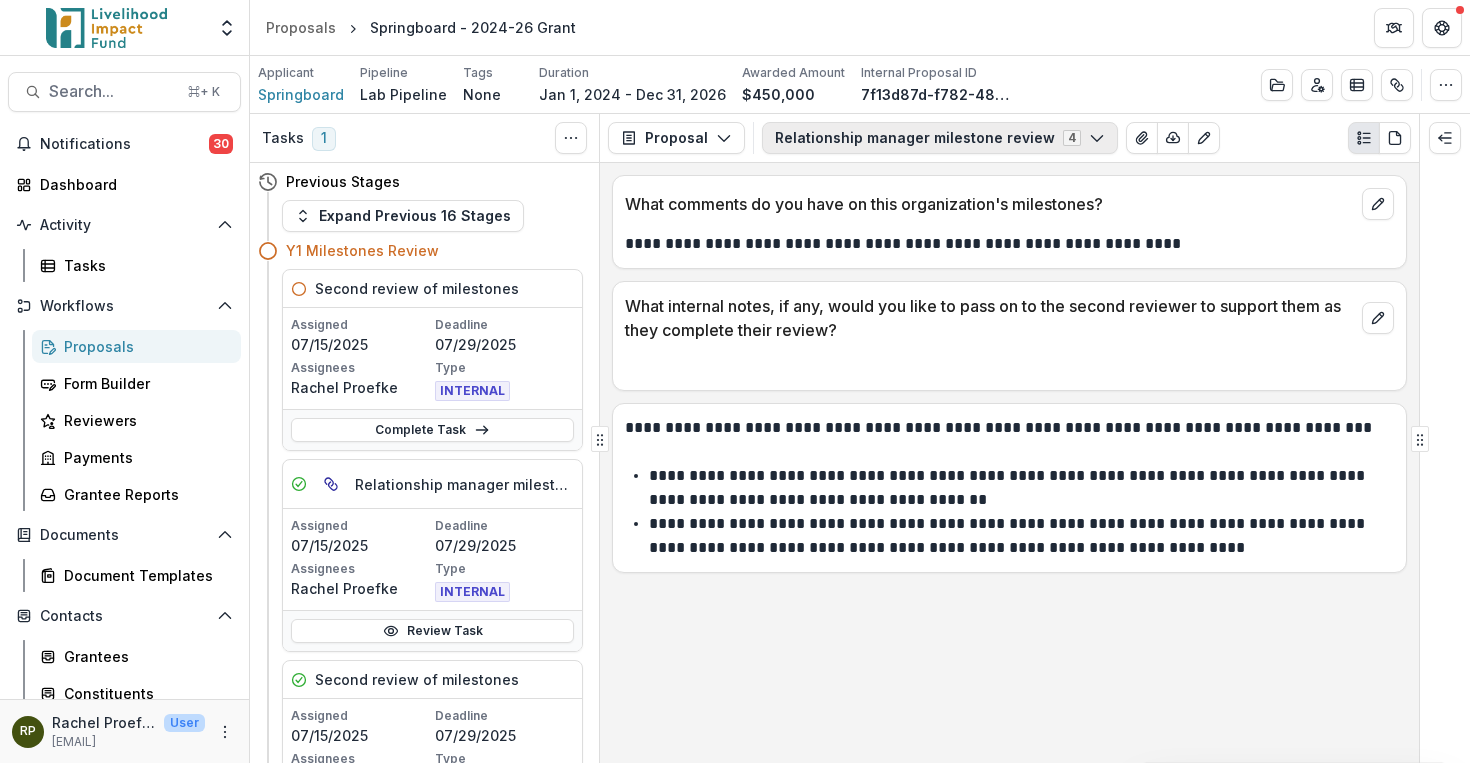 click on "Relationship manager milestone review 4" at bounding box center [940, 138] 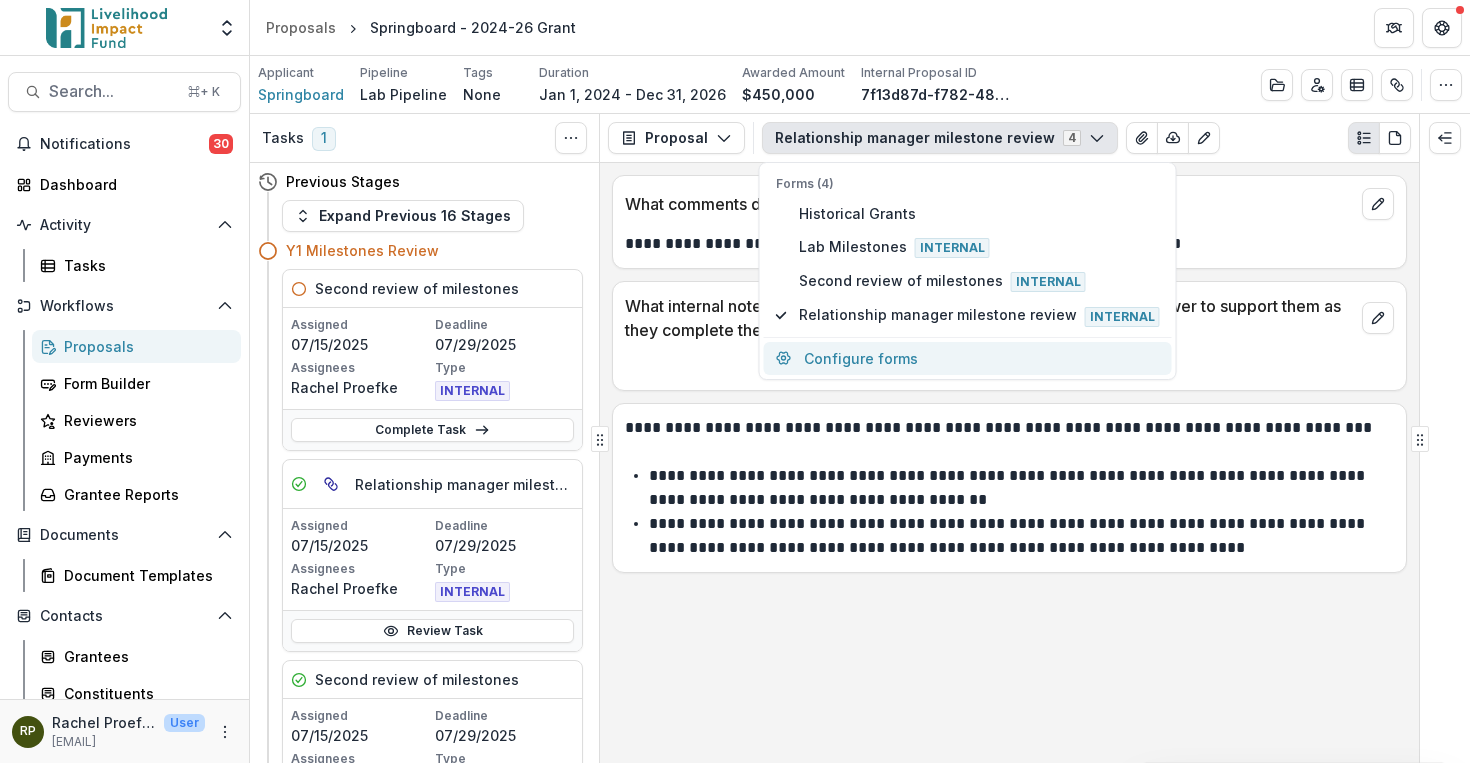 click on "Configure forms" at bounding box center (968, 358) 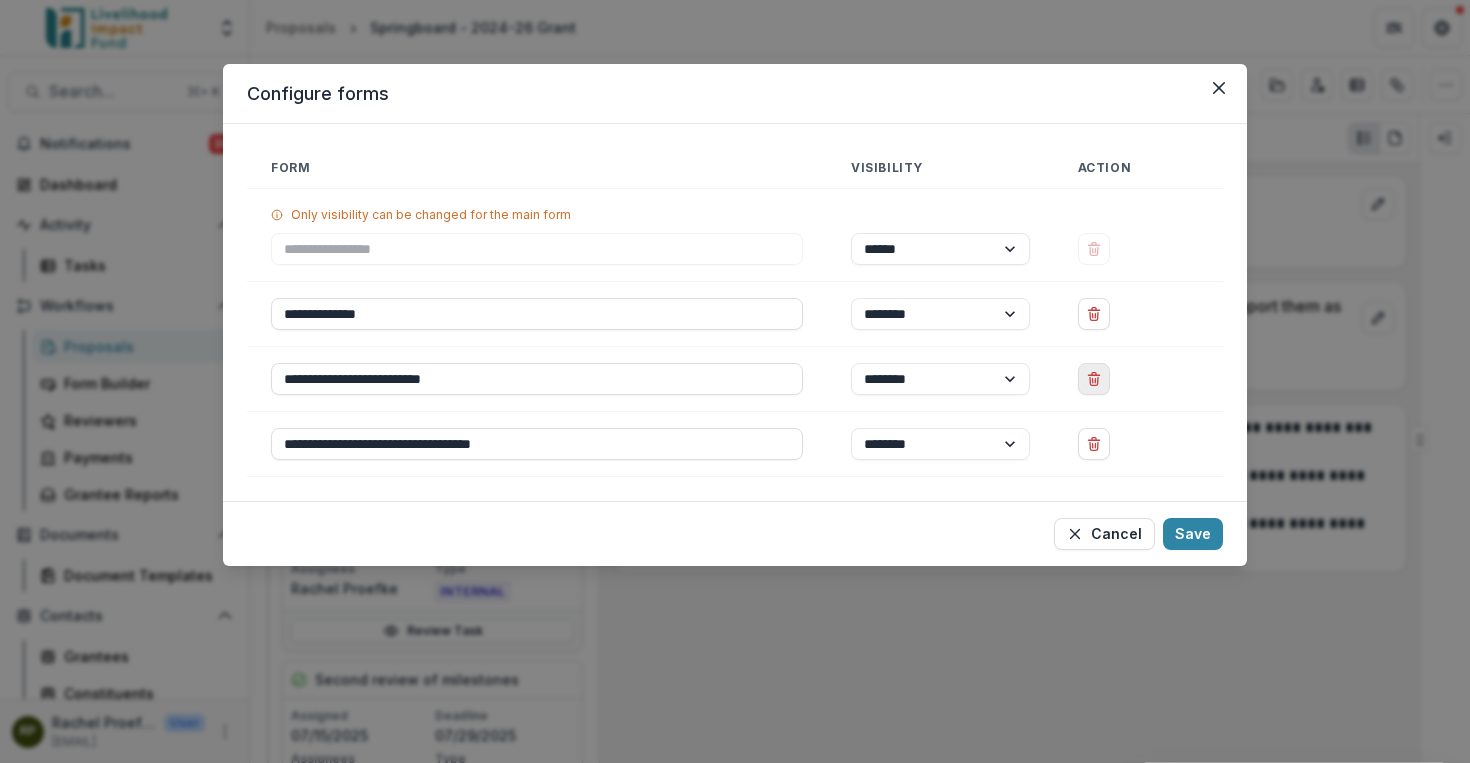 click at bounding box center (1094, 379) 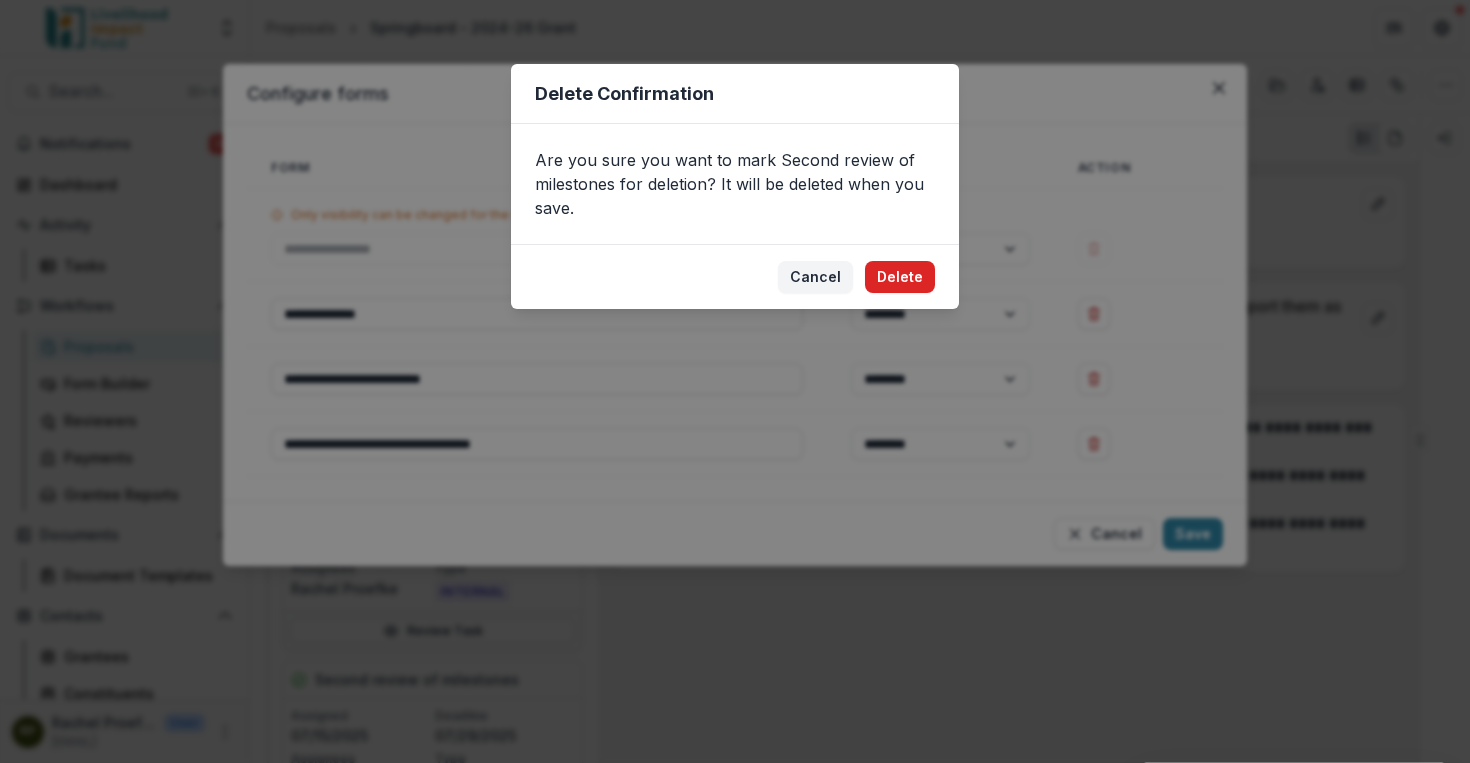 click on "Delete" at bounding box center [900, 277] 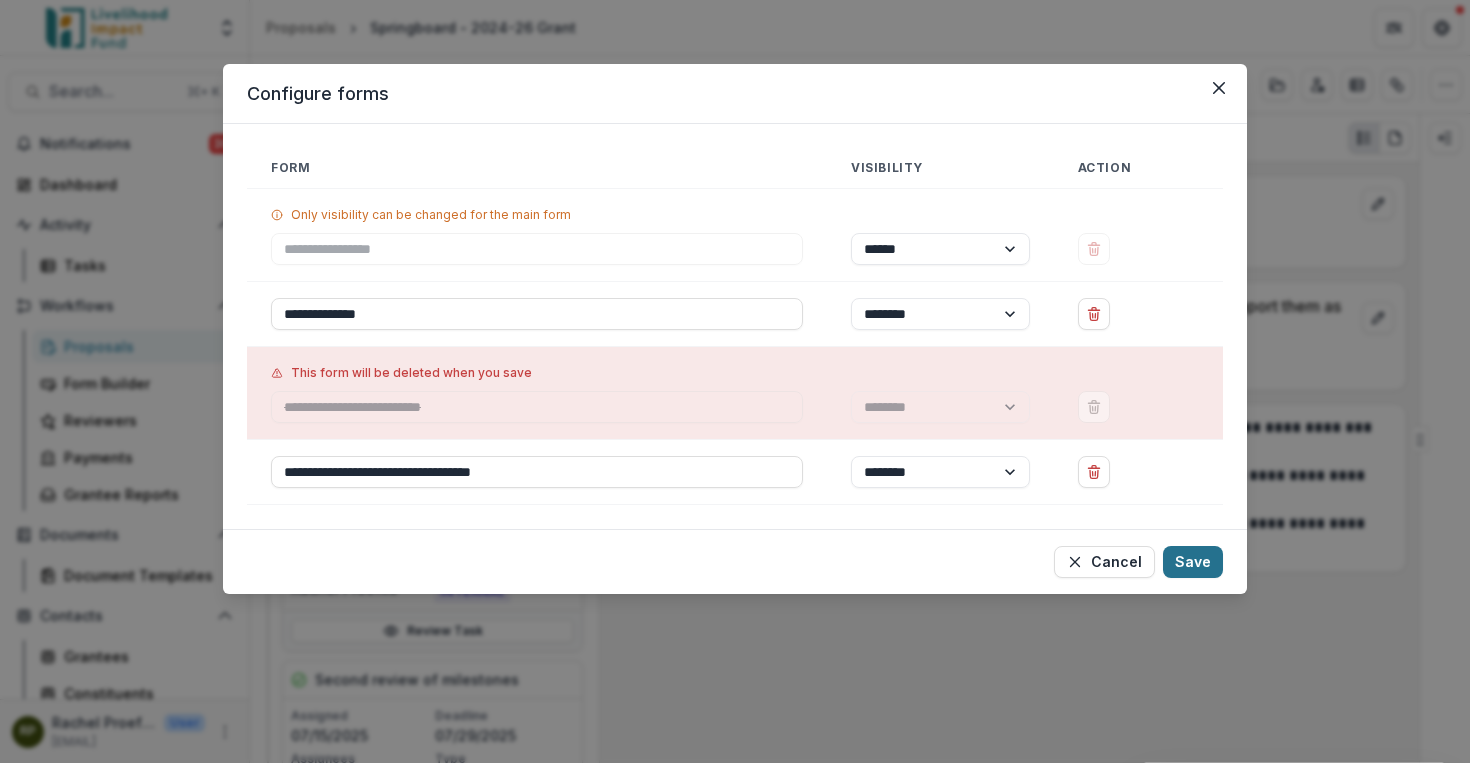 click on "Save" at bounding box center [1193, 562] 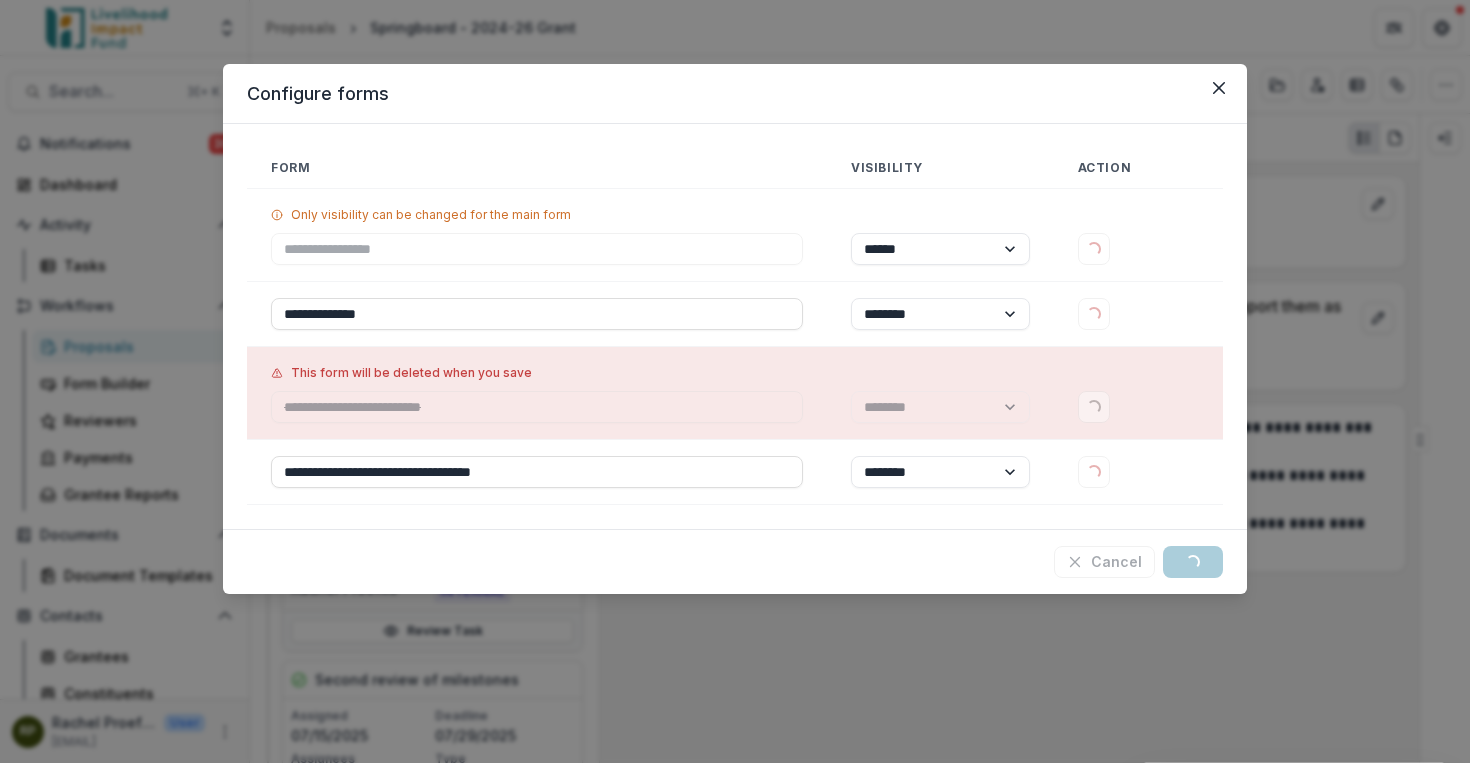 type 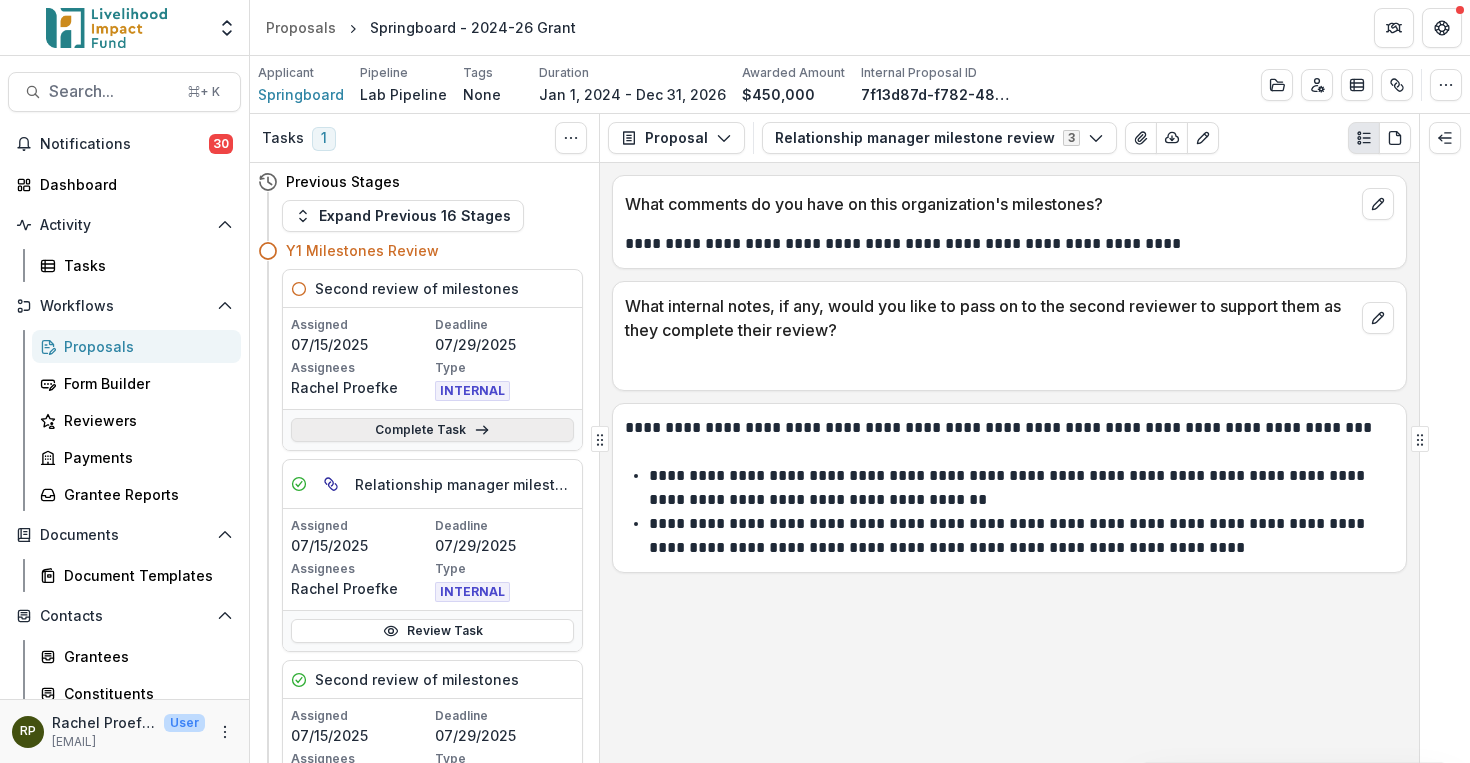 click on "Complete Task" at bounding box center (432, 430) 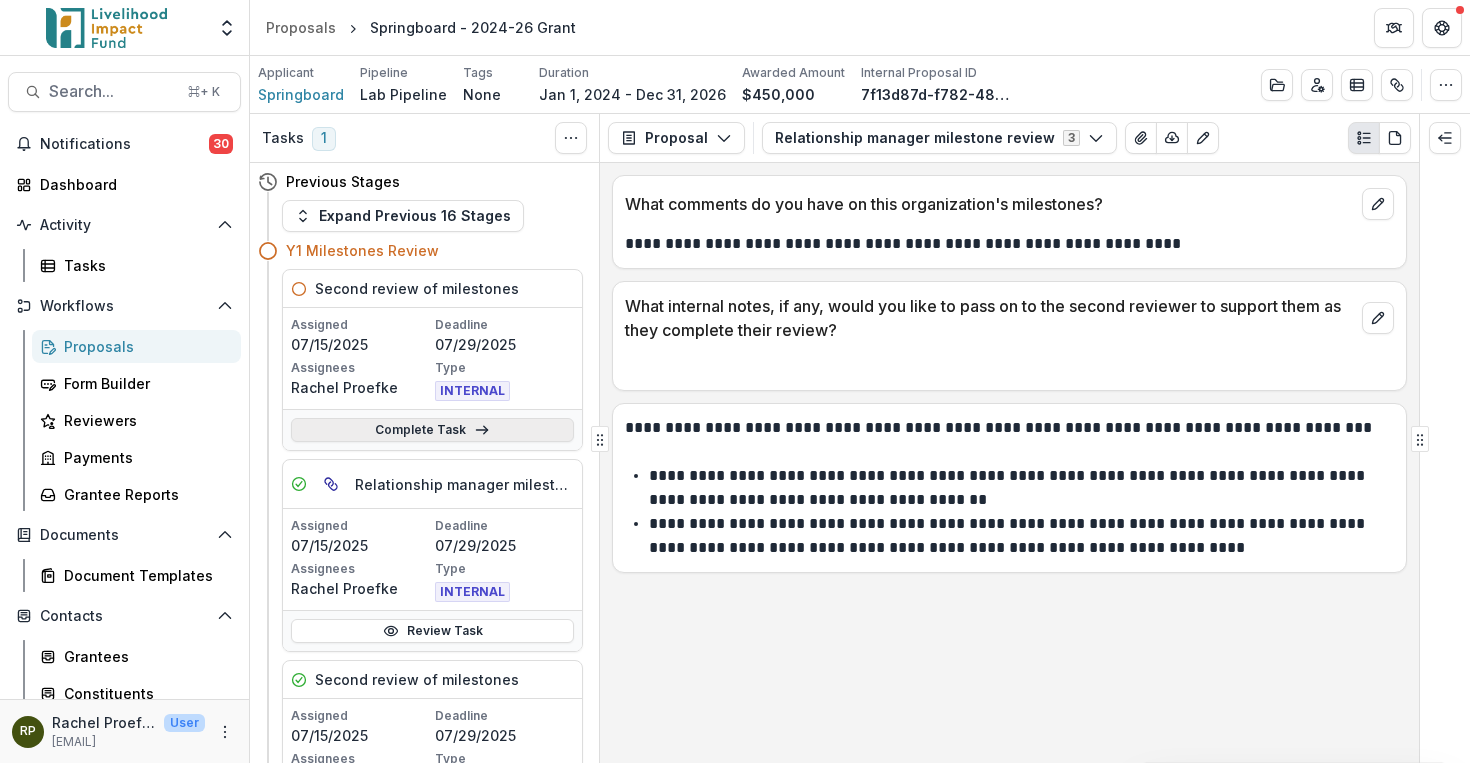 click 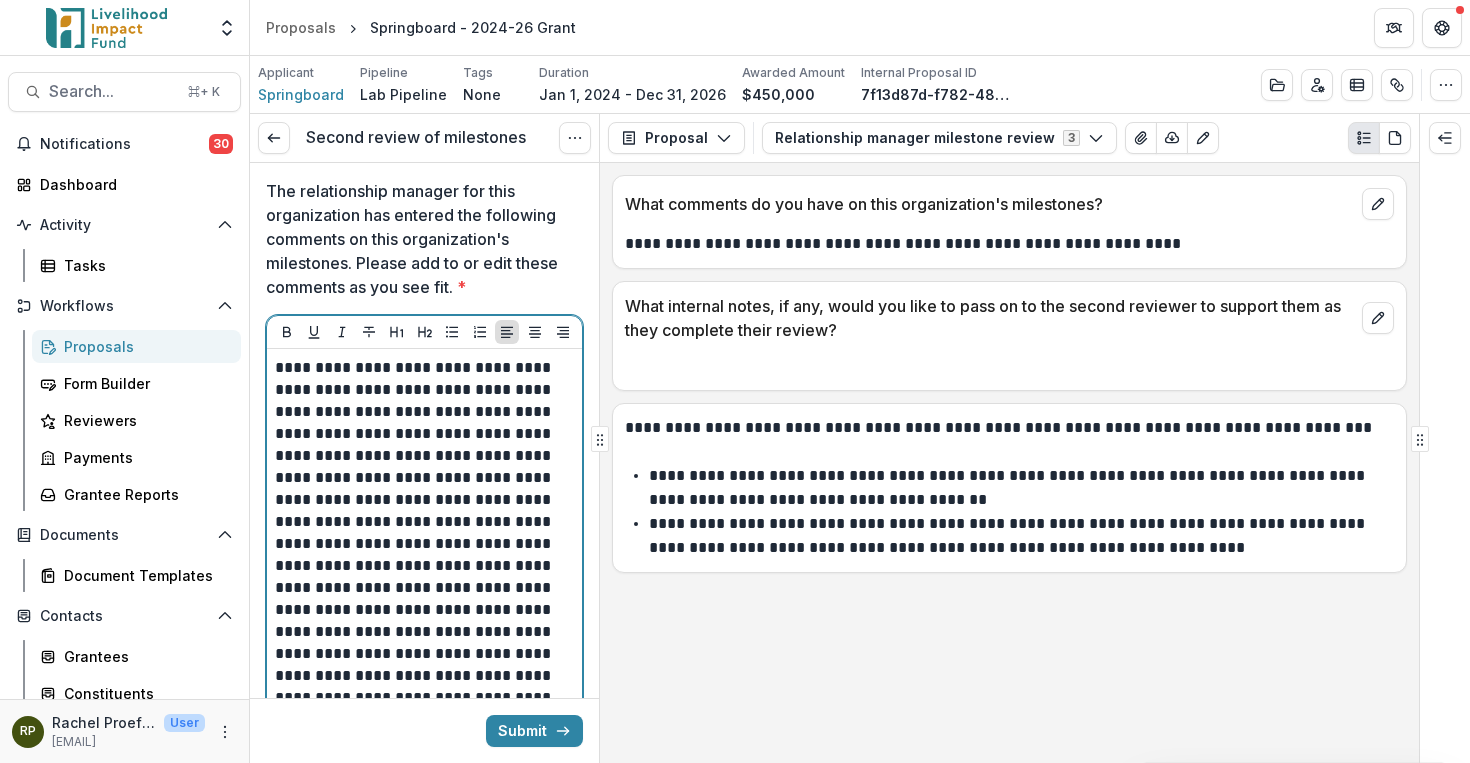 click at bounding box center [421, 1820] 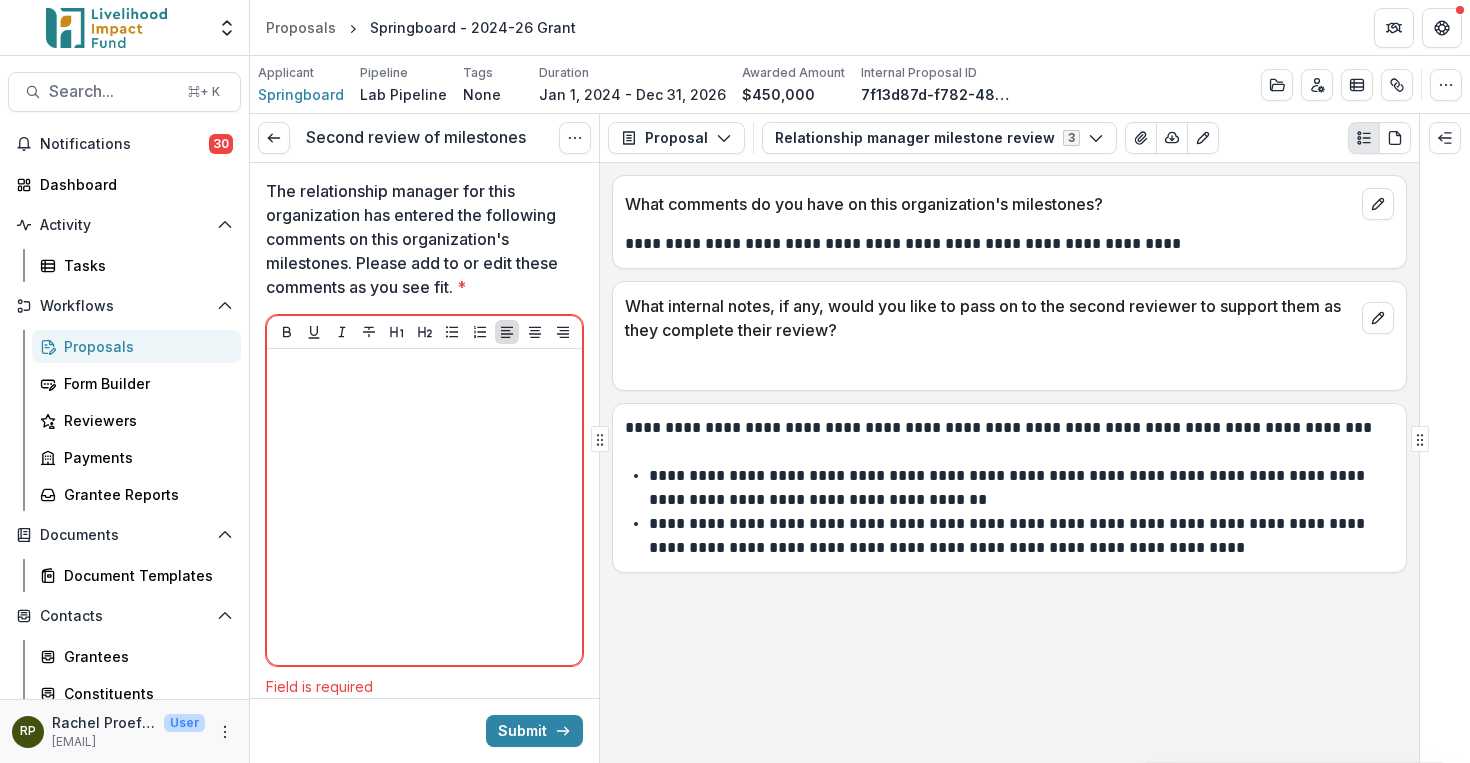 click on "The relationship manager for this organization has entered the following comments on this organization's milestones. Please add to or edit these comments as you see fit. *" at bounding box center (418, 239) 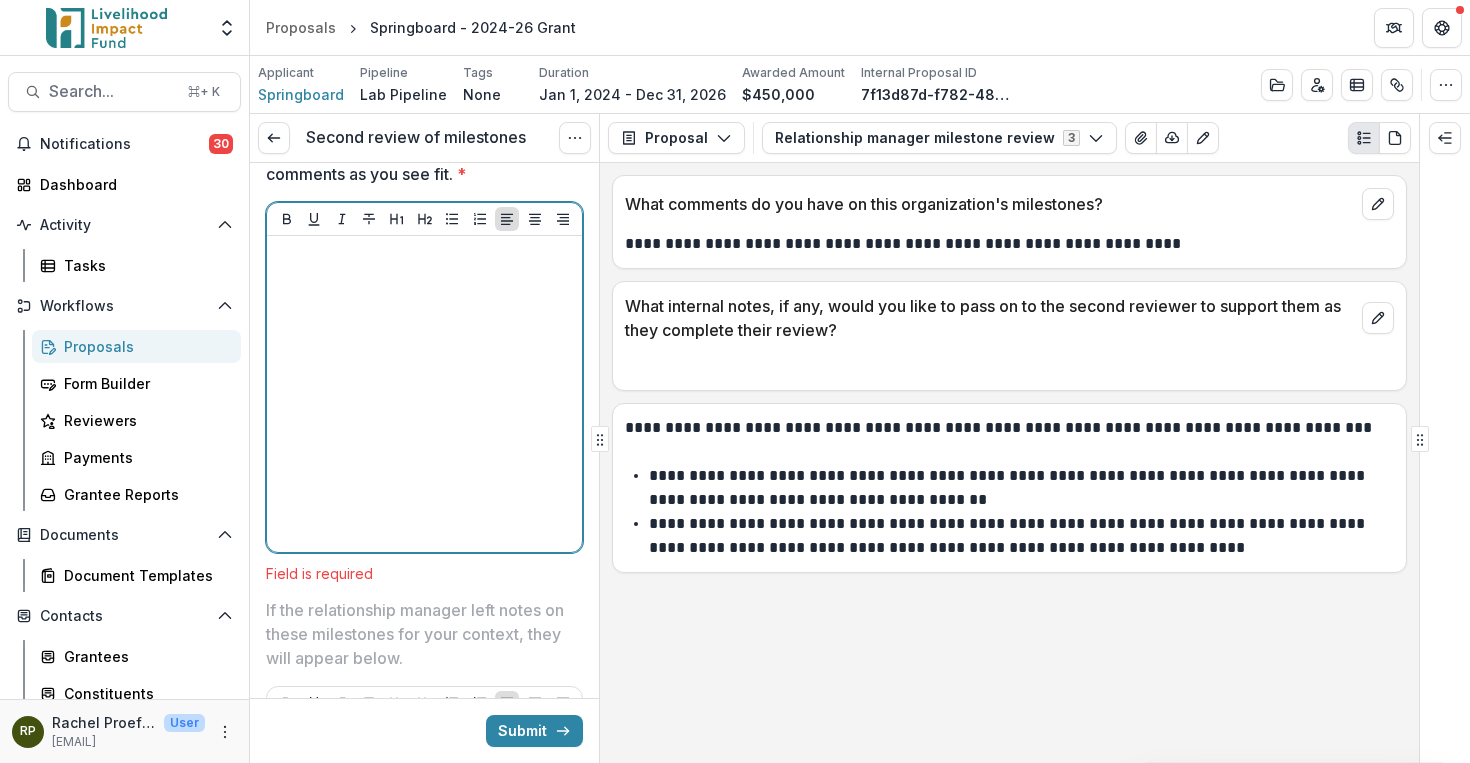 scroll, scrollTop: 7, scrollLeft: 0, axis: vertical 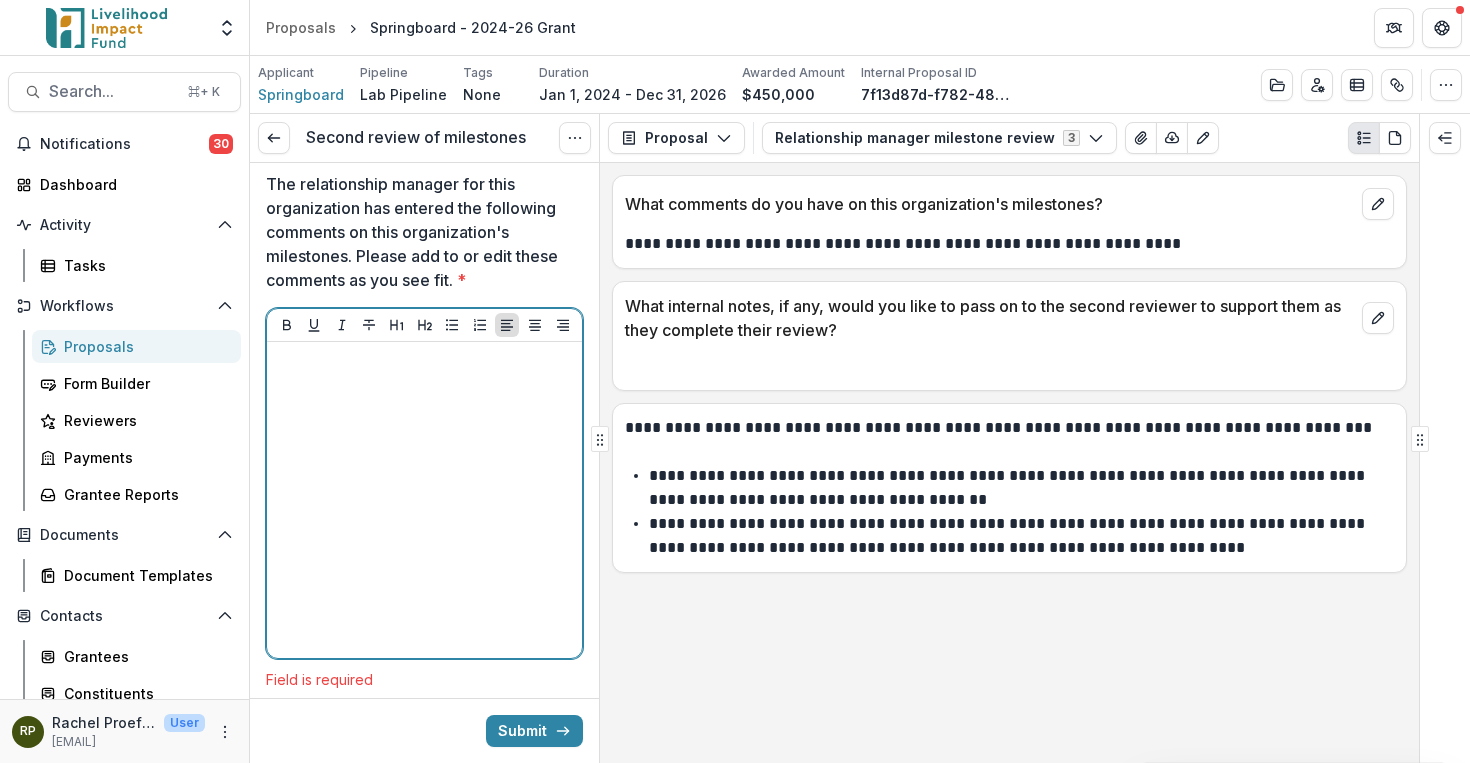 click at bounding box center [424, 500] 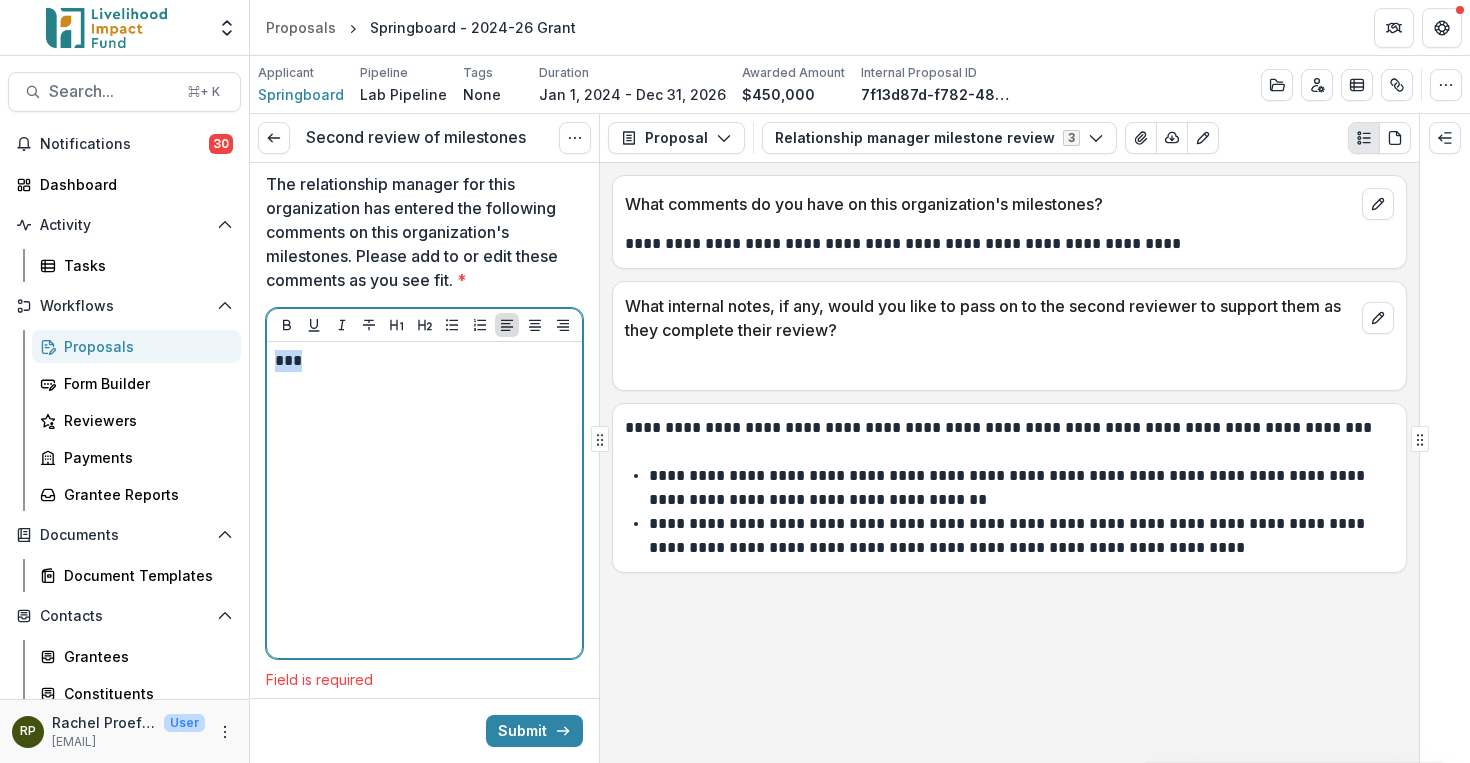 drag, startPoint x: 427, startPoint y: 360, endPoint x: 292, endPoint y: 345, distance: 135.83078 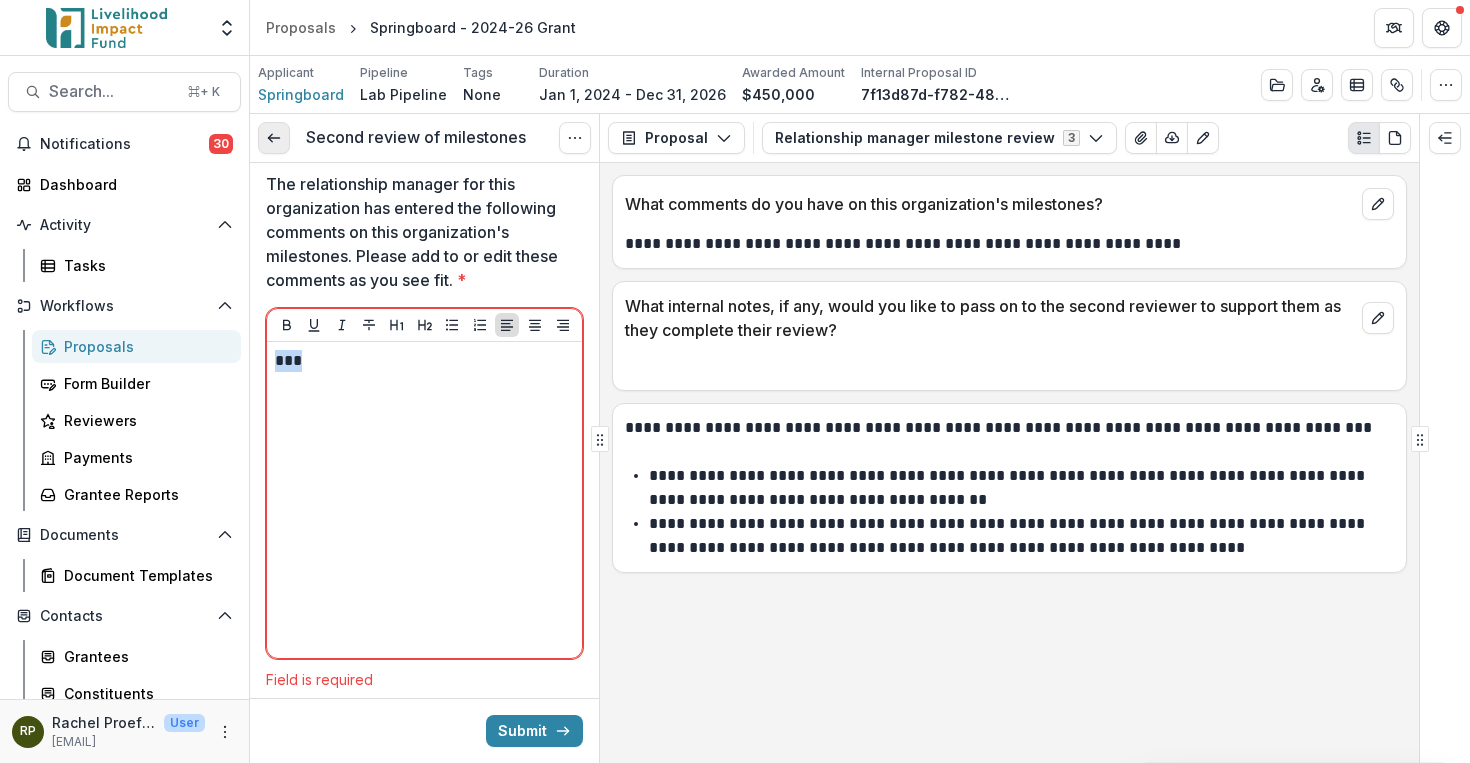 click 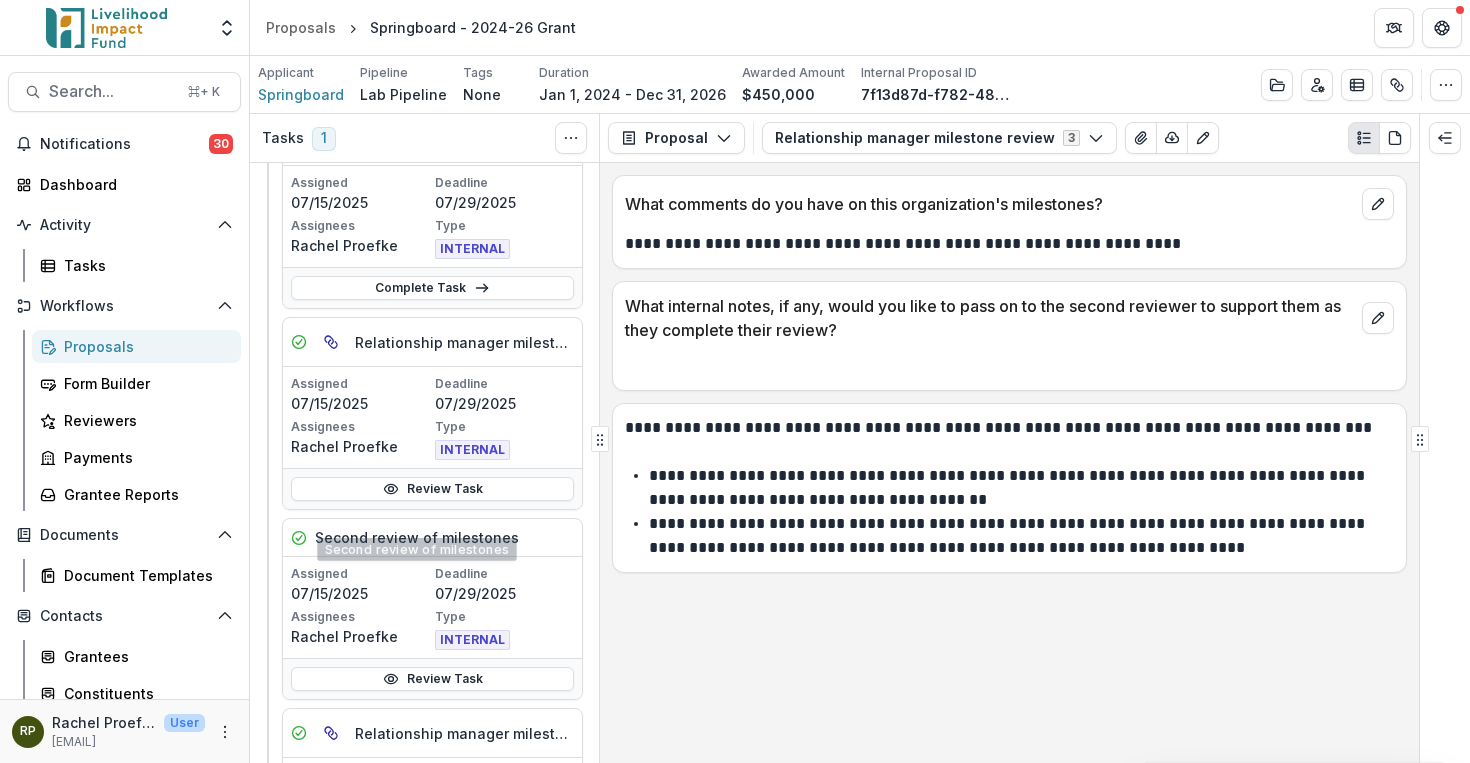 scroll, scrollTop: 162, scrollLeft: 0, axis: vertical 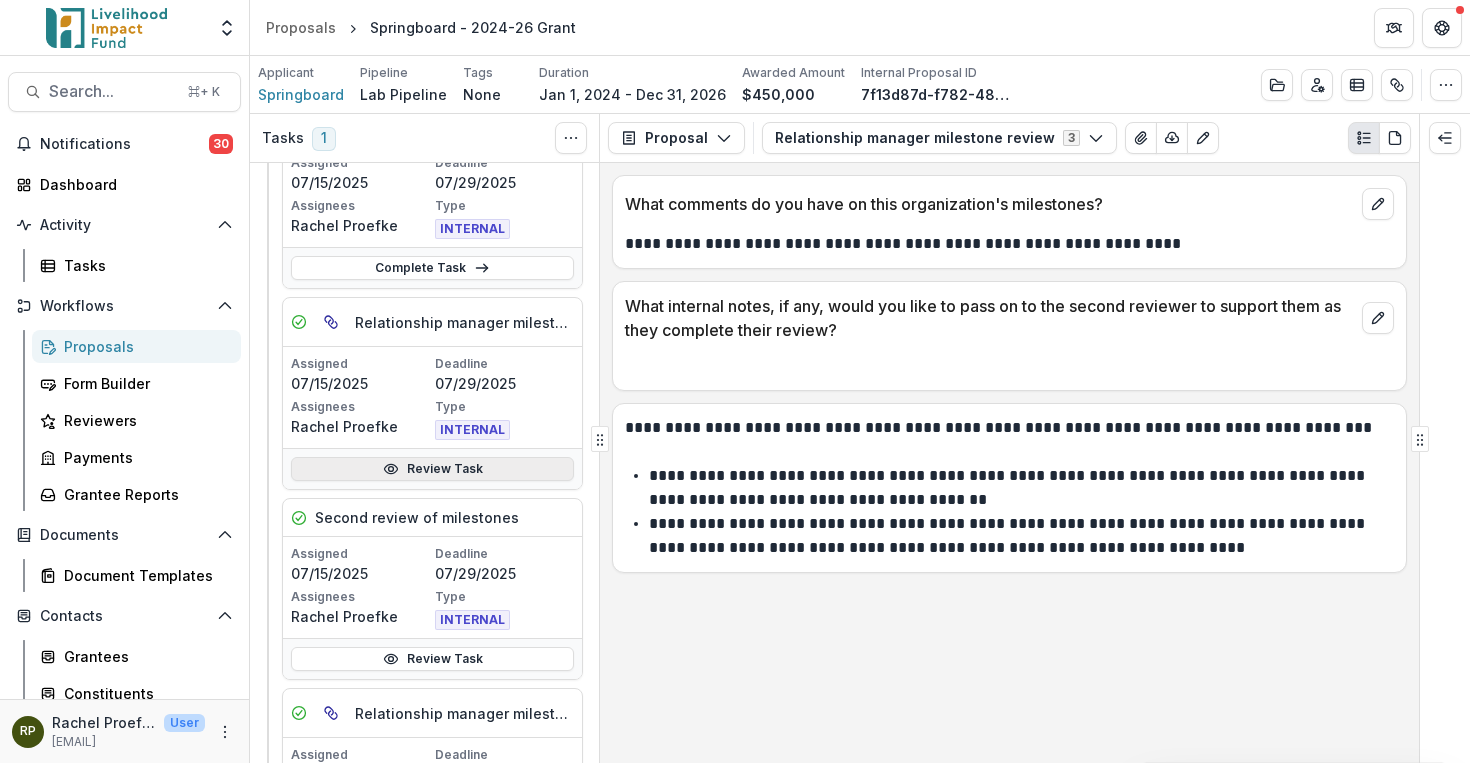 click on "Review Task" at bounding box center [432, 469] 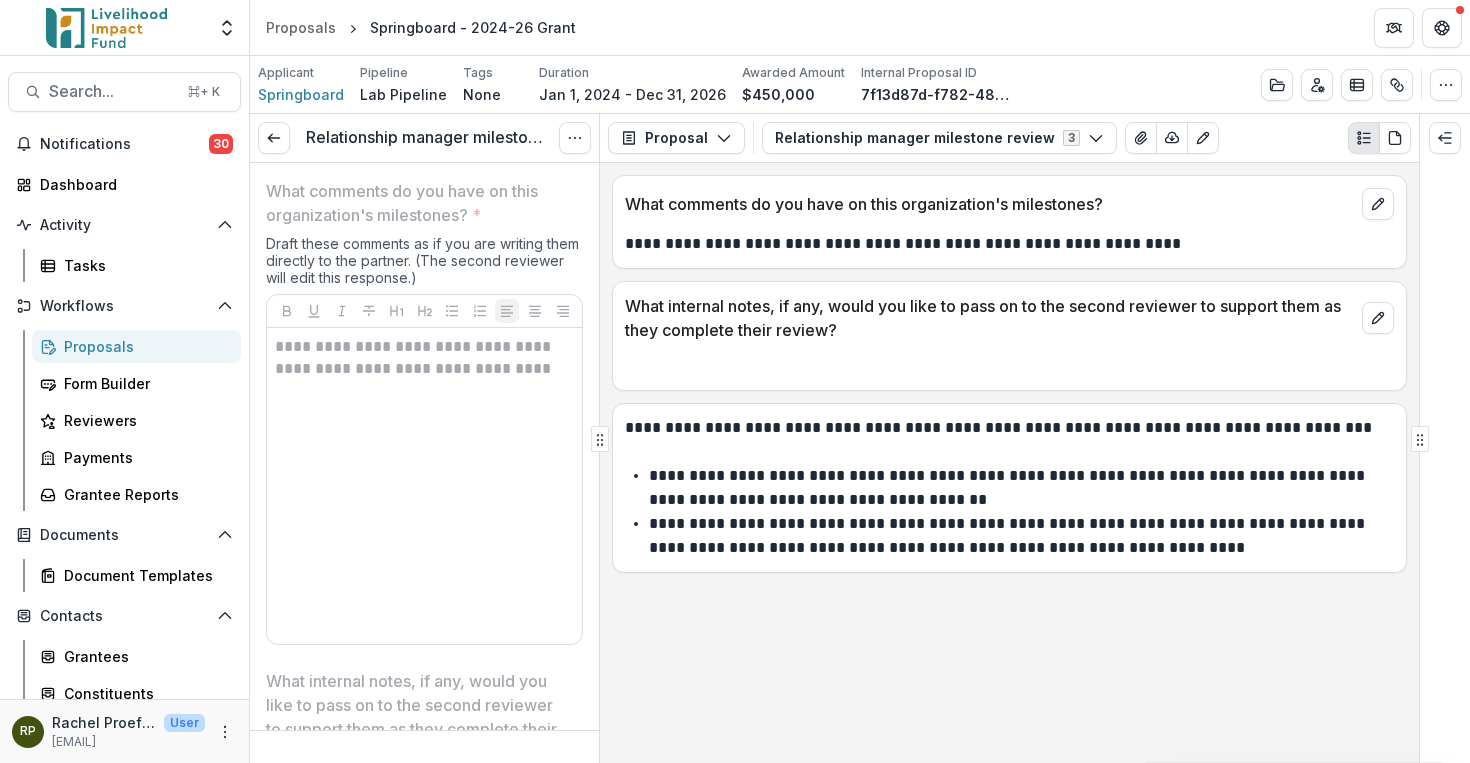 click on "**********" at bounding box center (424, 486) 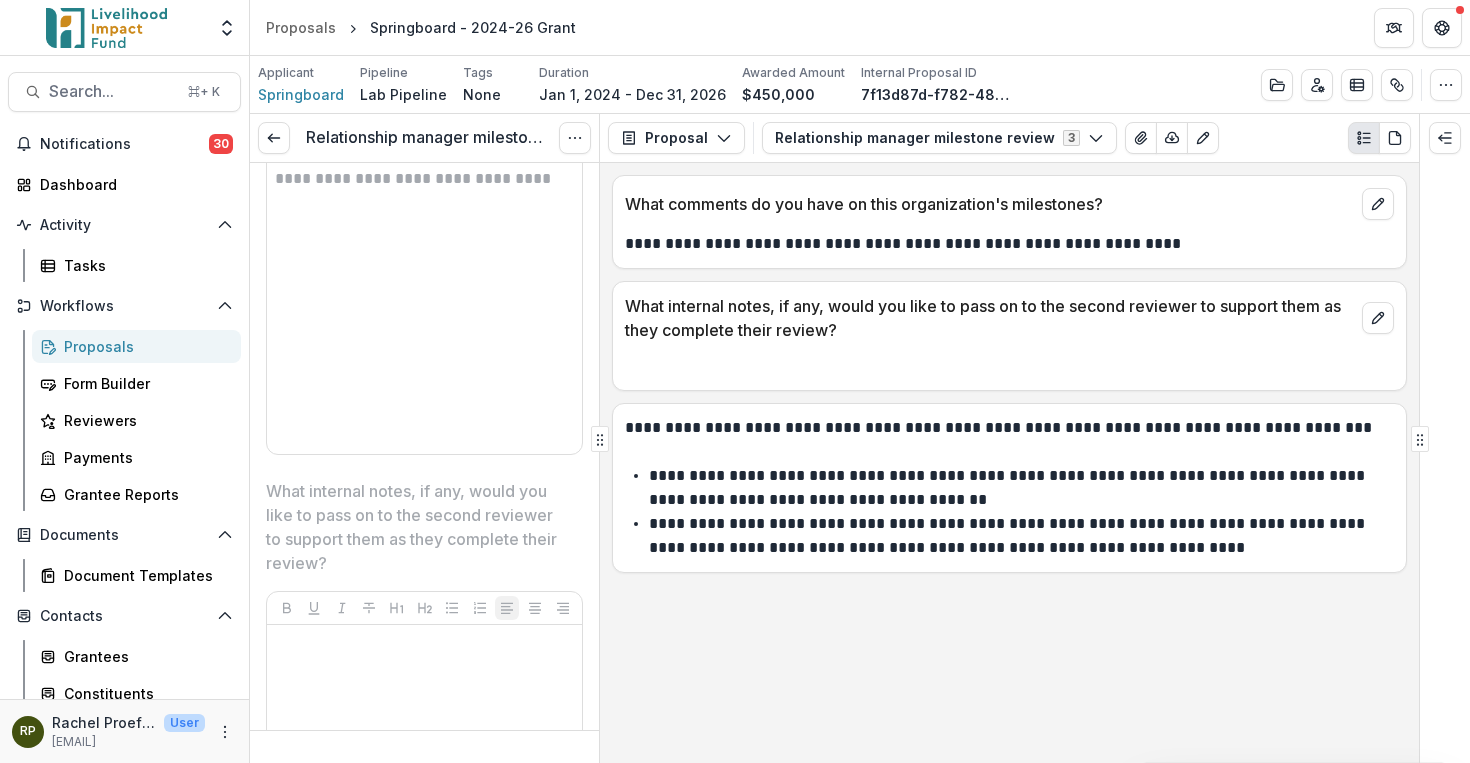 scroll, scrollTop: 0, scrollLeft: 0, axis: both 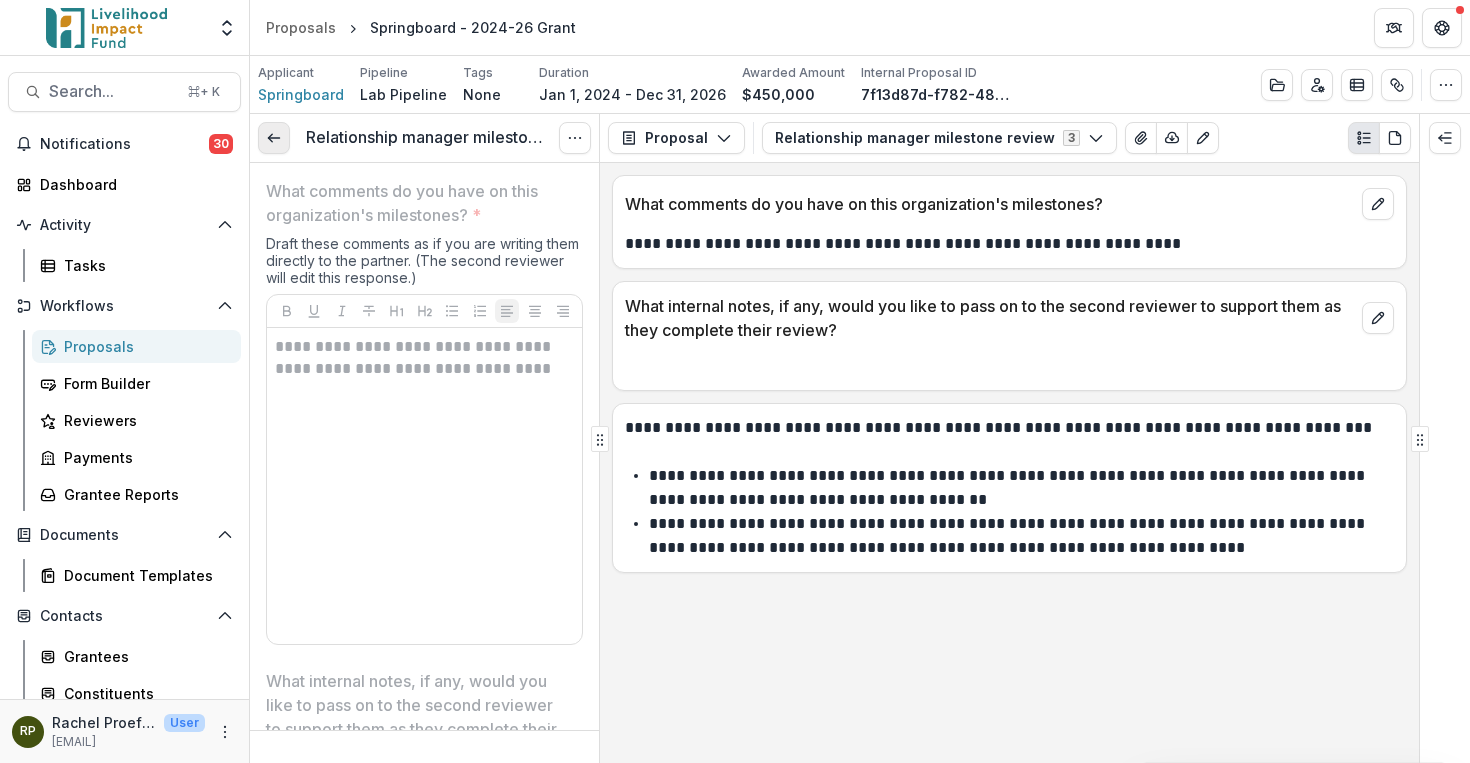 click 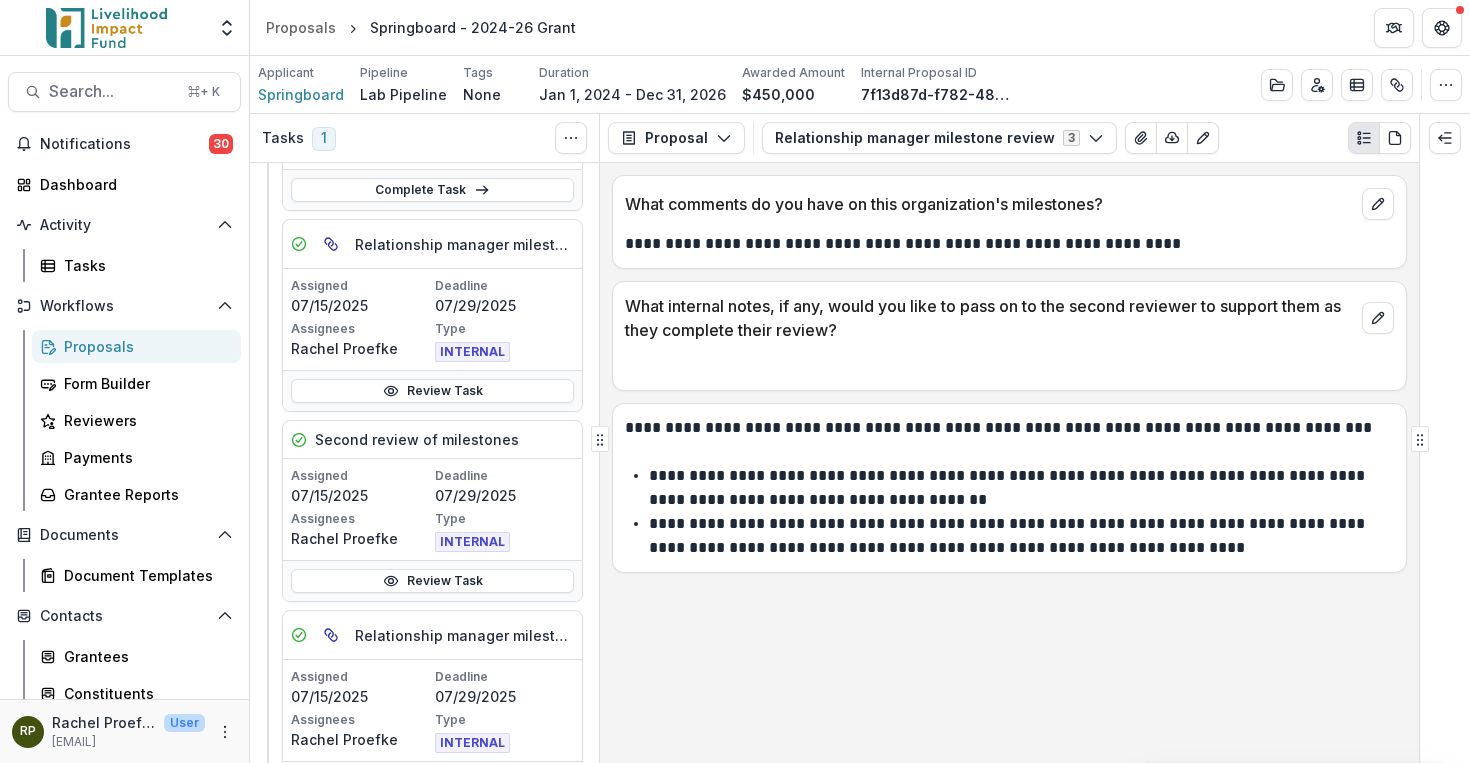 scroll, scrollTop: 254, scrollLeft: 0, axis: vertical 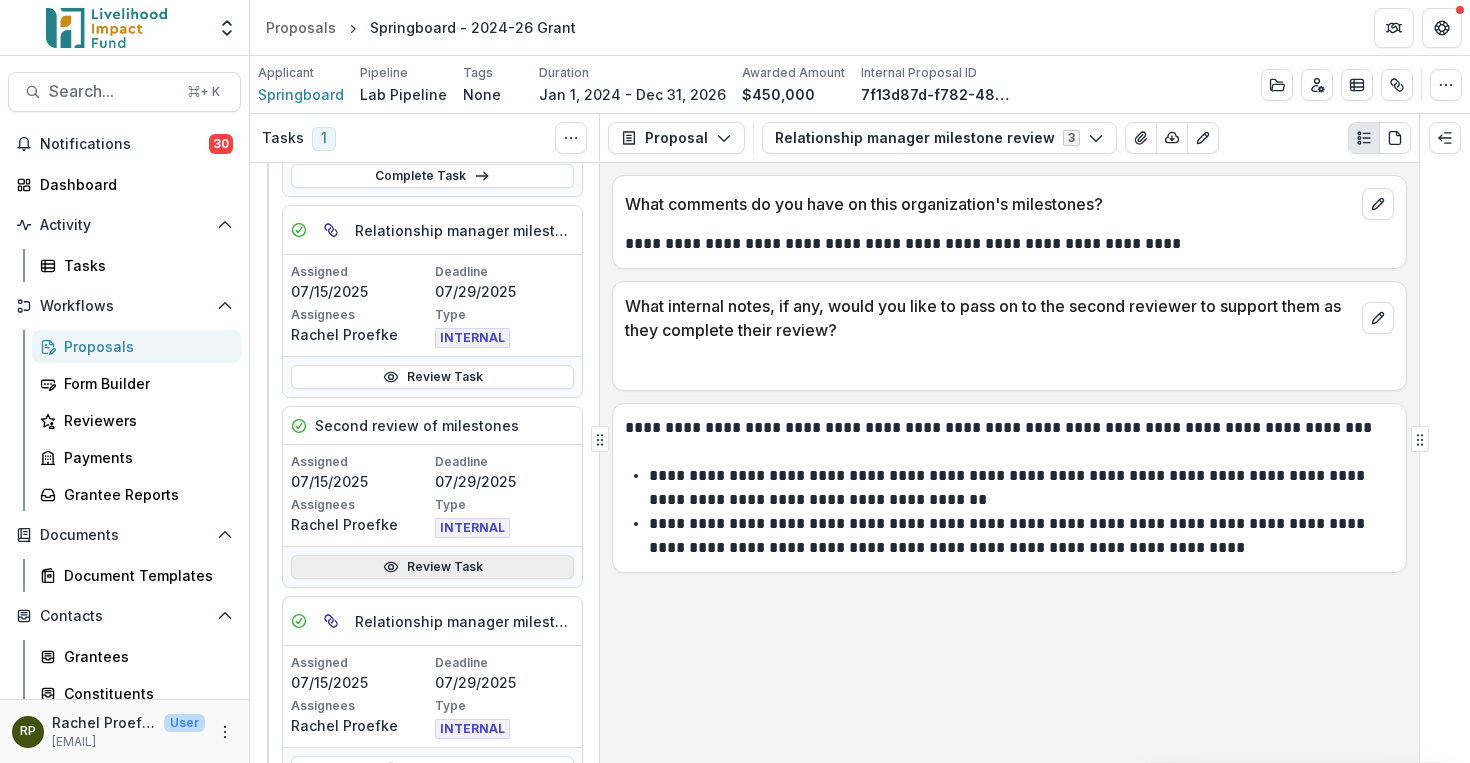 click on "Review Task" at bounding box center [432, 567] 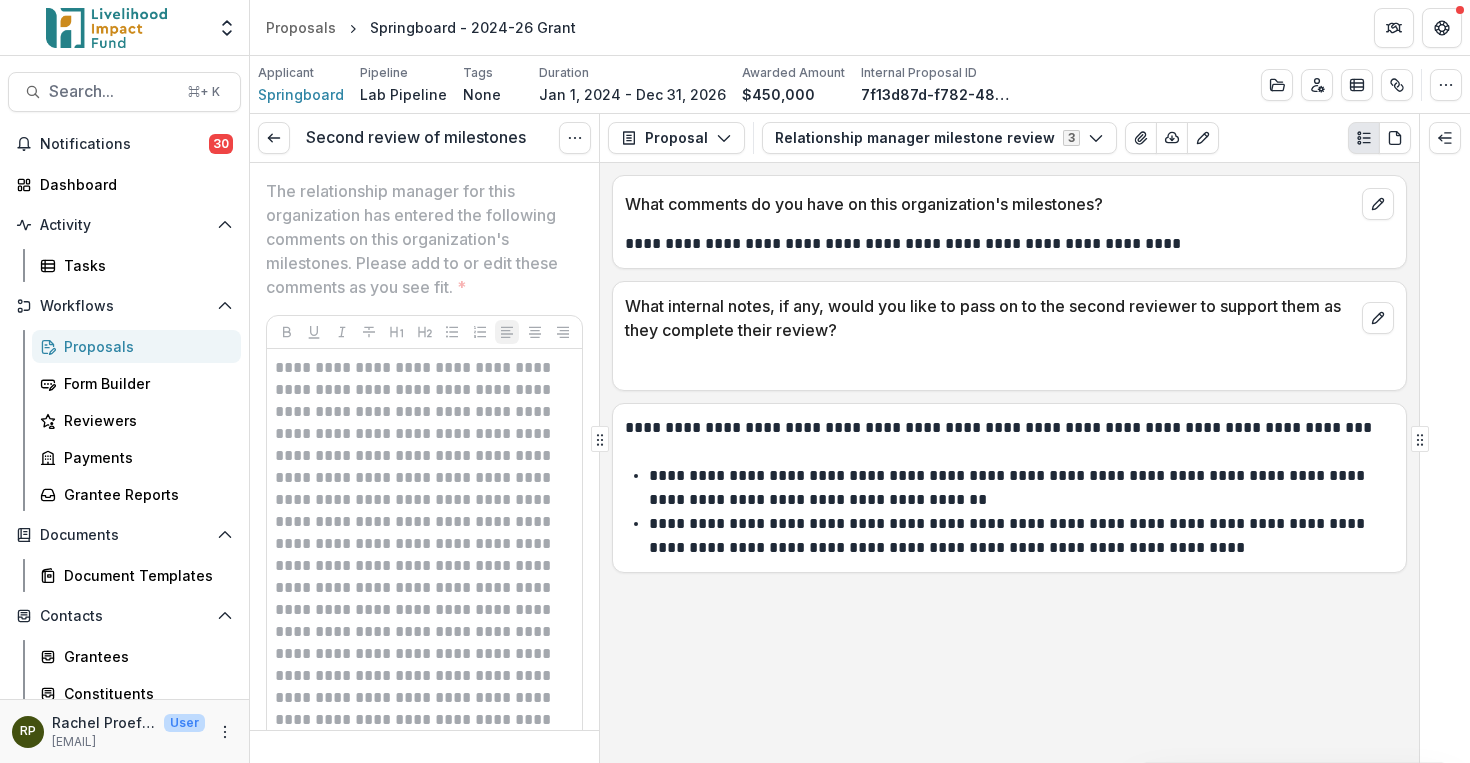 click at bounding box center [421, 1820] 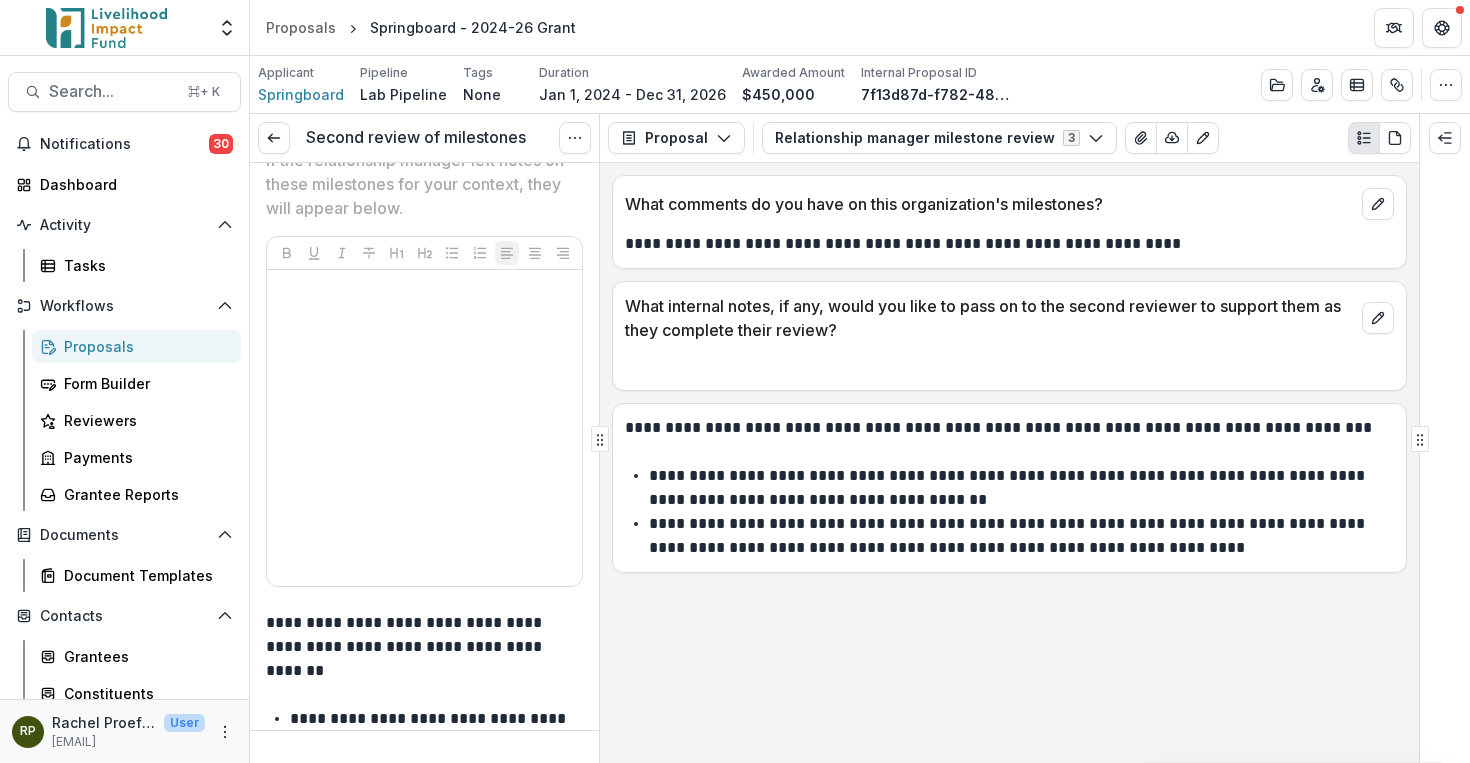 scroll, scrollTop: 3215, scrollLeft: 0, axis: vertical 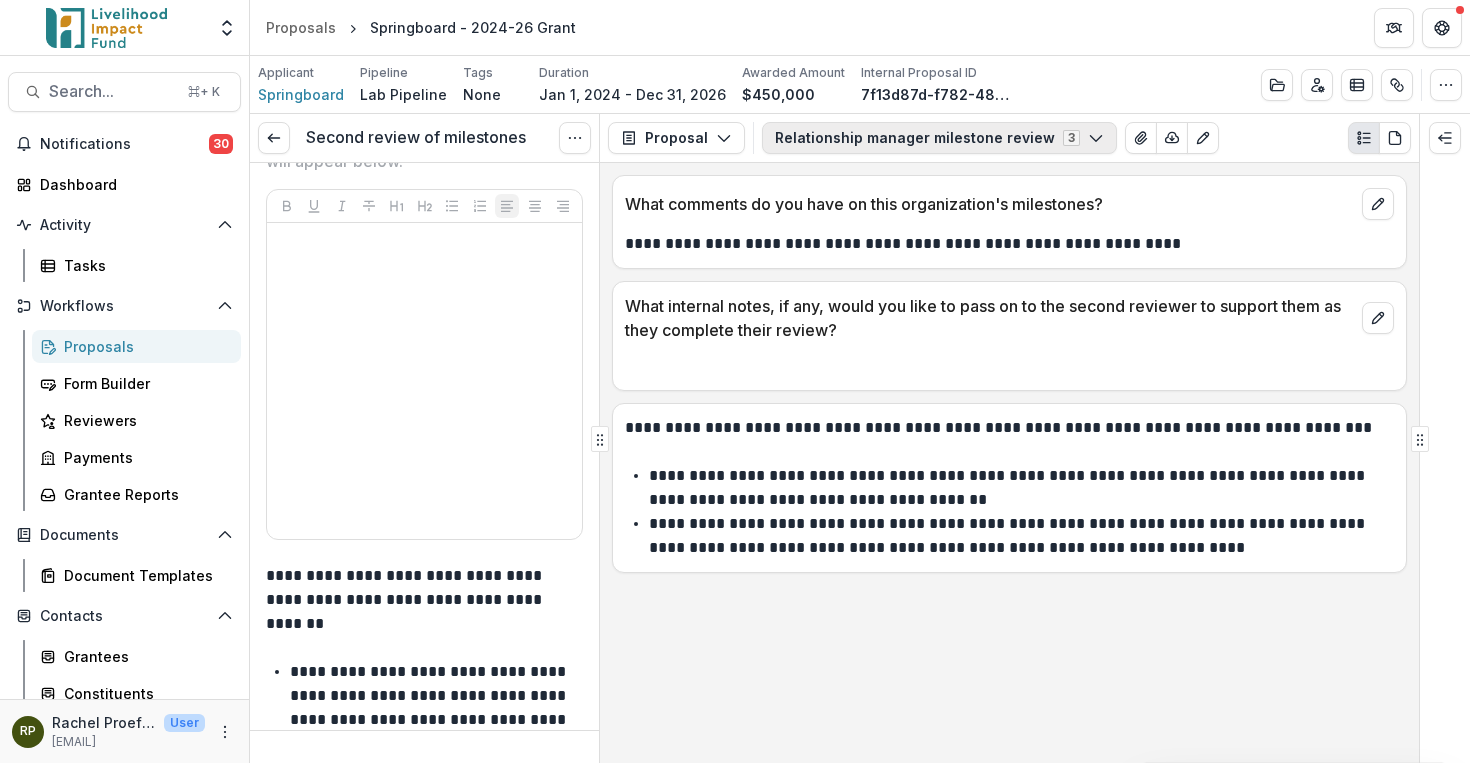 click on "Relationship manager milestone review 3" at bounding box center (939, 138) 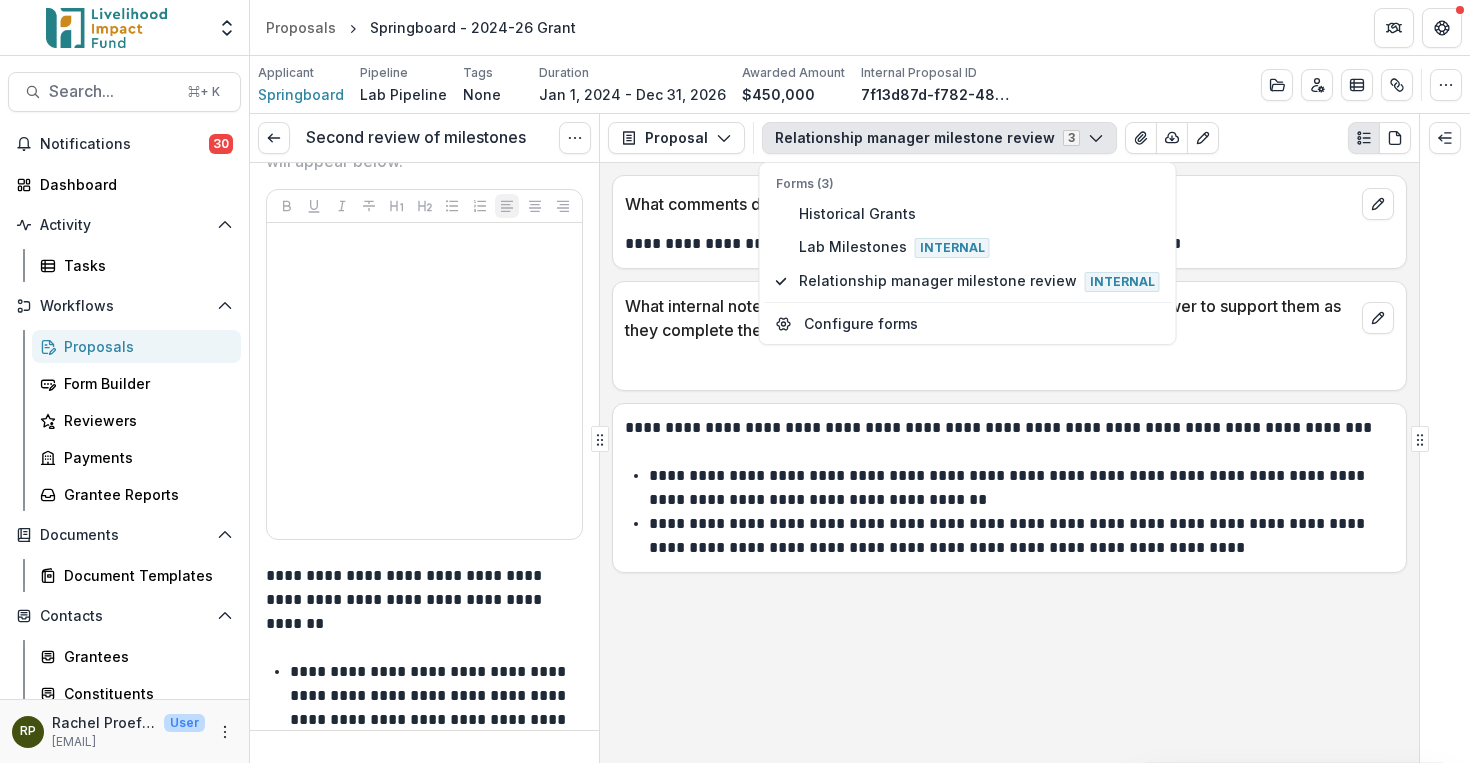 click on "**********" at bounding box center (421, 600) 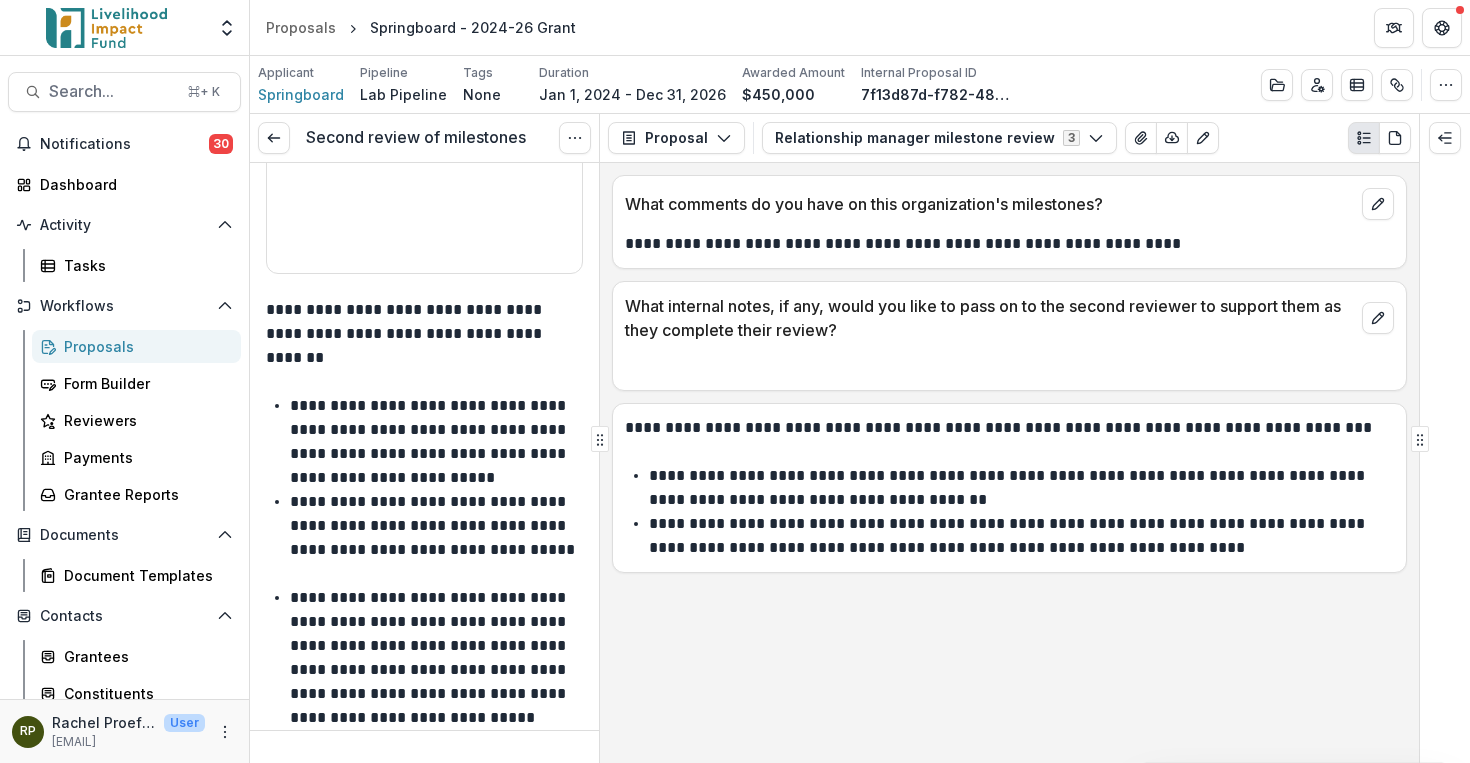scroll, scrollTop: 3545, scrollLeft: 0, axis: vertical 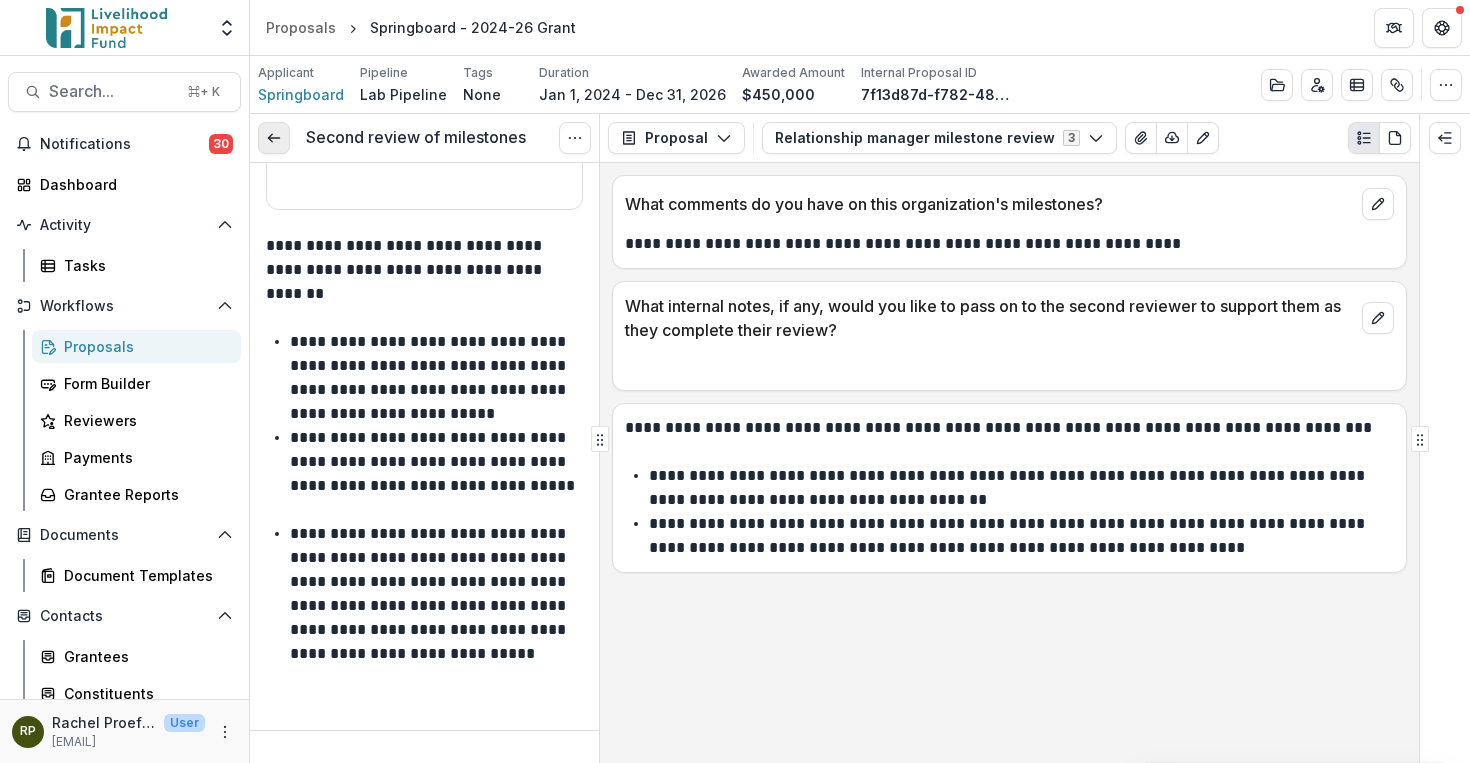 click 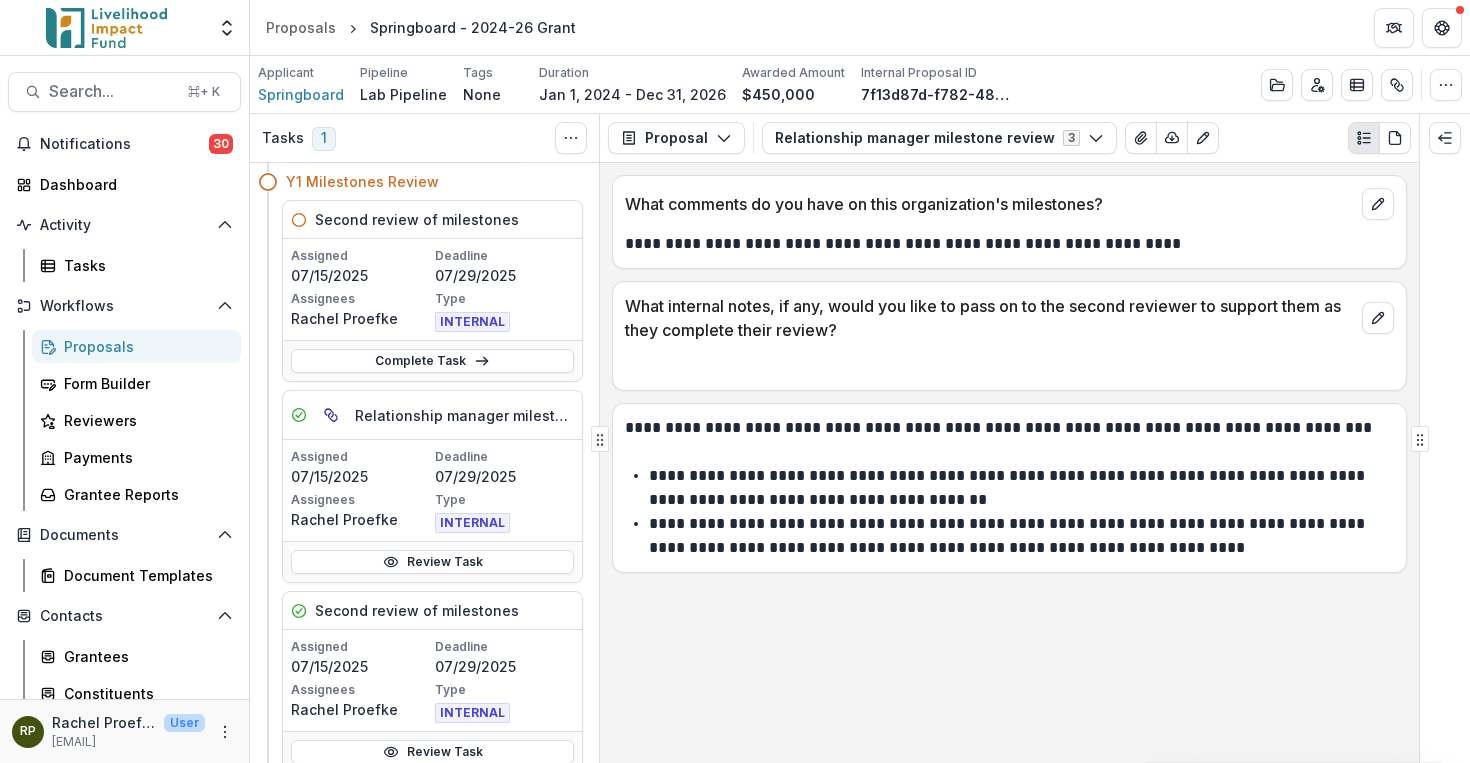scroll, scrollTop: 96, scrollLeft: 0, axis: vertical 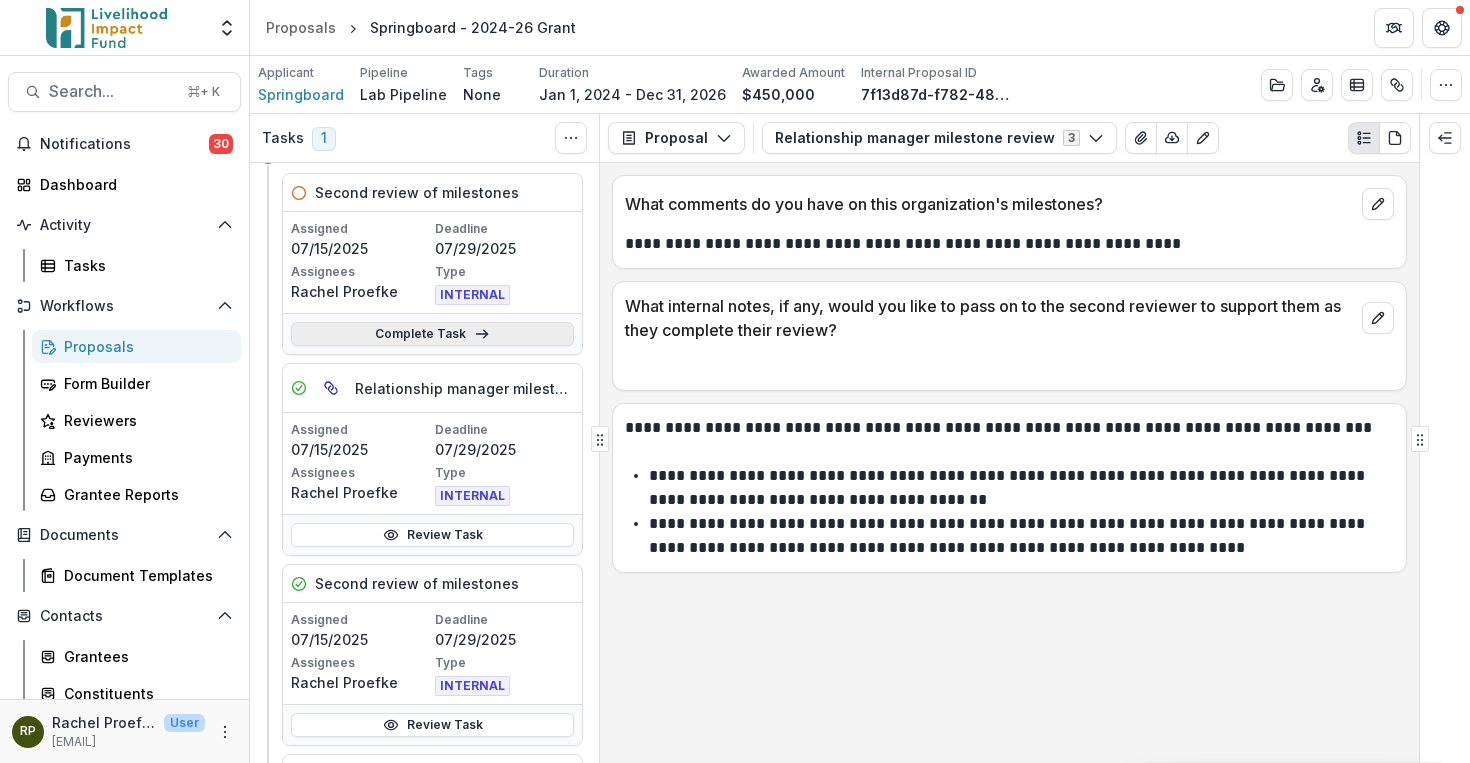 click on "Complete Task" at bounding box center [432, 334] 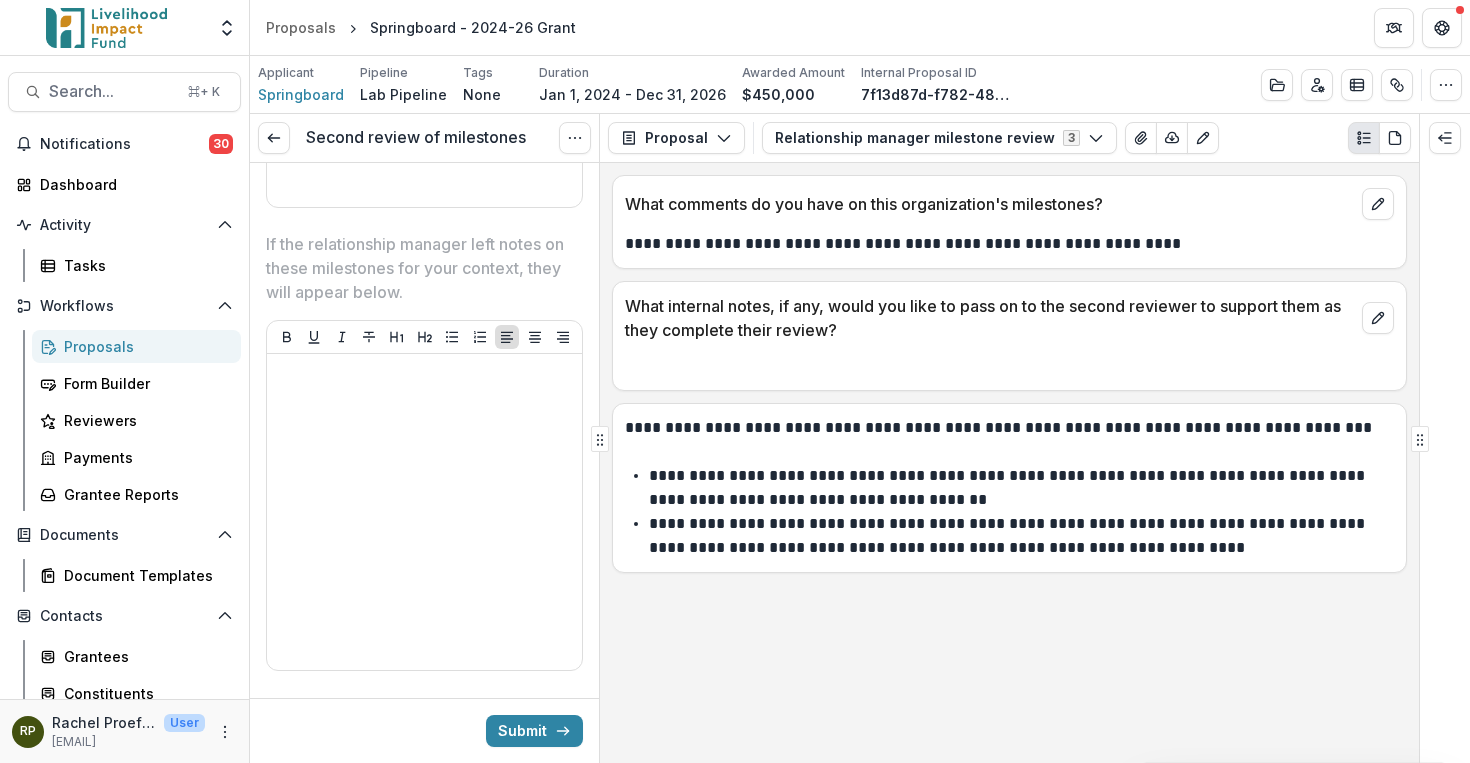 scroll, scrollTop: 0, scrollLeft: 0, axis: both 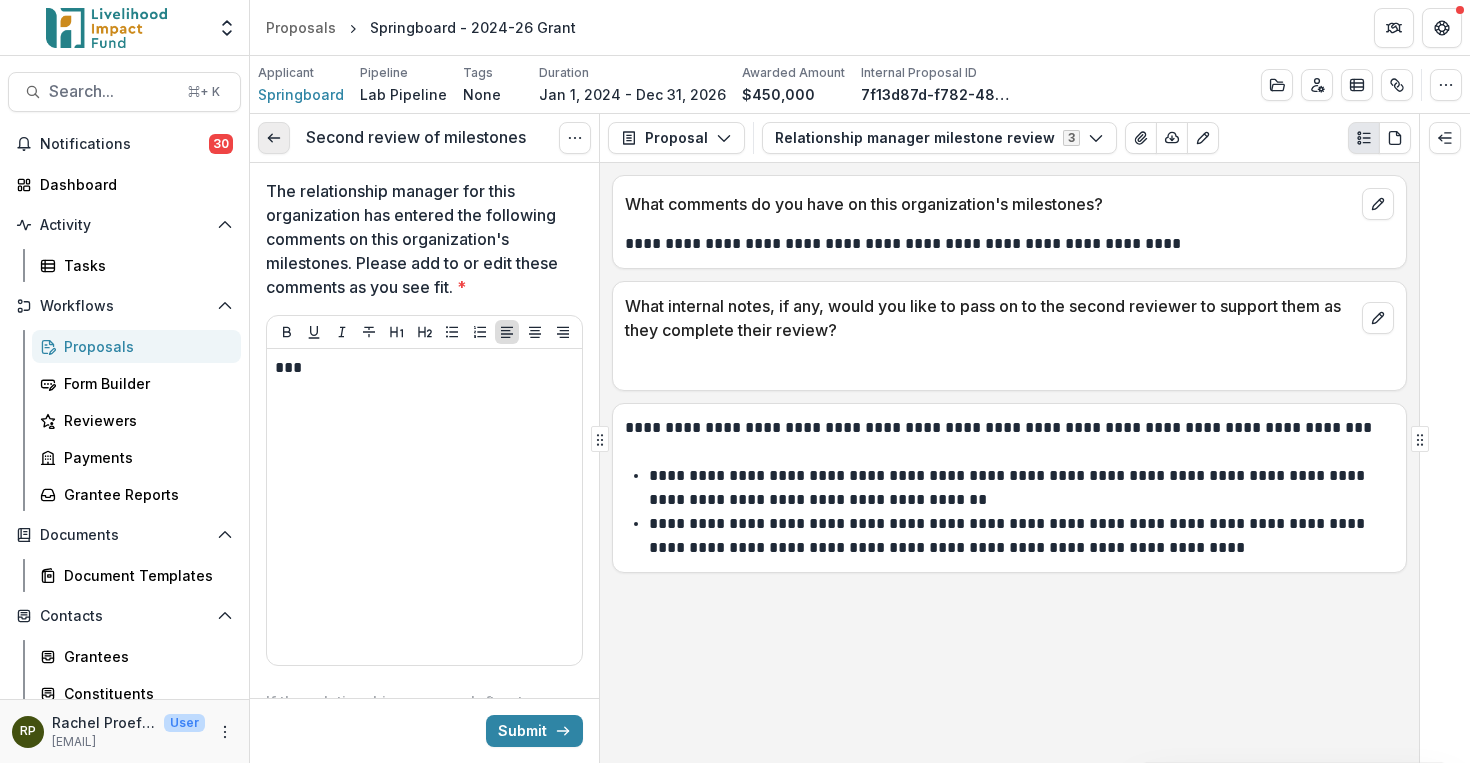 click at bounding box center (274, 138) 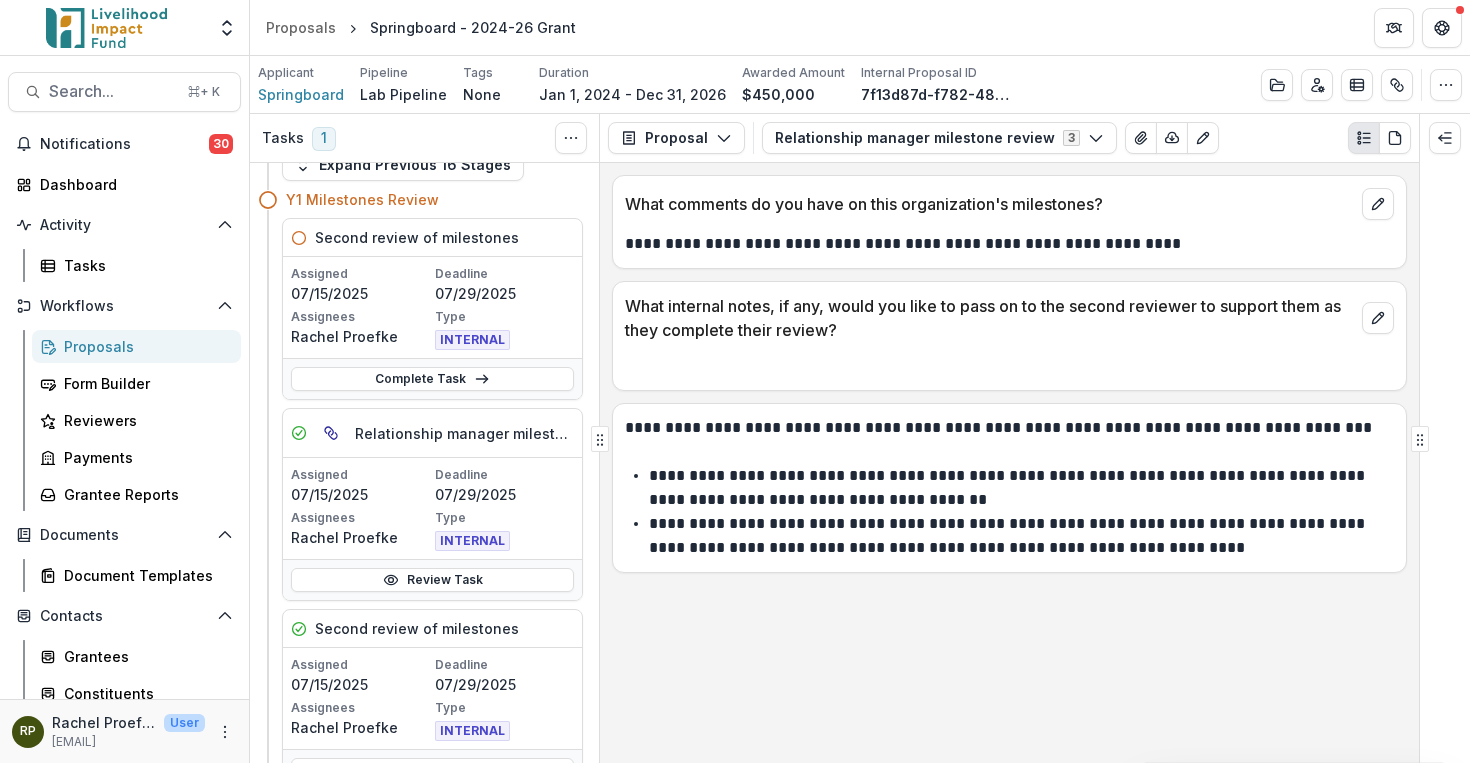scroll, scrollTop: 46, scrollLeft: 0, axis: vertical 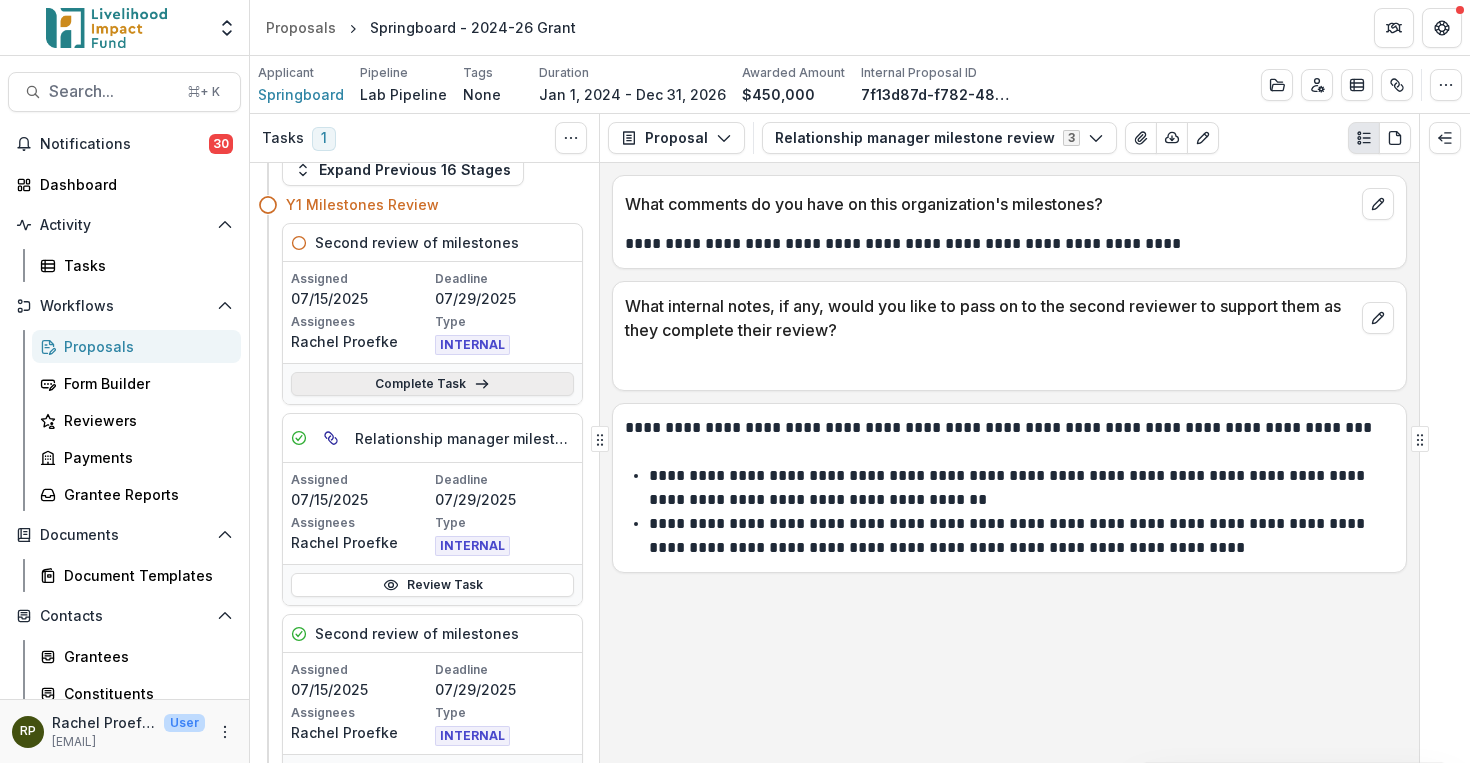 click on "Complete Task" at bounding box center (432, 384) 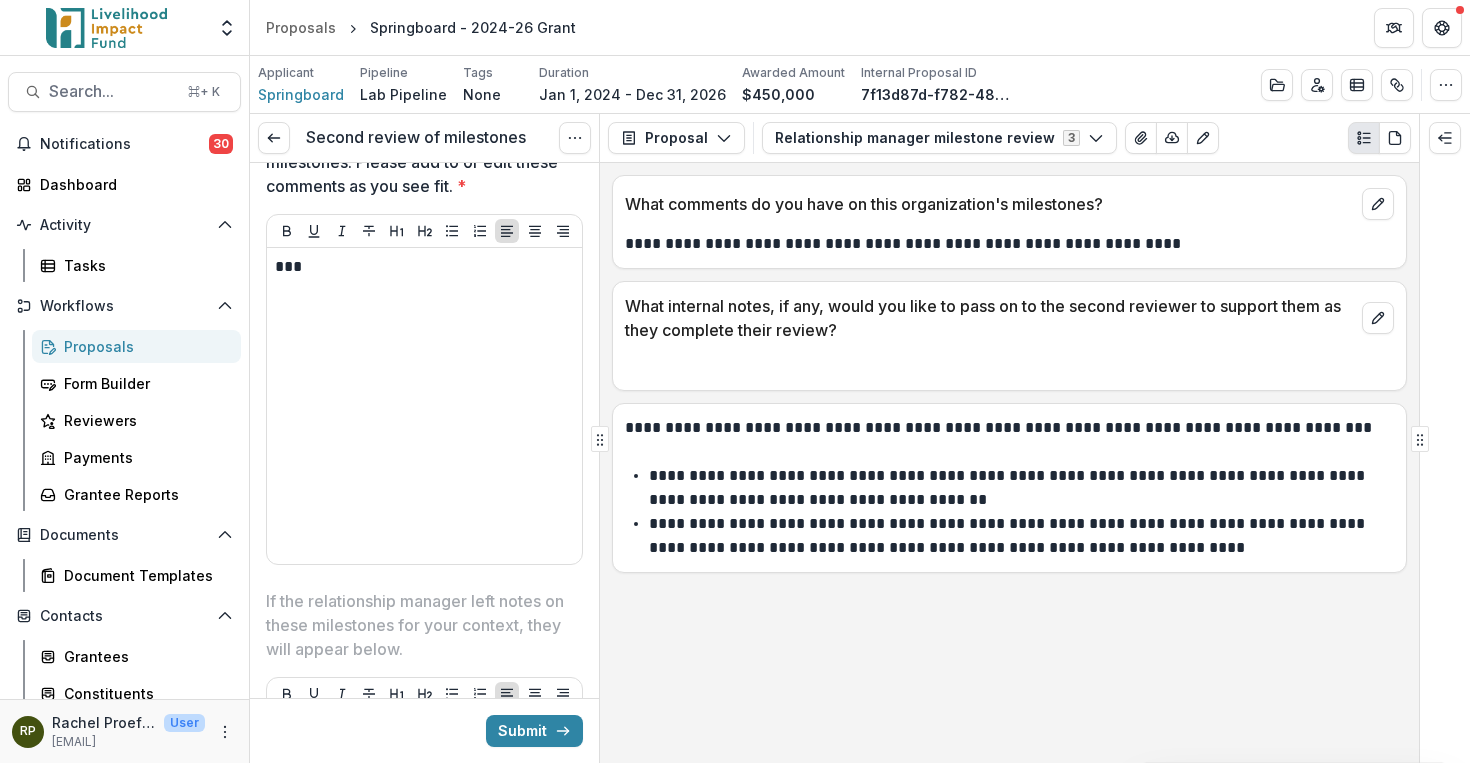 scroll, scrollTop: 112, scrollLeft: 0, axis: vertical 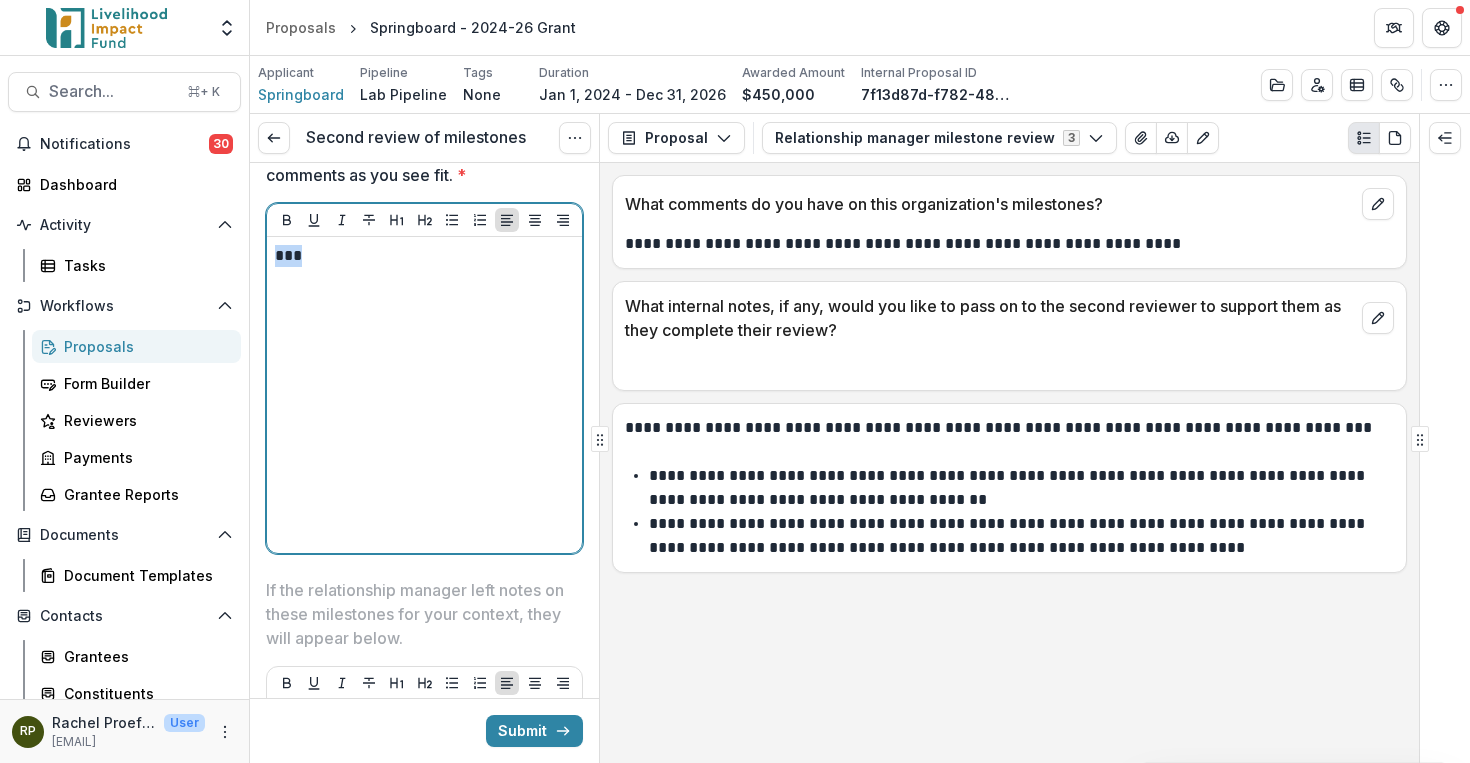 drag, startPoint x: 335, startPoint y: 264, endPoint x: 271, endPoint y: 260, distance: 64.12488 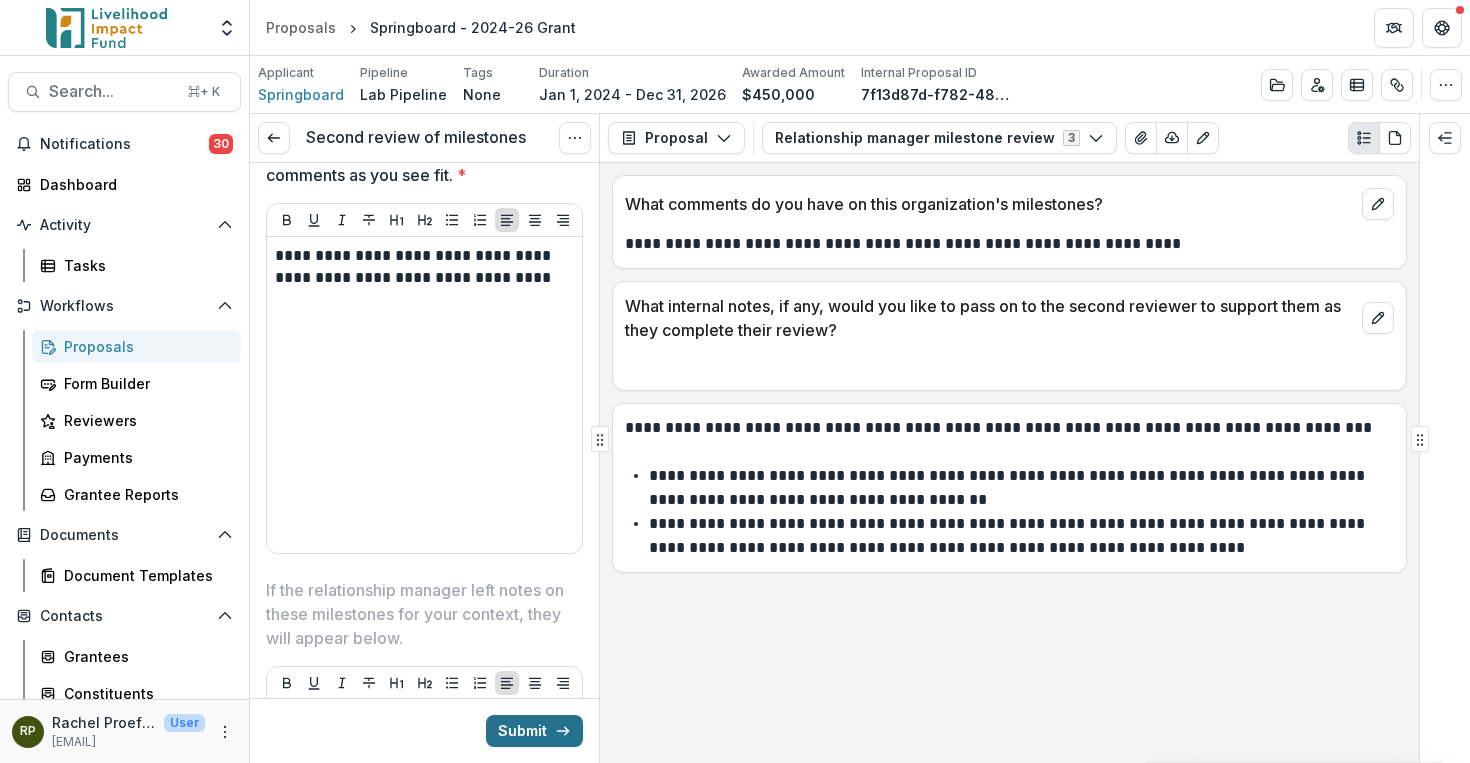 click 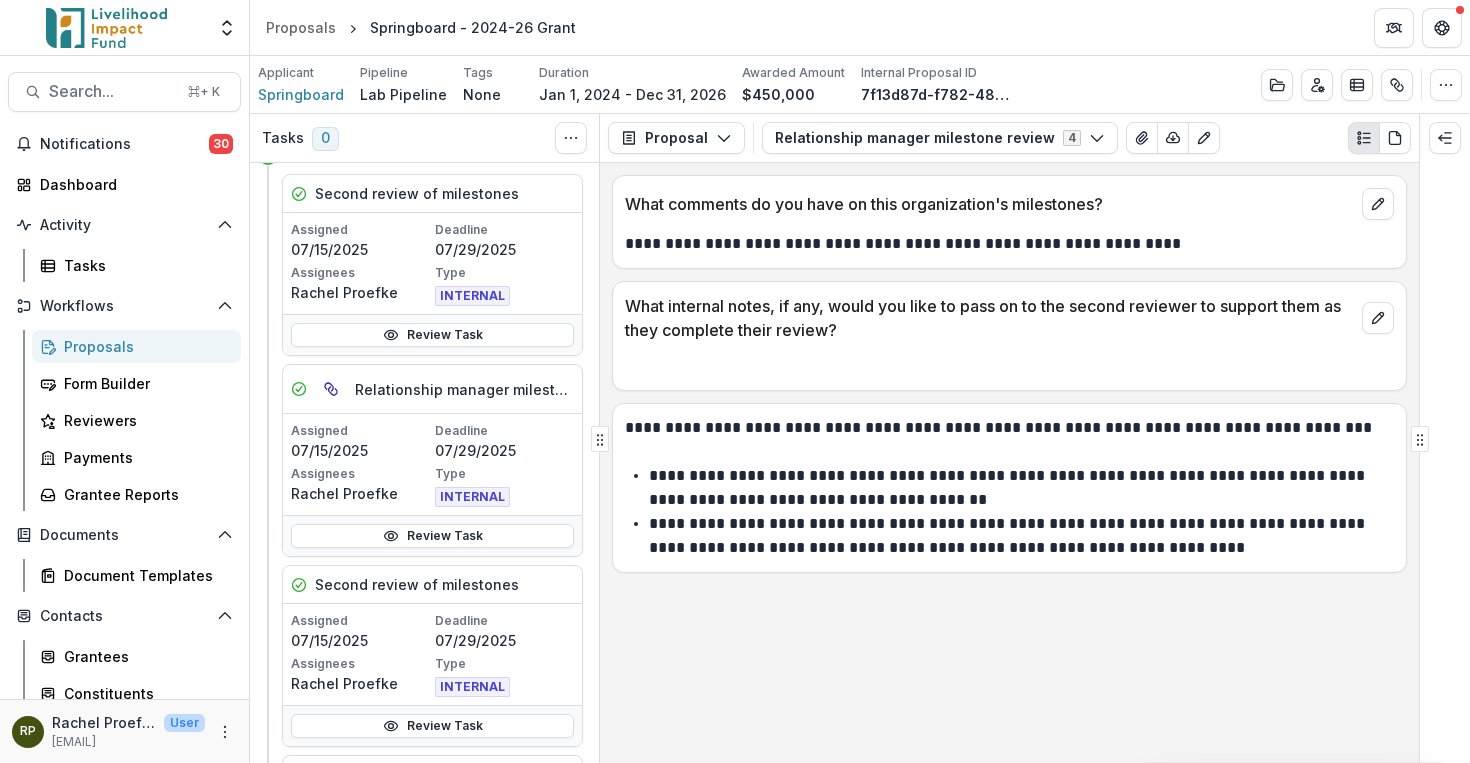 scroll, scrollTop: 96, scrollLeft: 0, axis: vertical 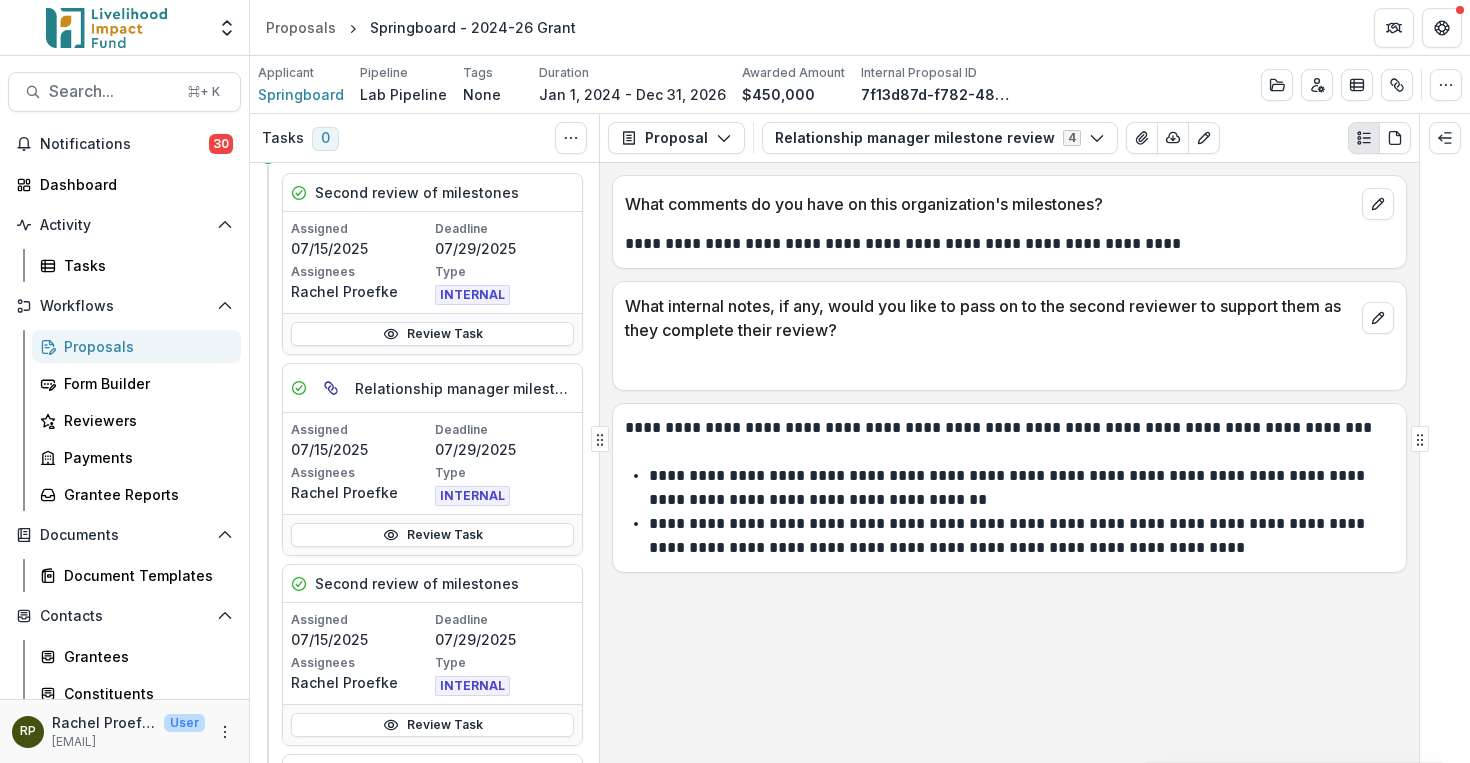 click on "Review Task" at bounding box center (432, 334) 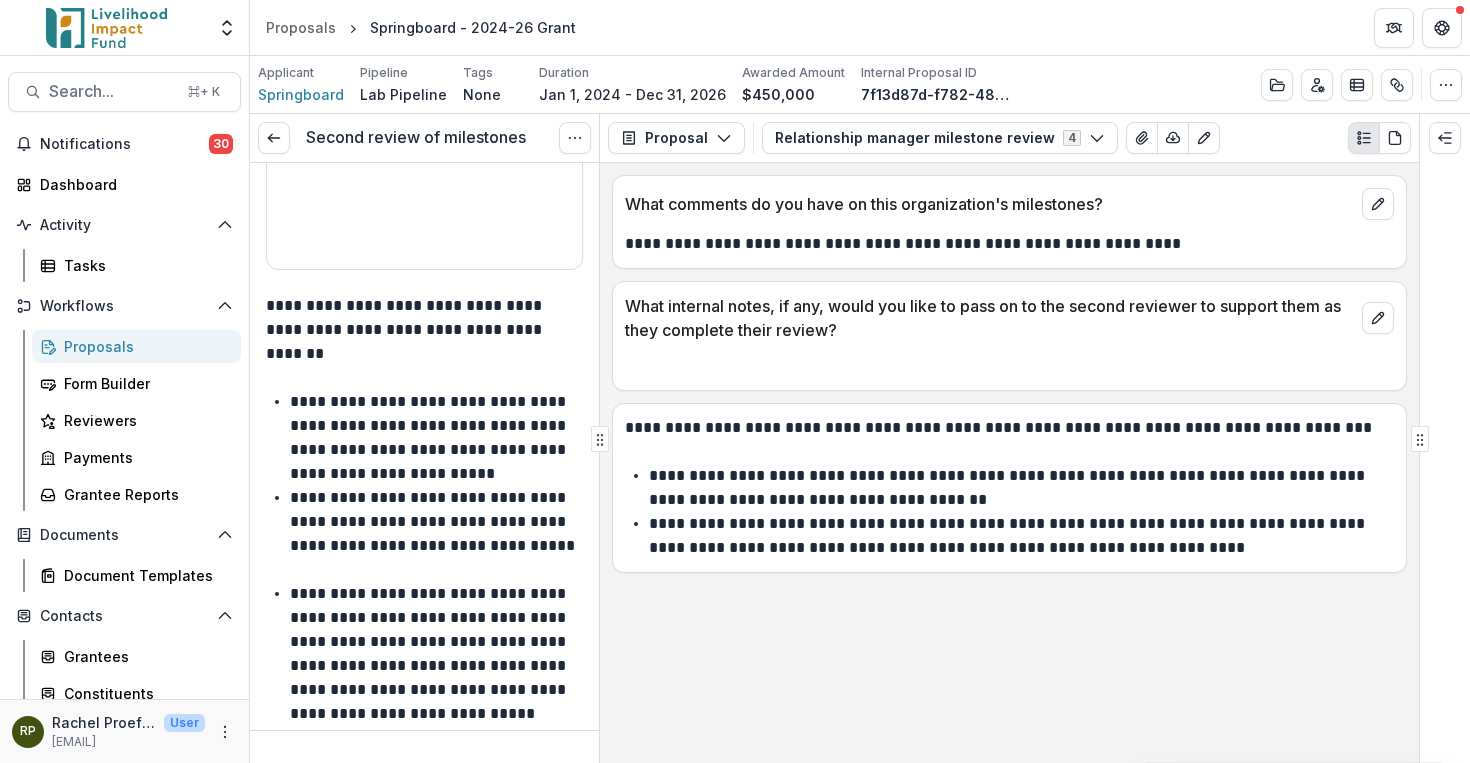 scroll, scrollTop: 919, scrollLeft: 0, axis: vertical 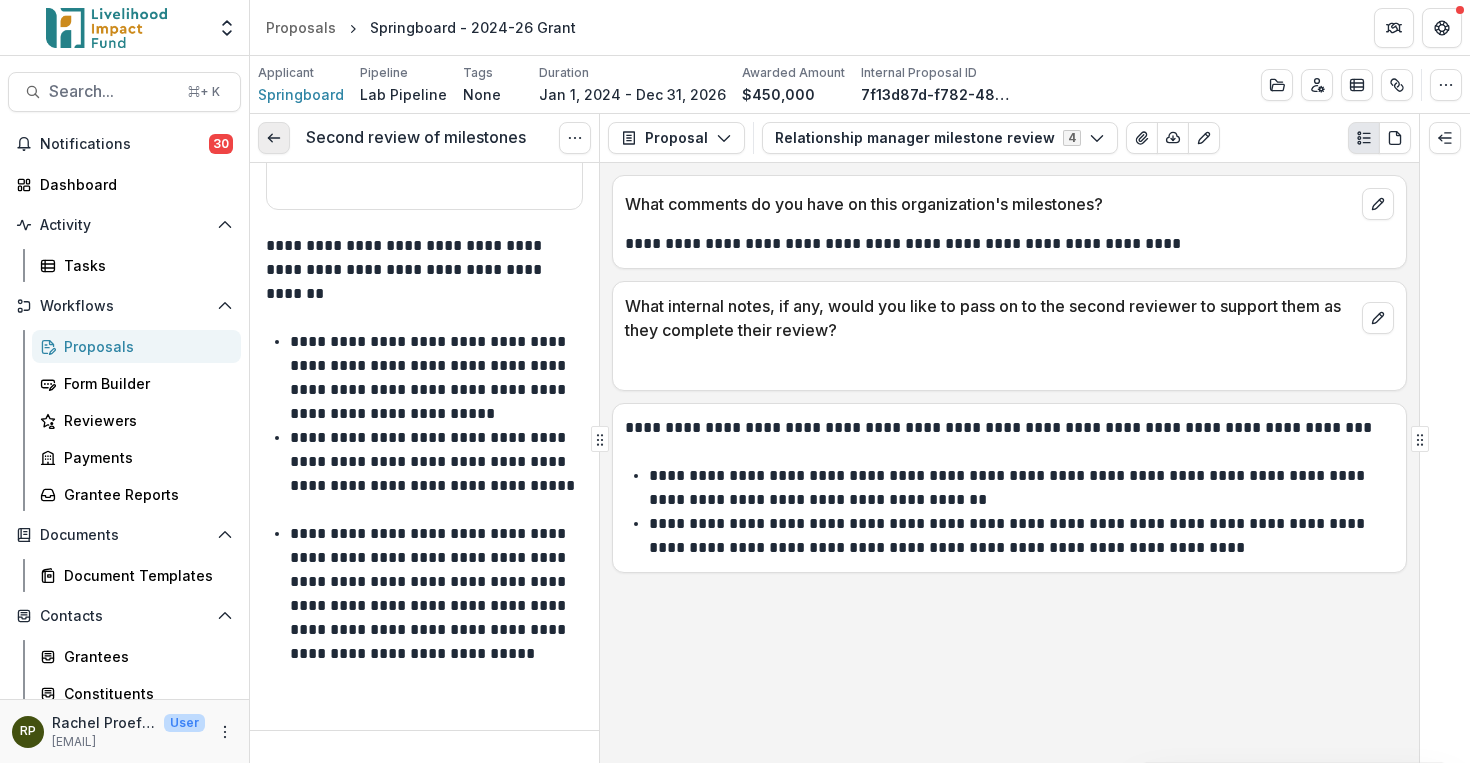 click 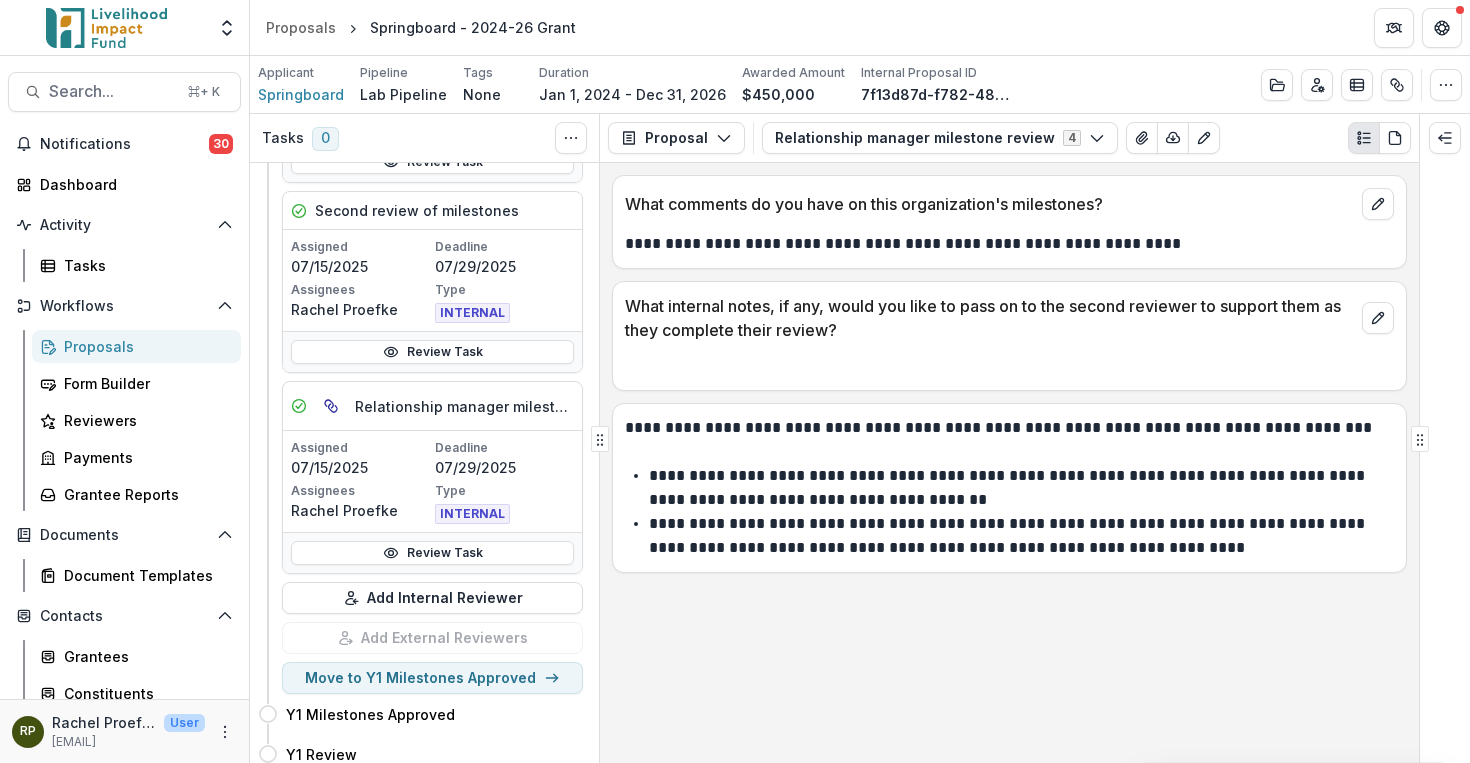 scroll, scrollTop: 467, scrollLeft: 0, axis: vertical 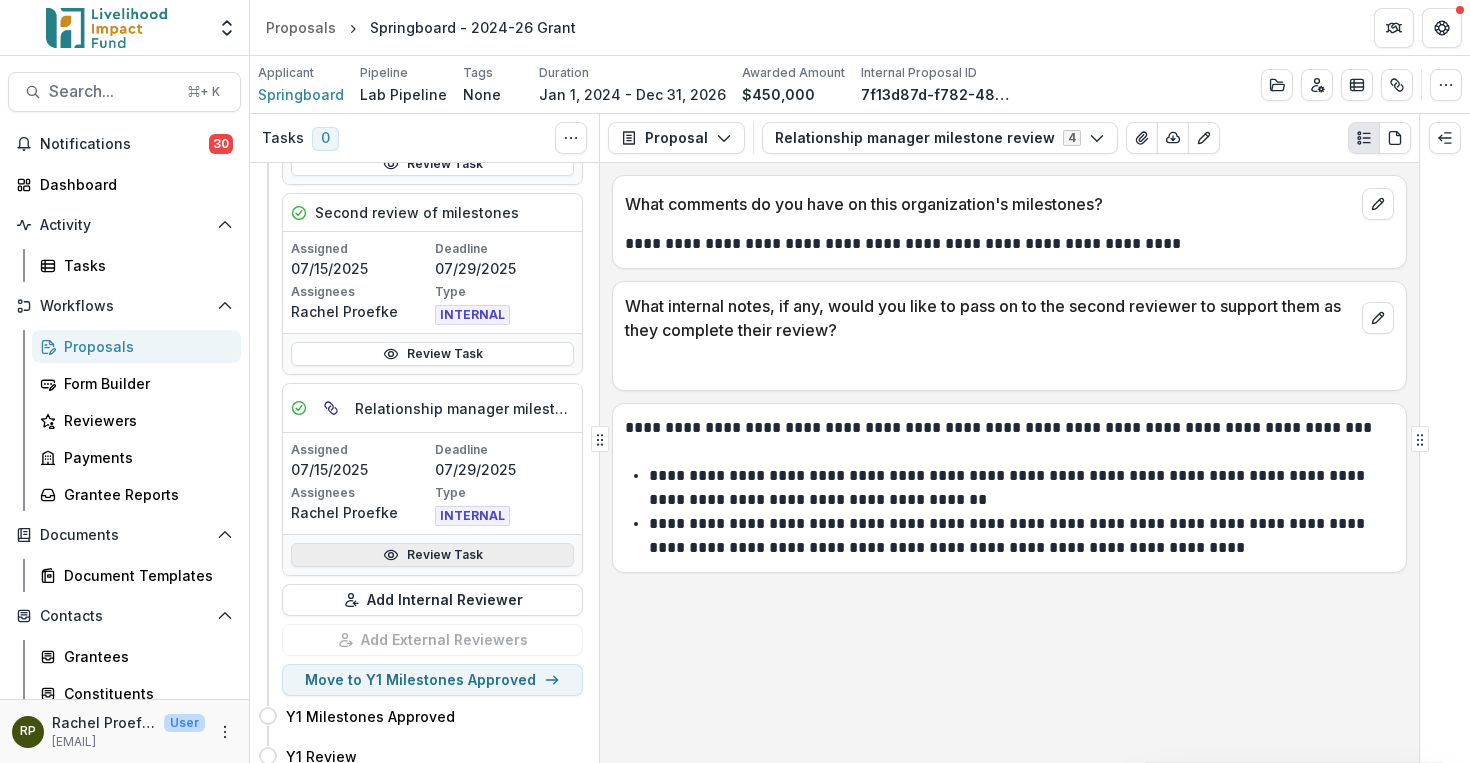 click on "Review Task" at bounding box center [432, 555] 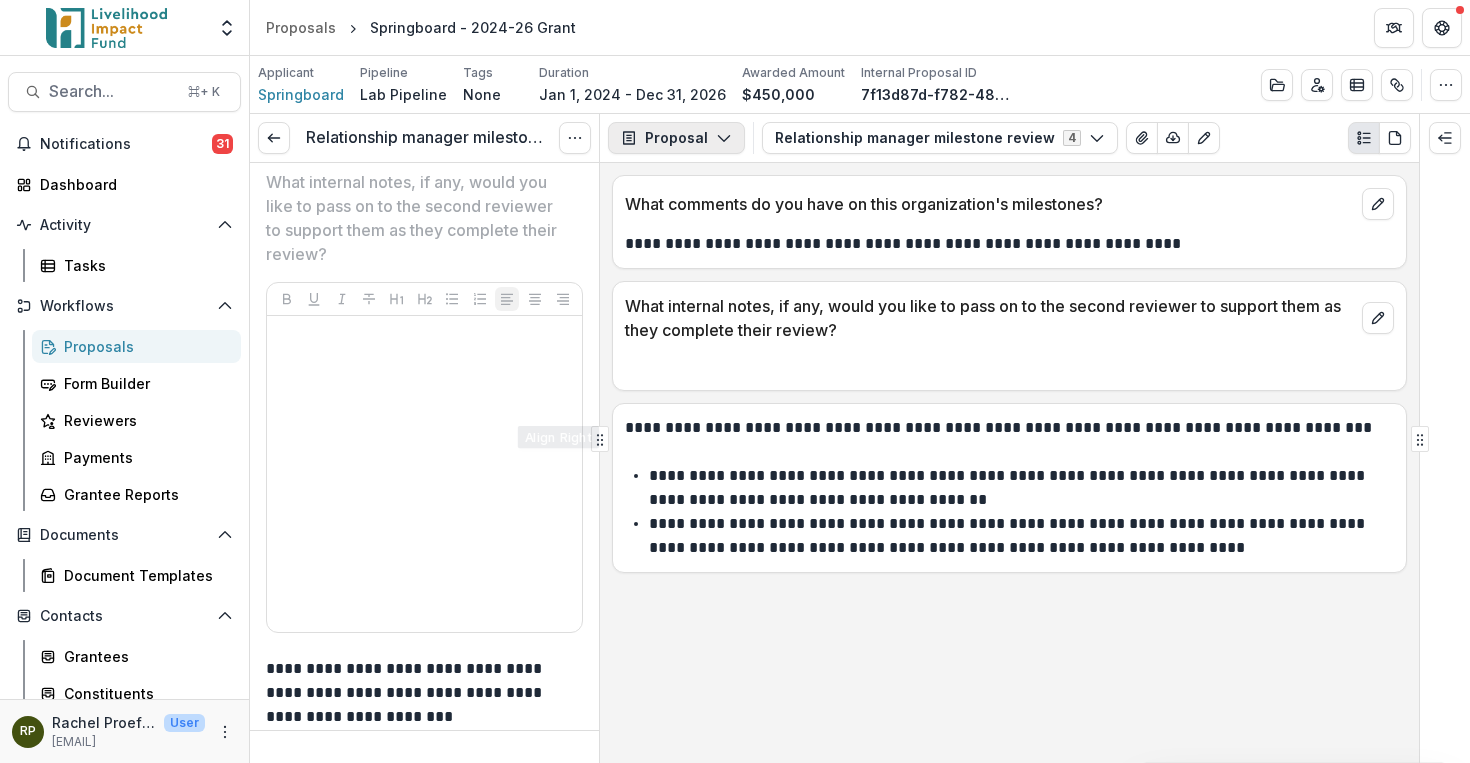 scroll, scrollTop: 3611, scrollLeft: 0, axis: vertical 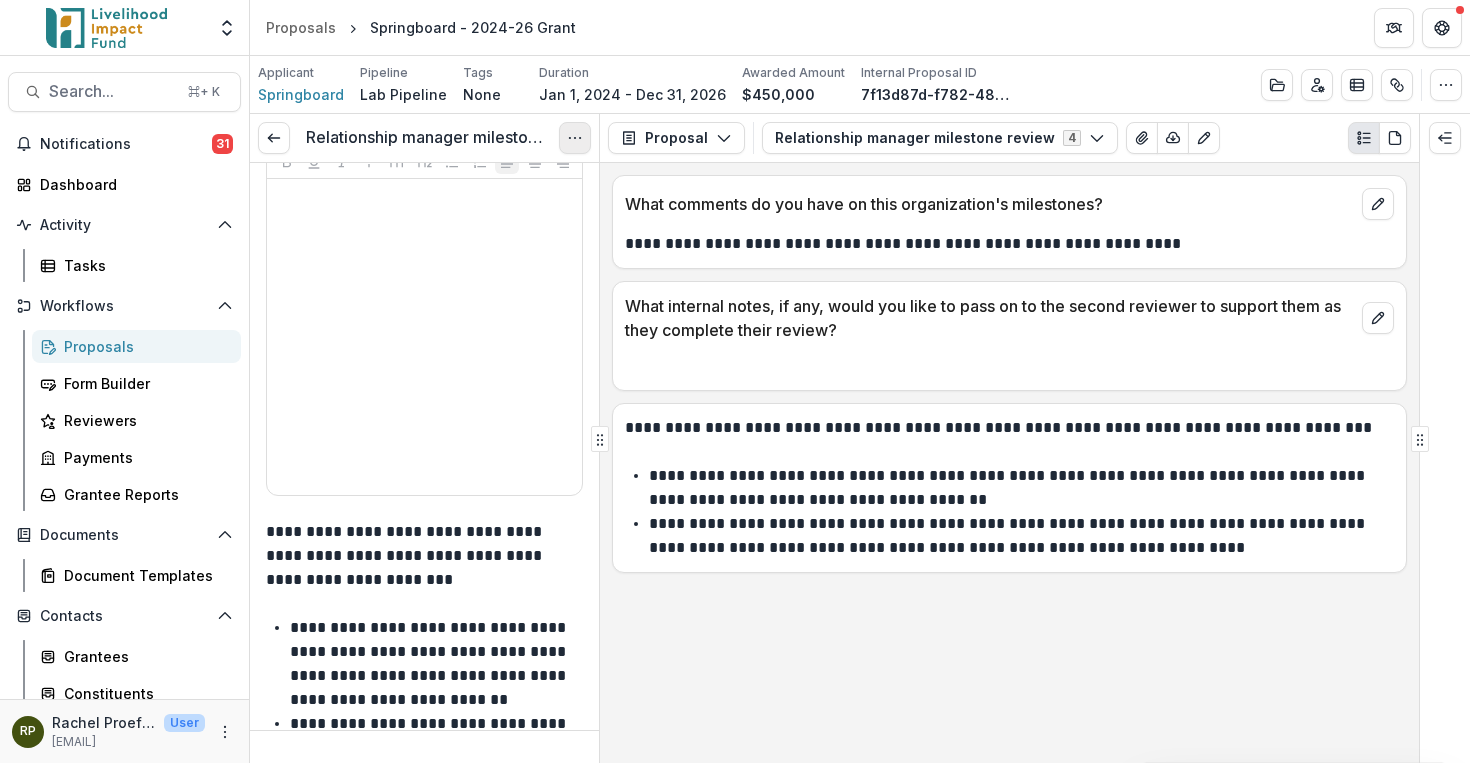 click at bounding box center [575, 138] 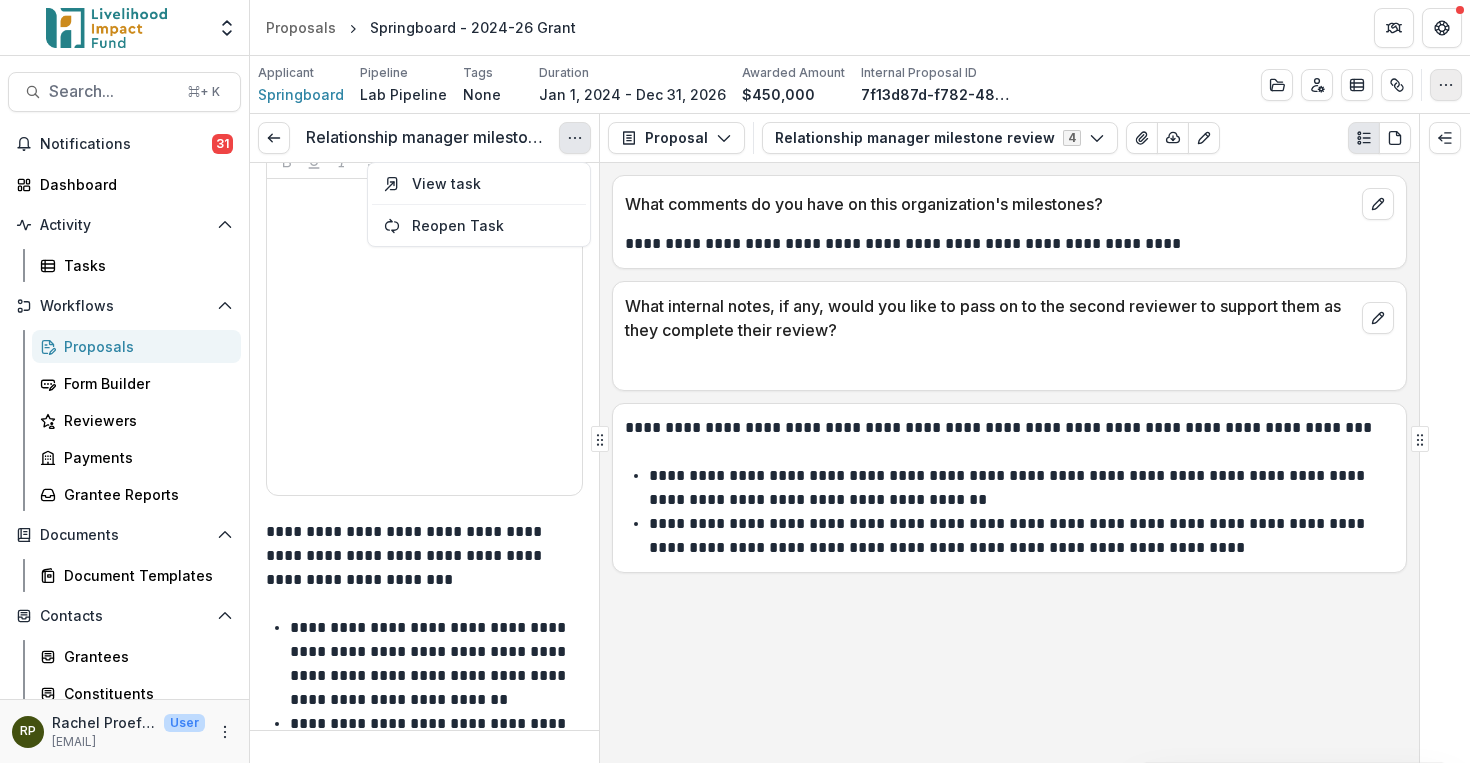 click 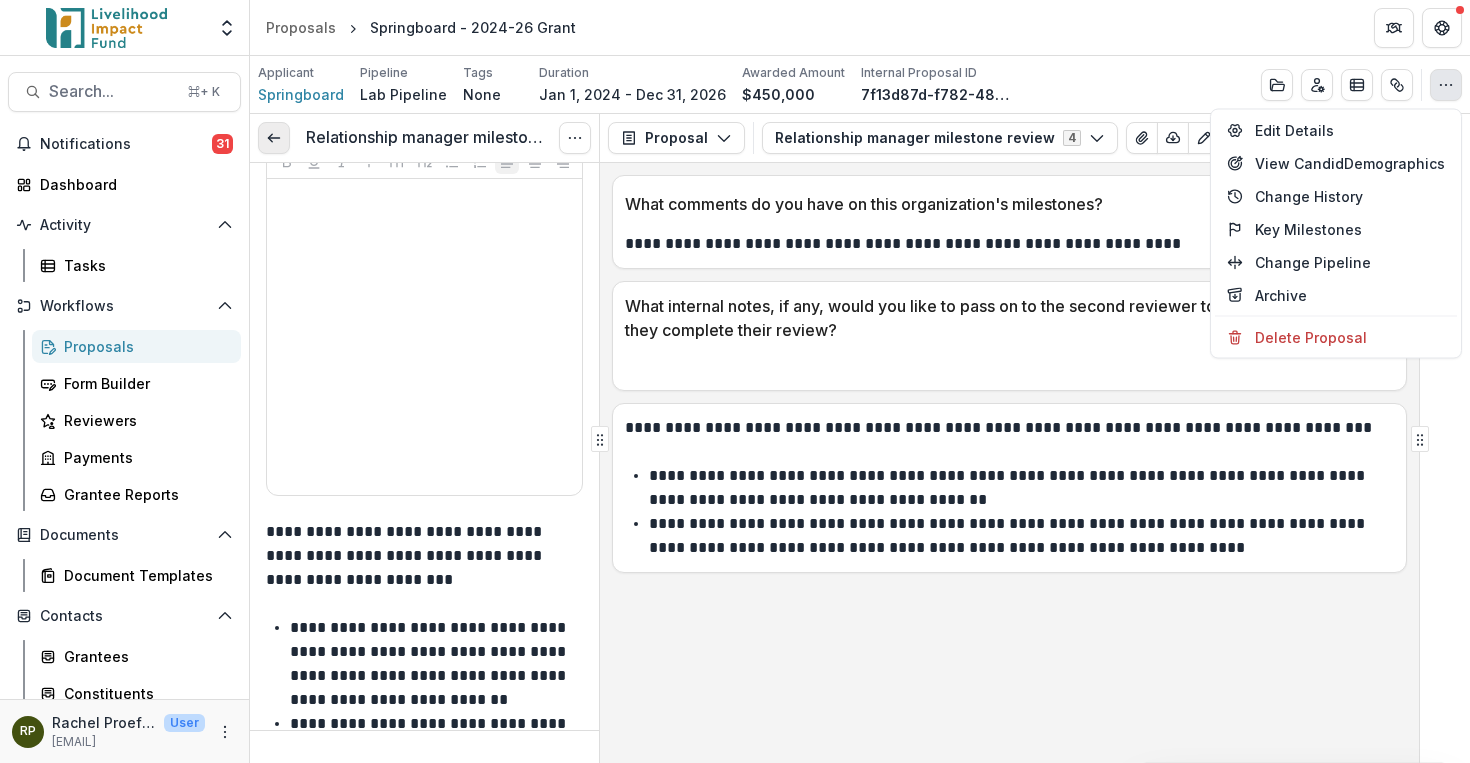 click at bounding box center [274, 138] 